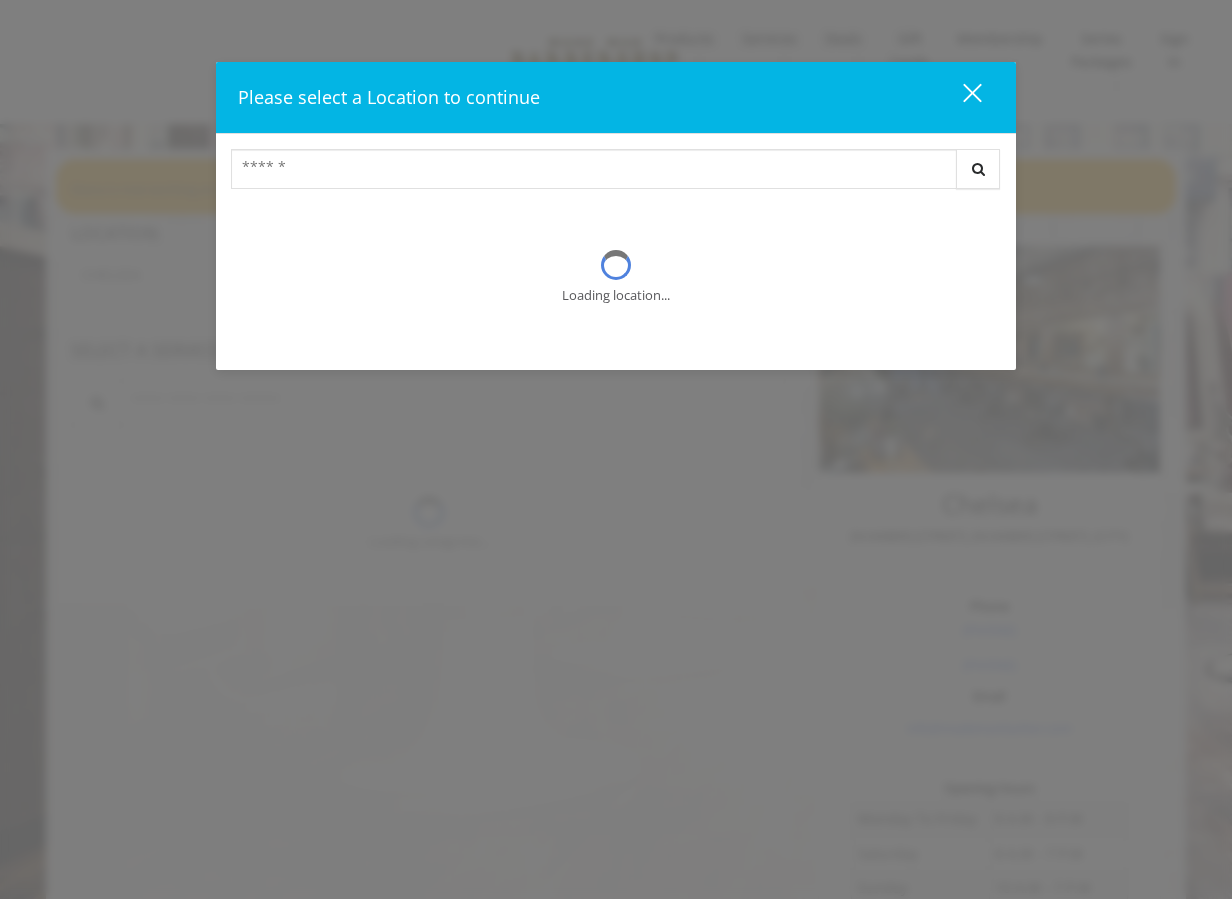scroll, scrollTop: 0, scrollLeft: 0, axis: both 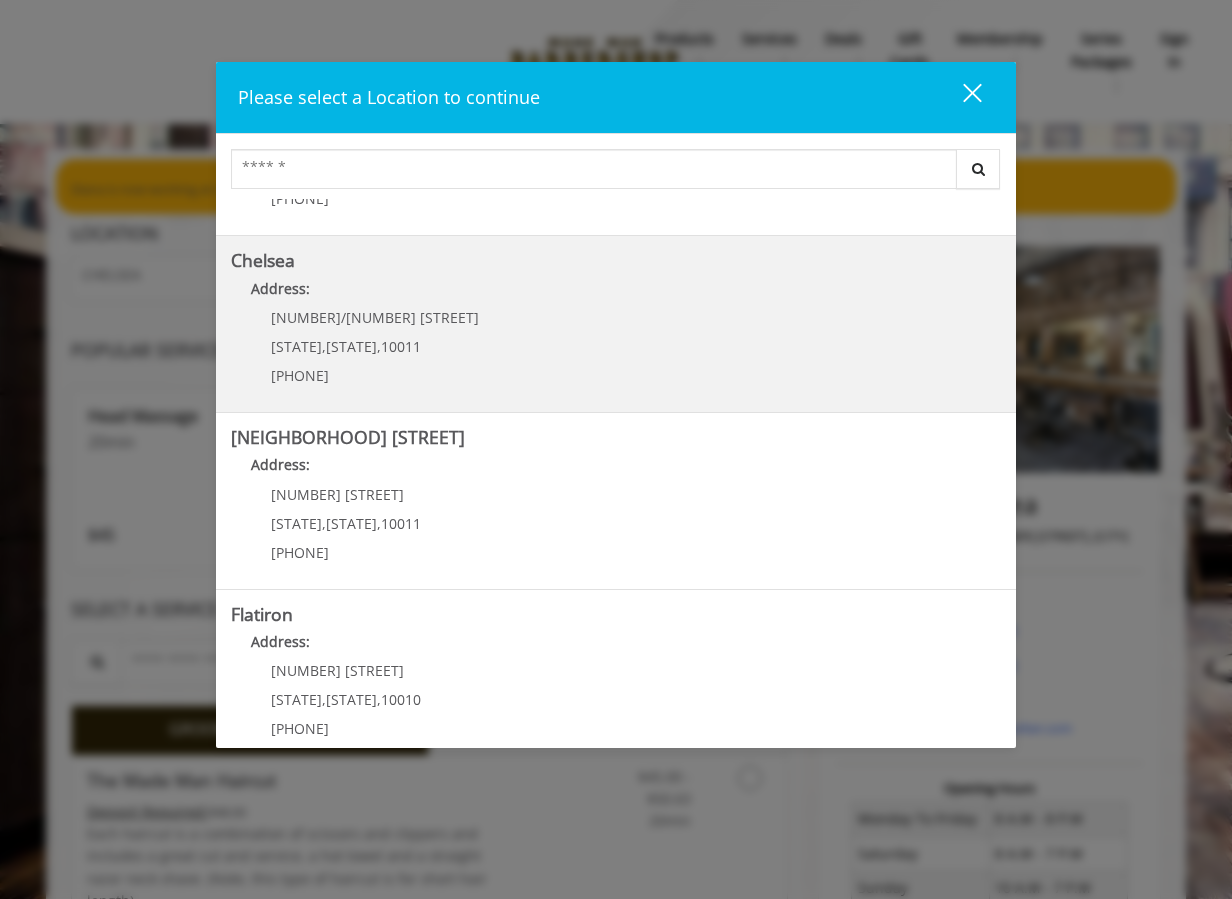 click on "Address:" at bounding box center (616, 294) 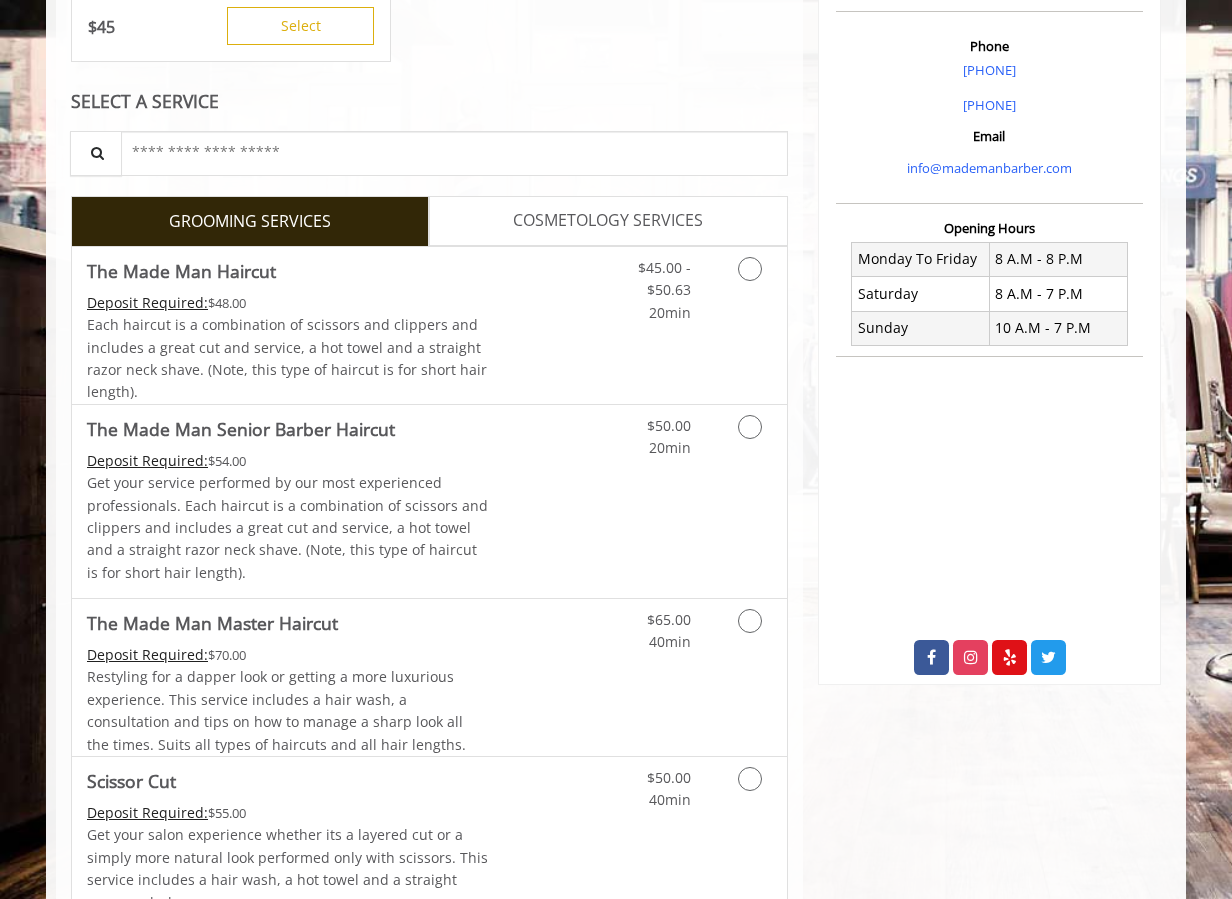 scroll, scrollTop: 562, scrollLeft: 0, axis: vertical 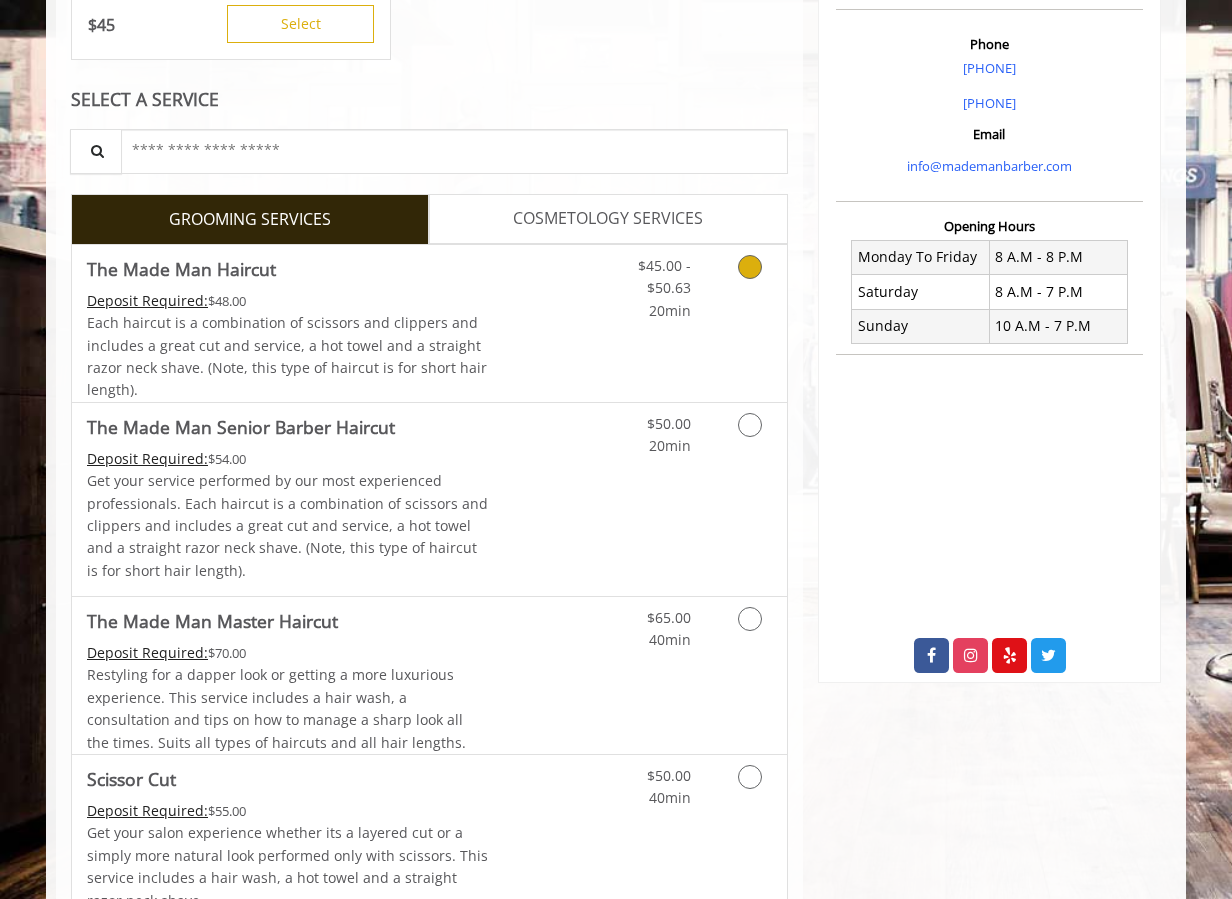 click at bounding box center [746, 283] 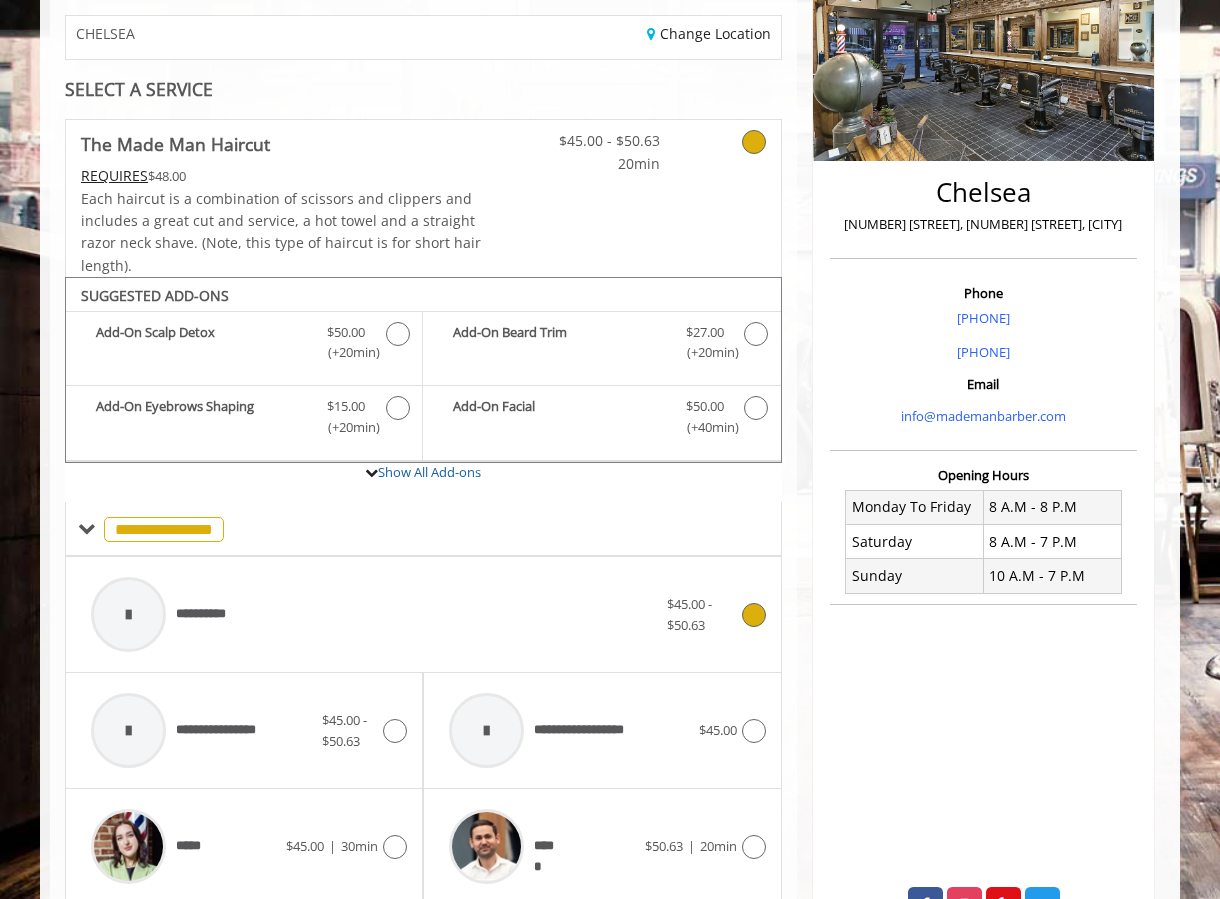 scroll, scrollTop: 0, scrollLeft: 0, axis: both 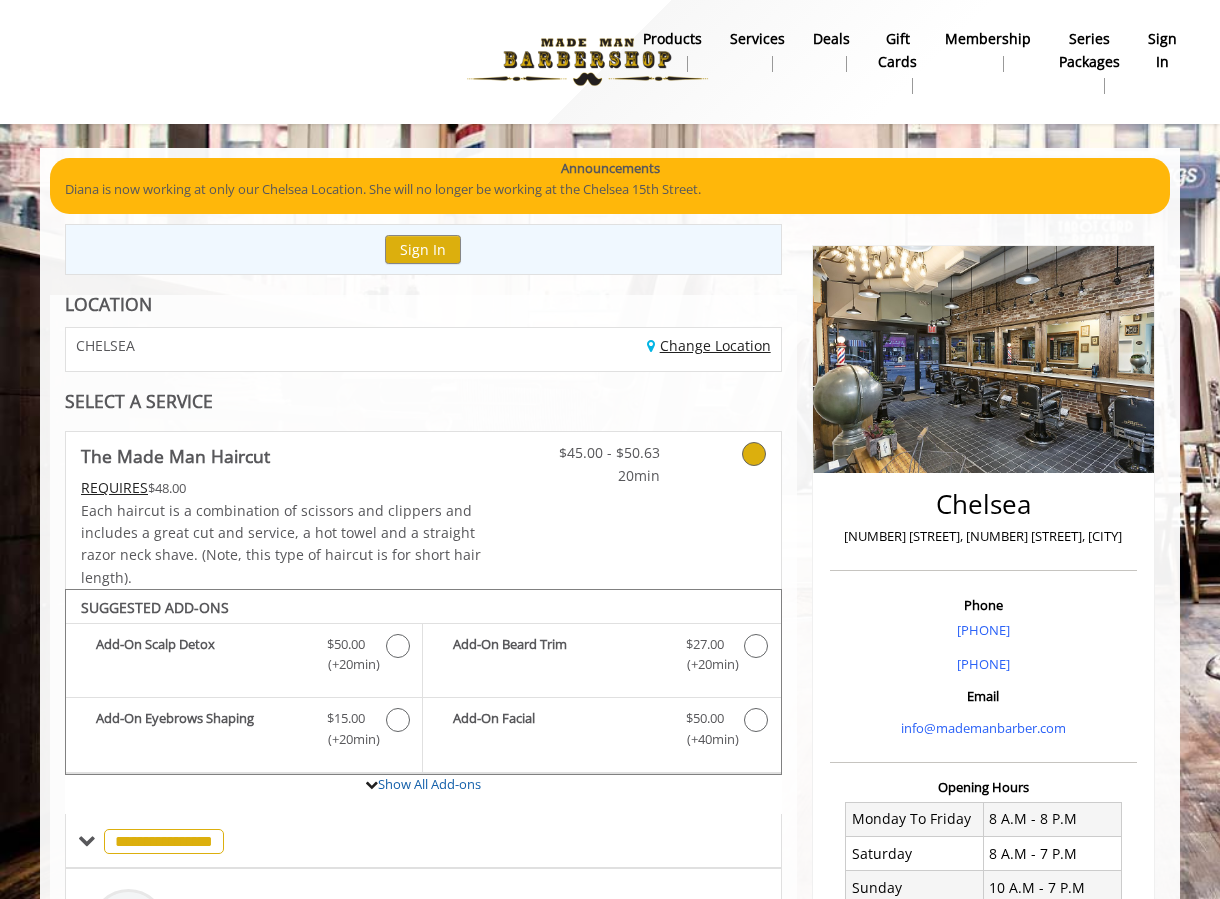 click on "Change  Location" at bounding box center (709, 345) 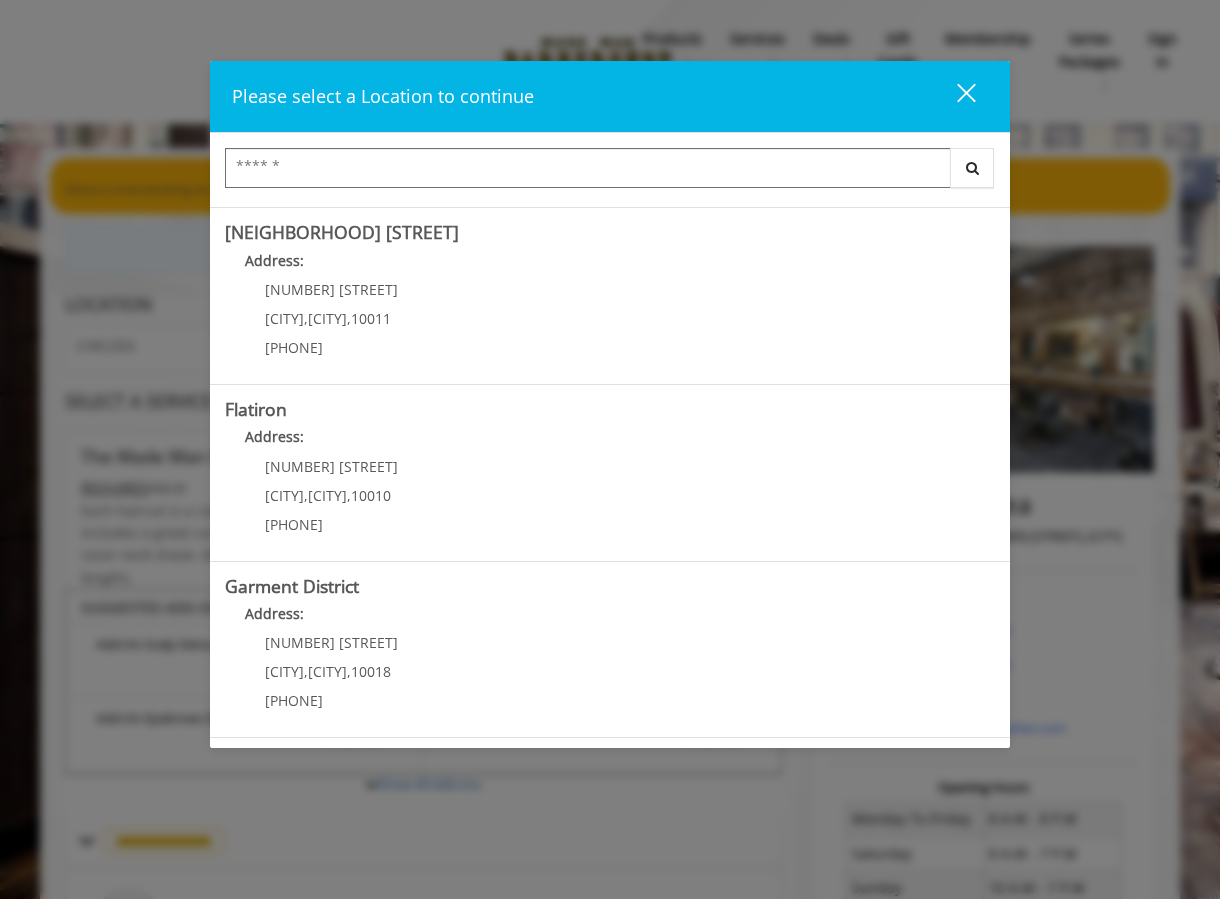 scroll, scrollTop: 0, scrollLeft: 0, axis: both 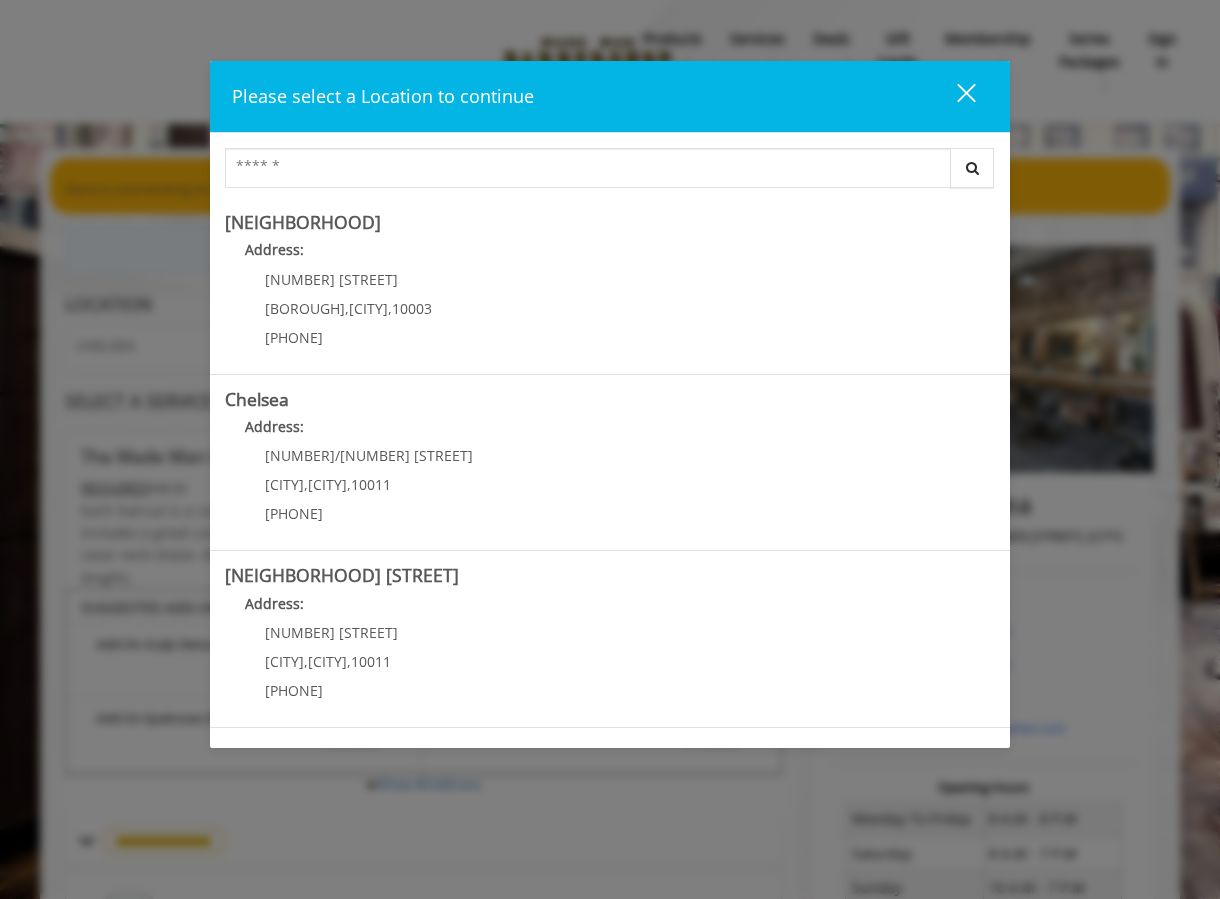 click at bounding box center [966, 92] 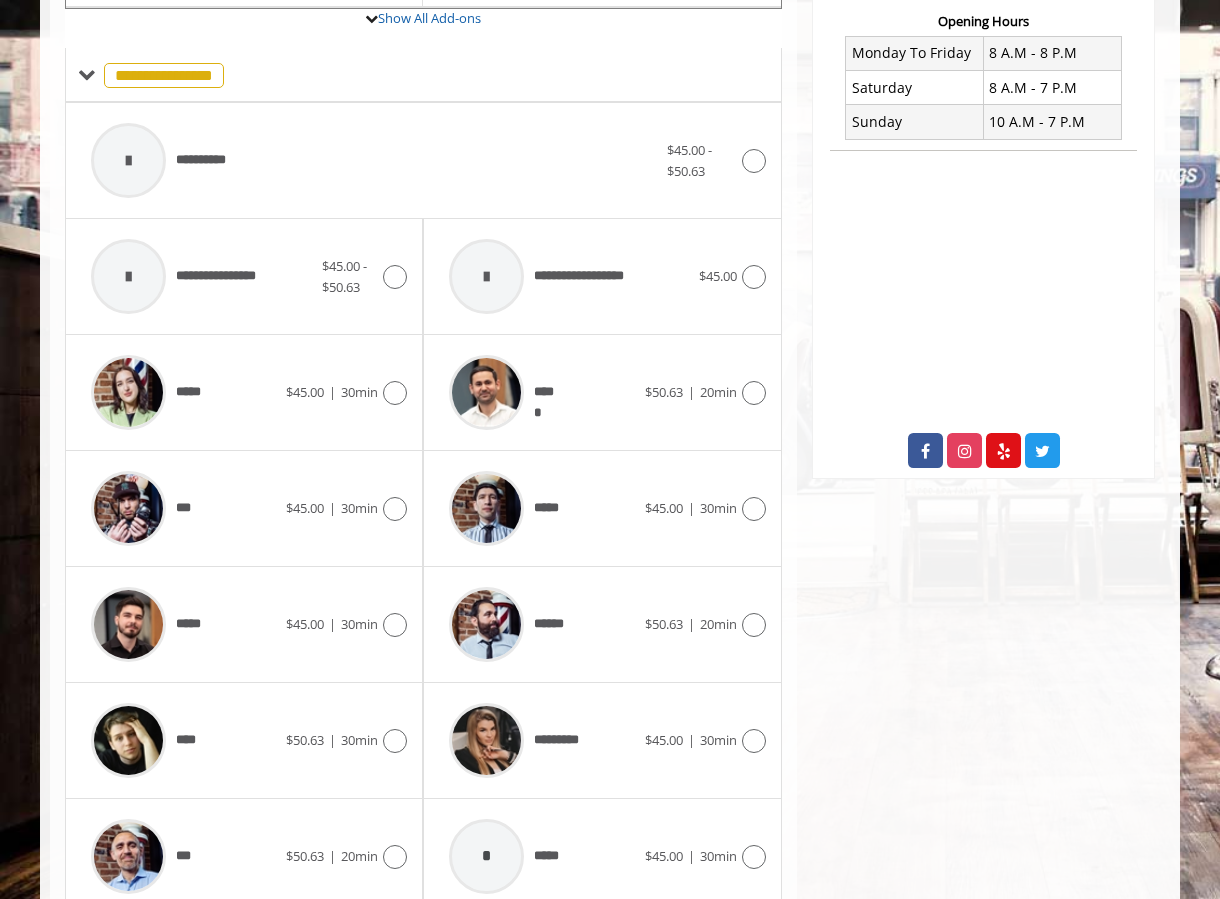scroll, scrollTop: 767, scrollLeft: 0, axis: vertical 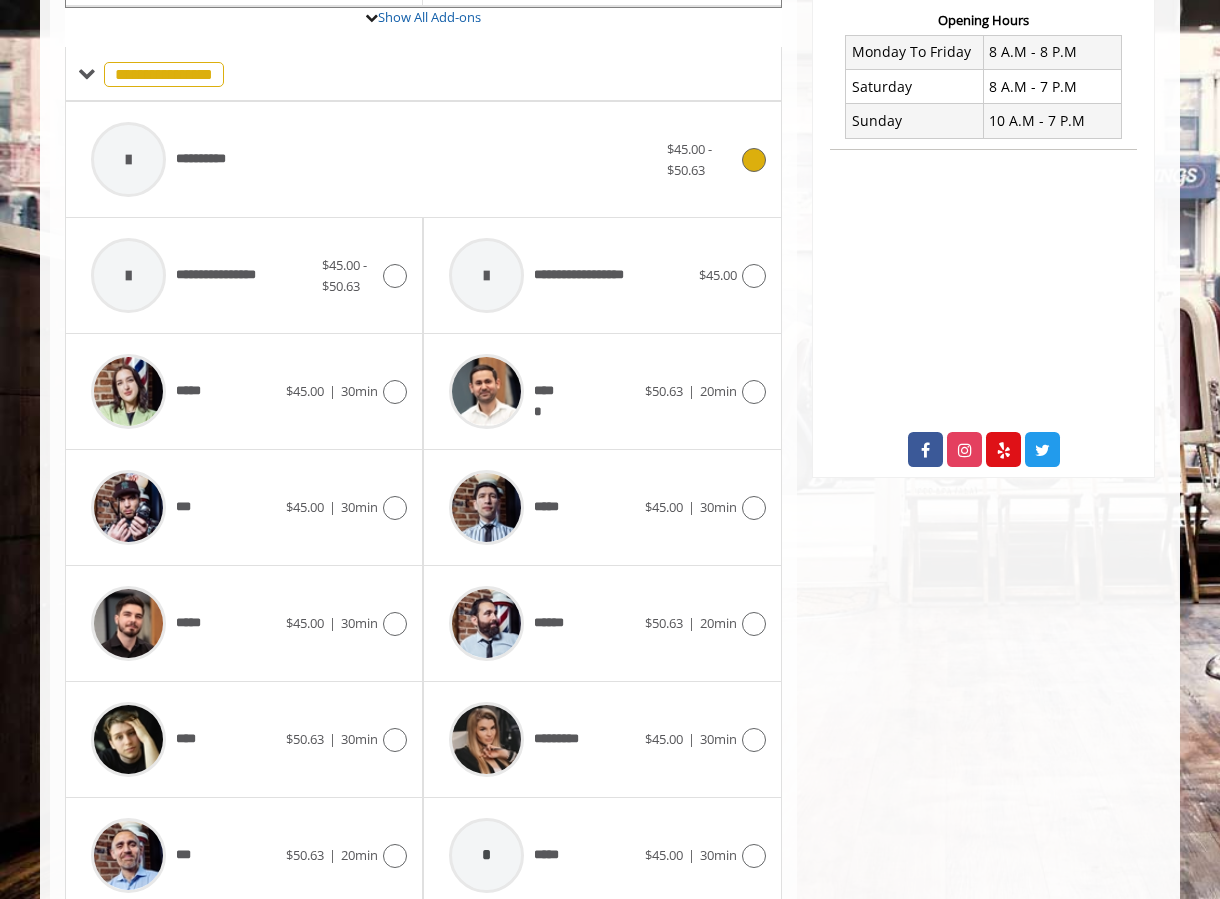 click at bounding box center [754, 160] 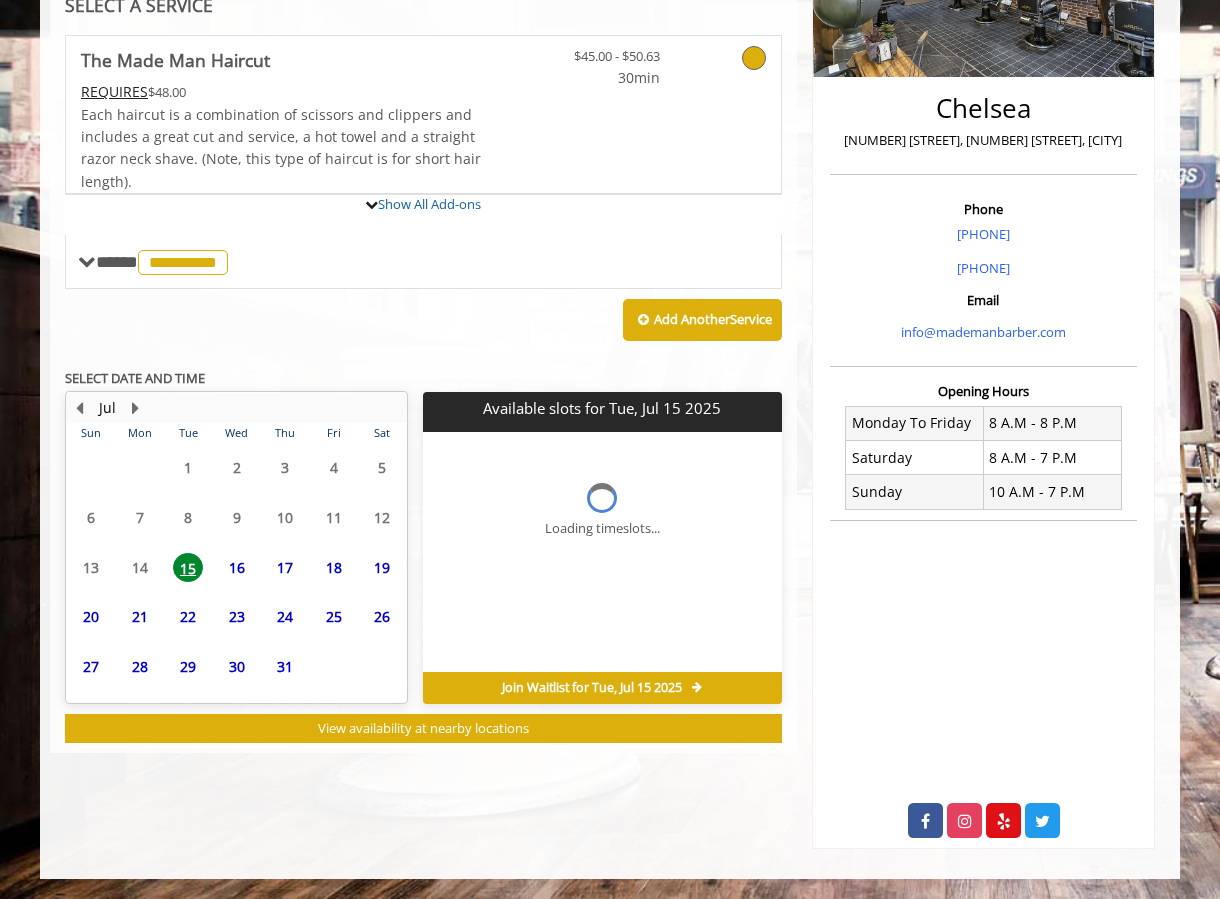 scroll, scrollTop: 396, scrollLeft: 0, axis: vertical 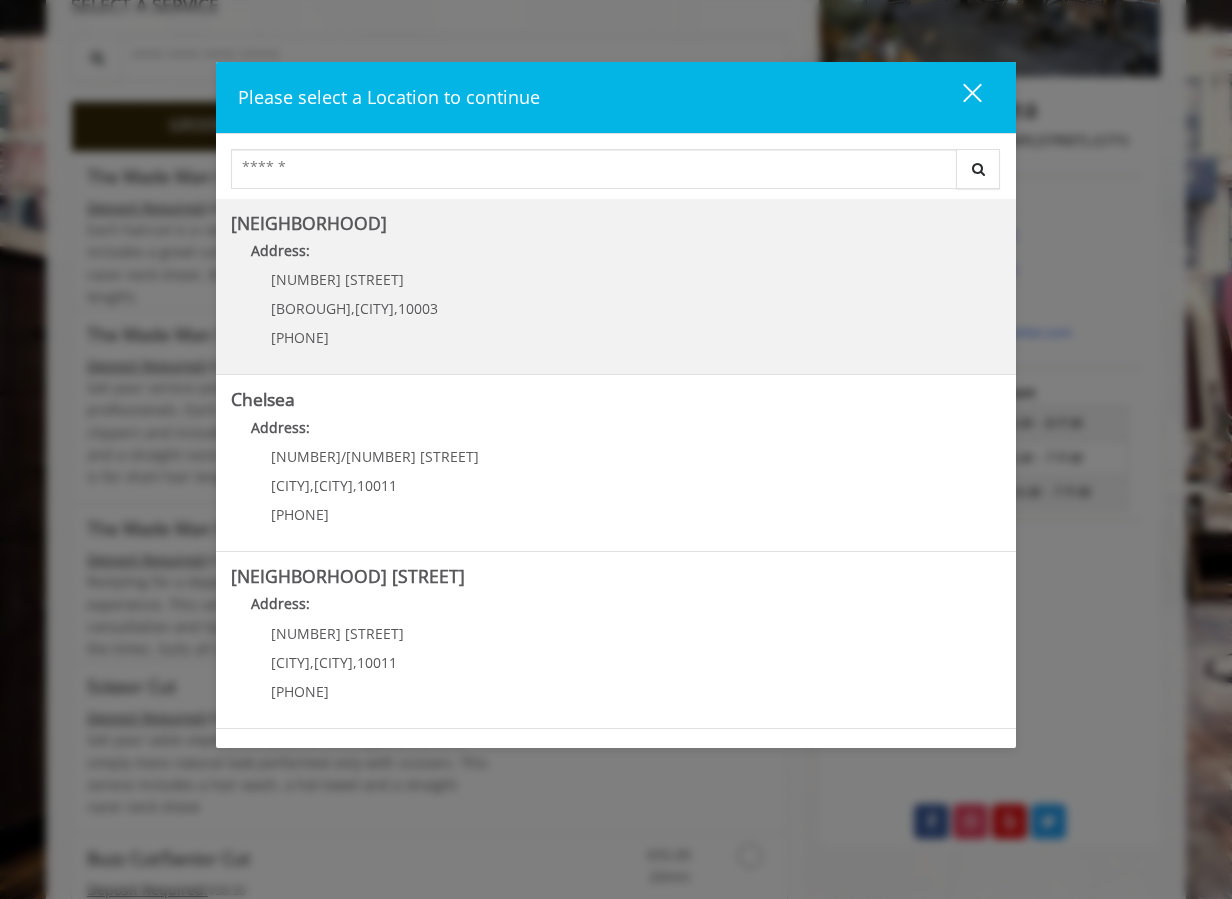 click on "10003" at bounding box center (418, 308) 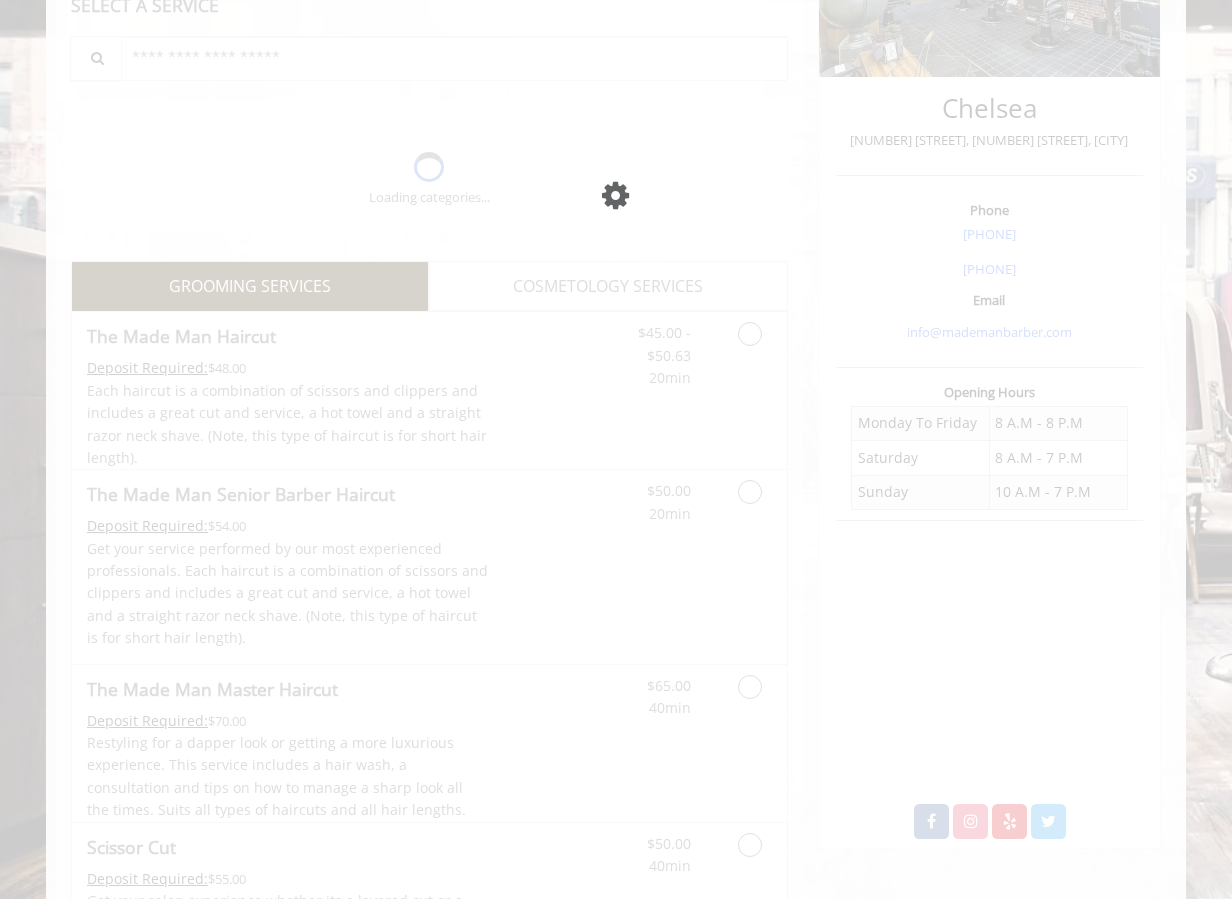scroll, scrollTop: 0, scrollLeft: 0, axis: both 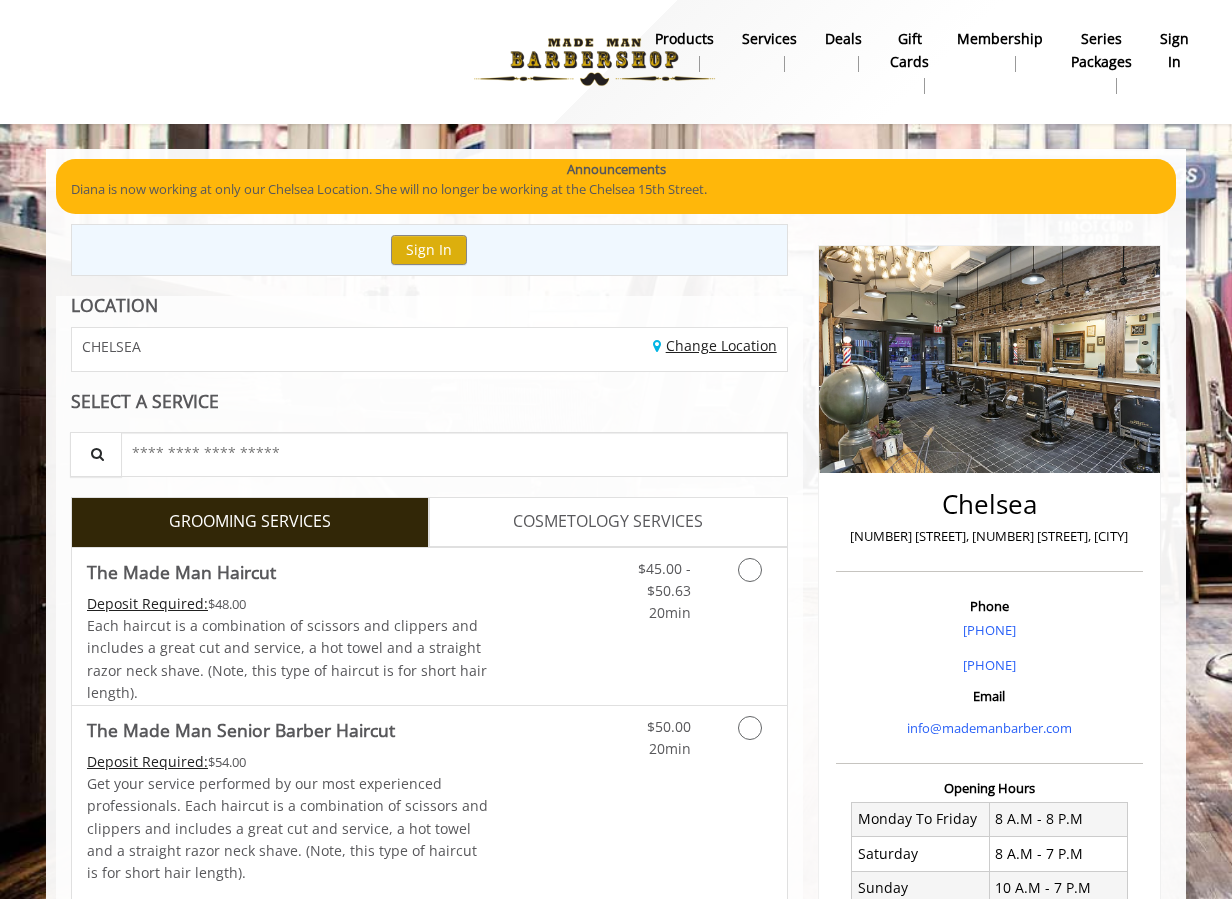 click on "Change  Location" at bounding box center (715, 345) 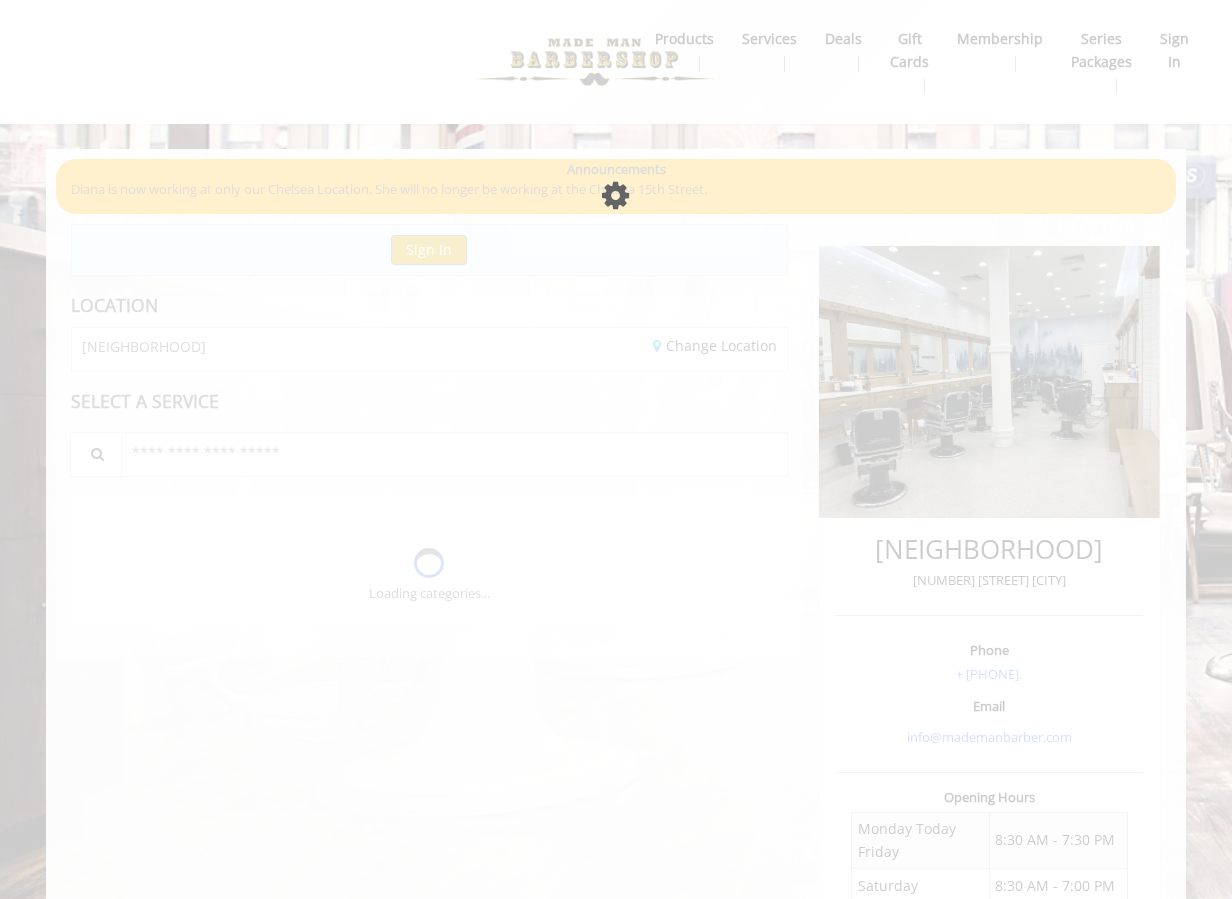 scroll, scrollTop: 20, scrollLeft: 0, axis: vertical 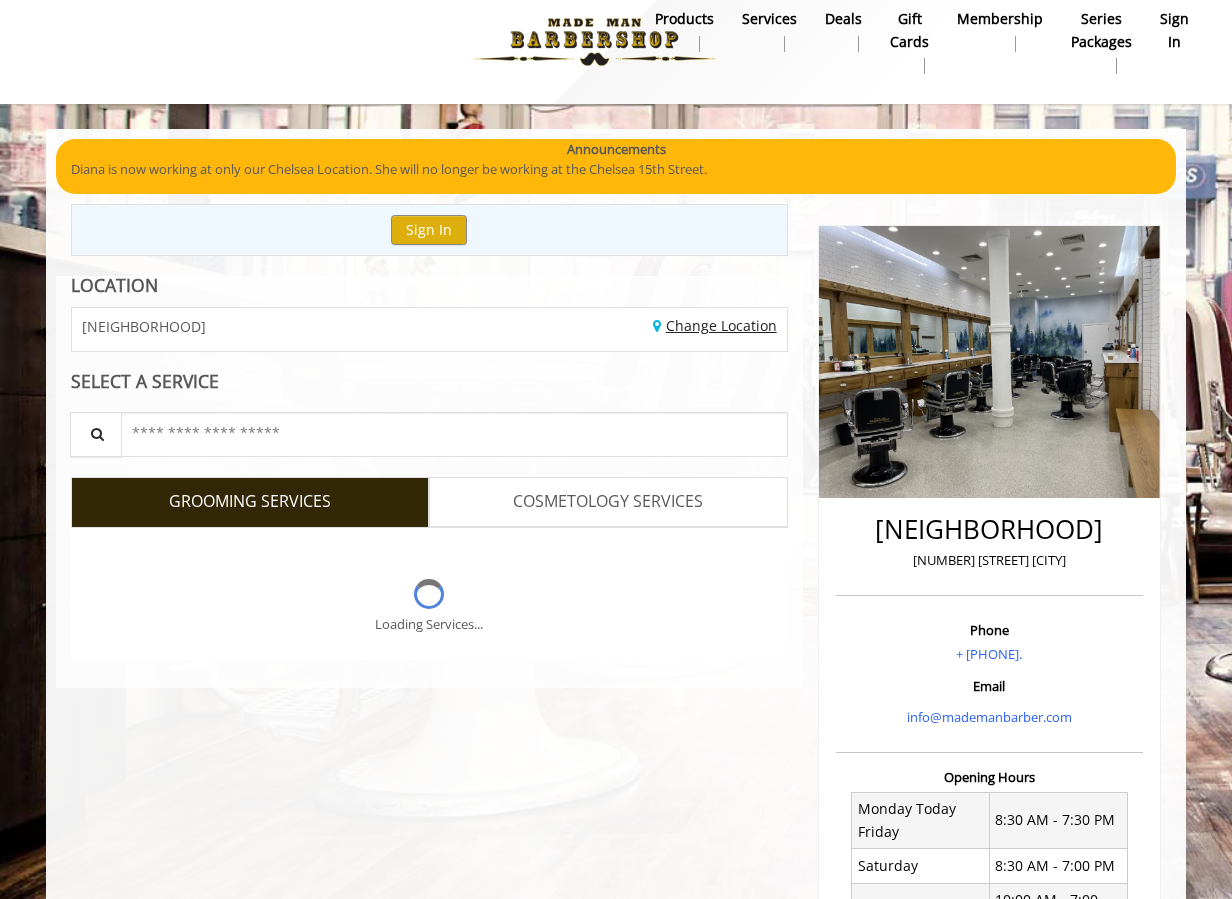 click on "Change  Location" at bounding box center [715, 325] 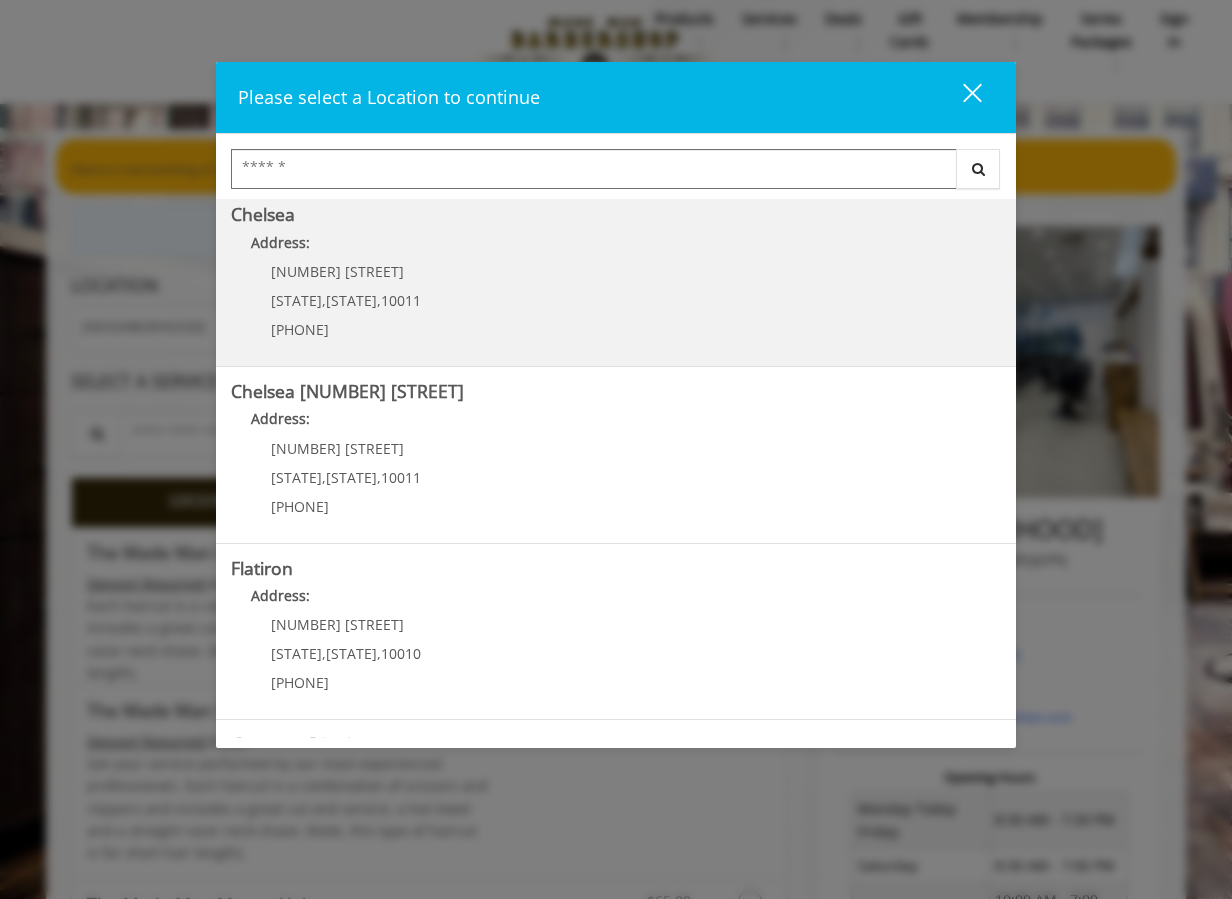scroll, scrollTop: 184, scrollLeft: 0, axis: vertical 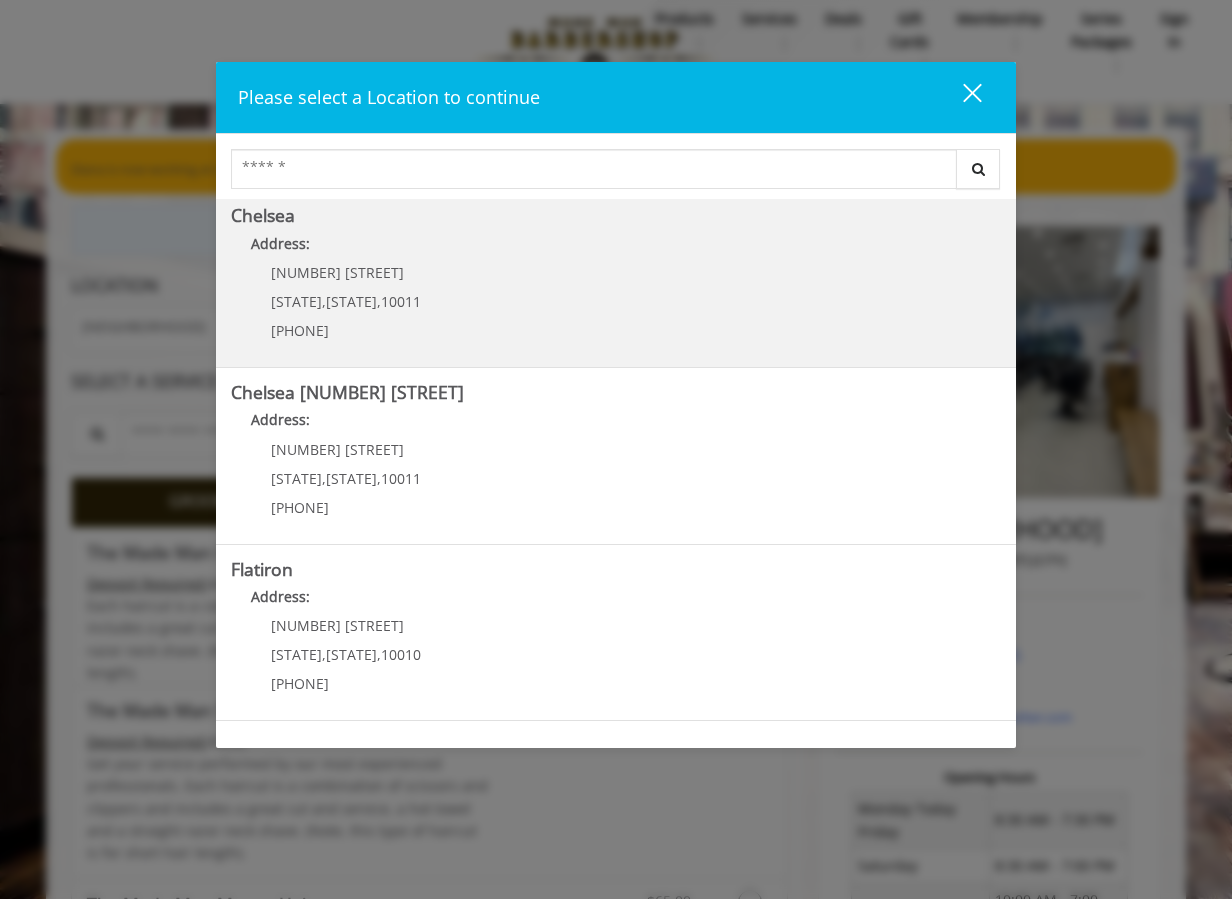 click on "[CITY] Address: [NUMBER]/[NUMBER] [STREET] [CITY], [CITY], [POSTAL_CODE] [PHONE]" at bounding box center [616, 279] 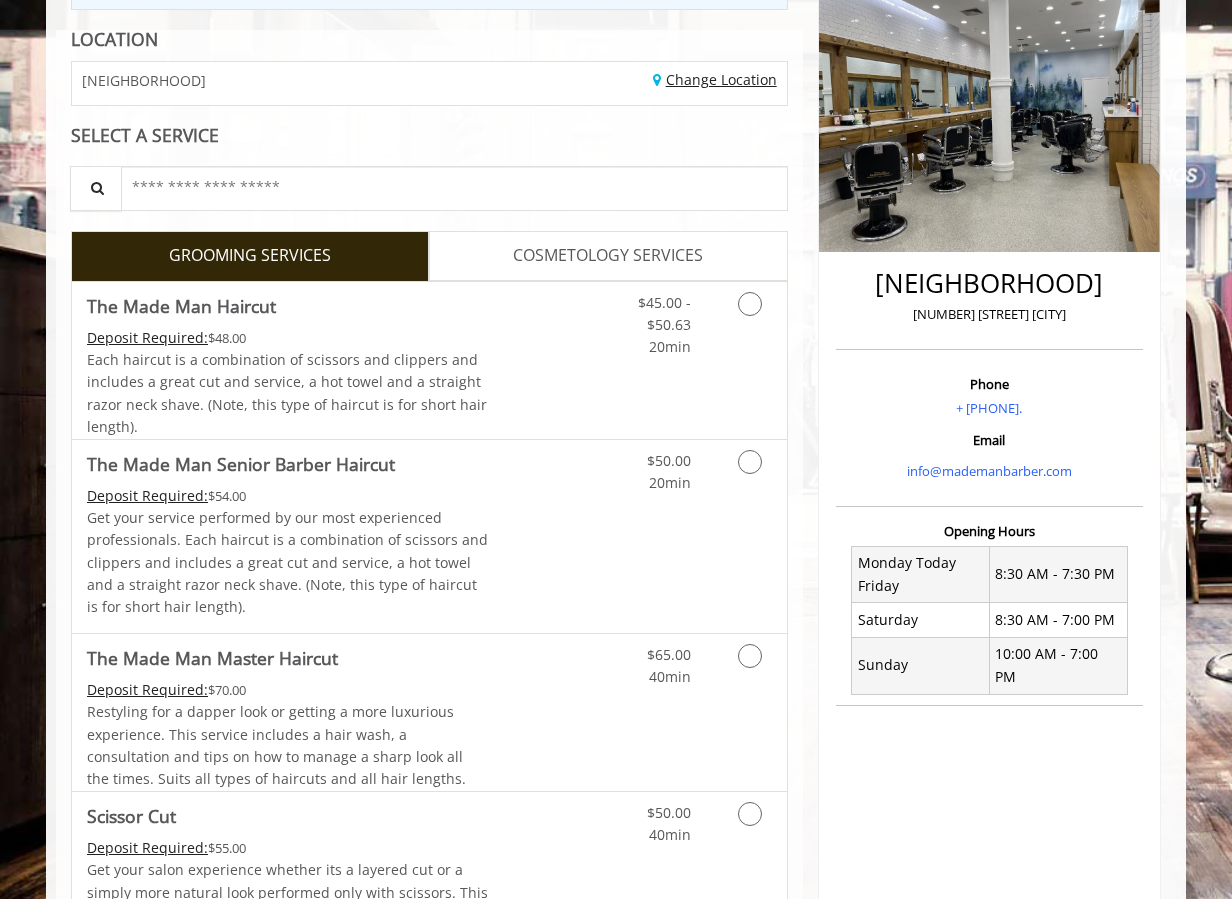 scroll, scrollTop: 267, scrollLeft: 0, axis: vertical 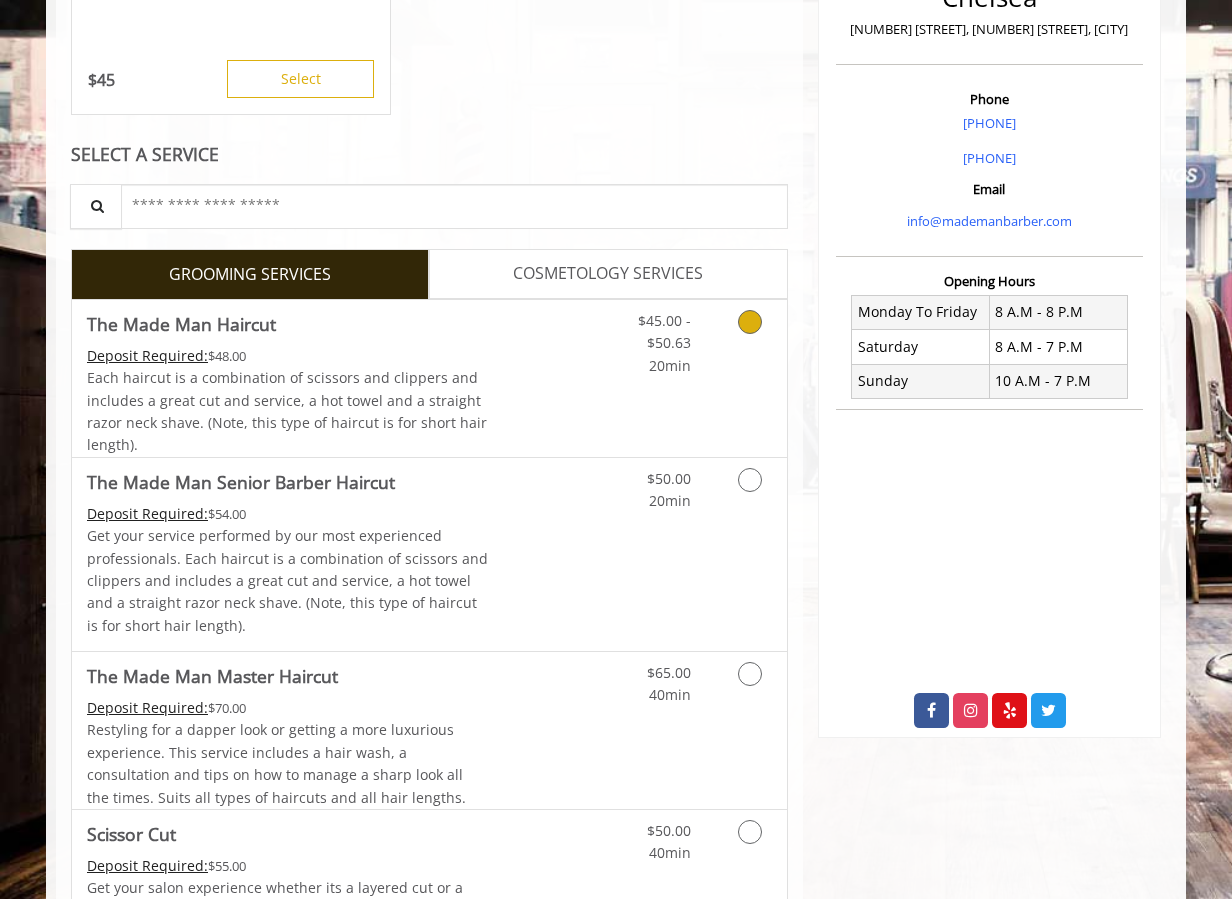 click at bounding box center [746, 338] 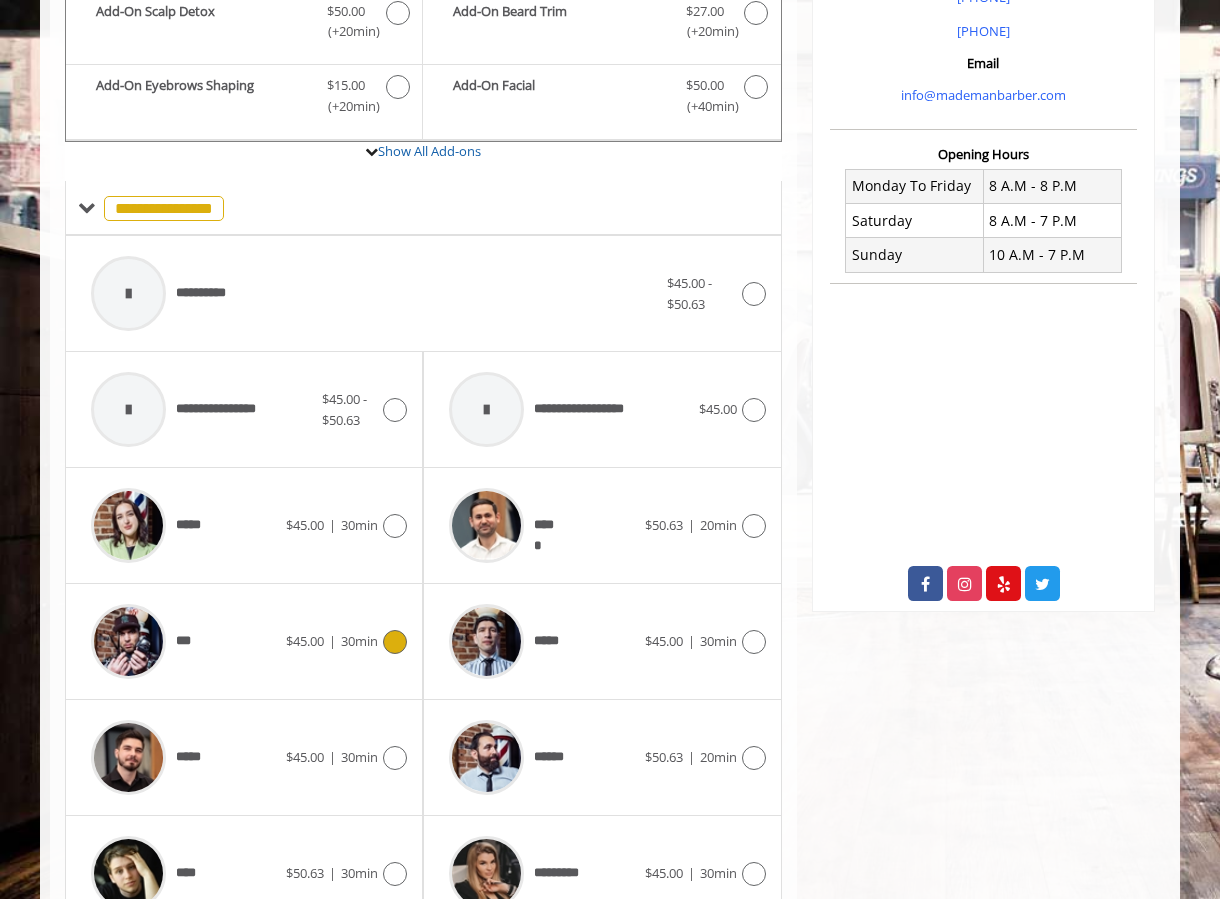 scroll, scrollTop: 758, scrollLeft: 0, axis: vertical 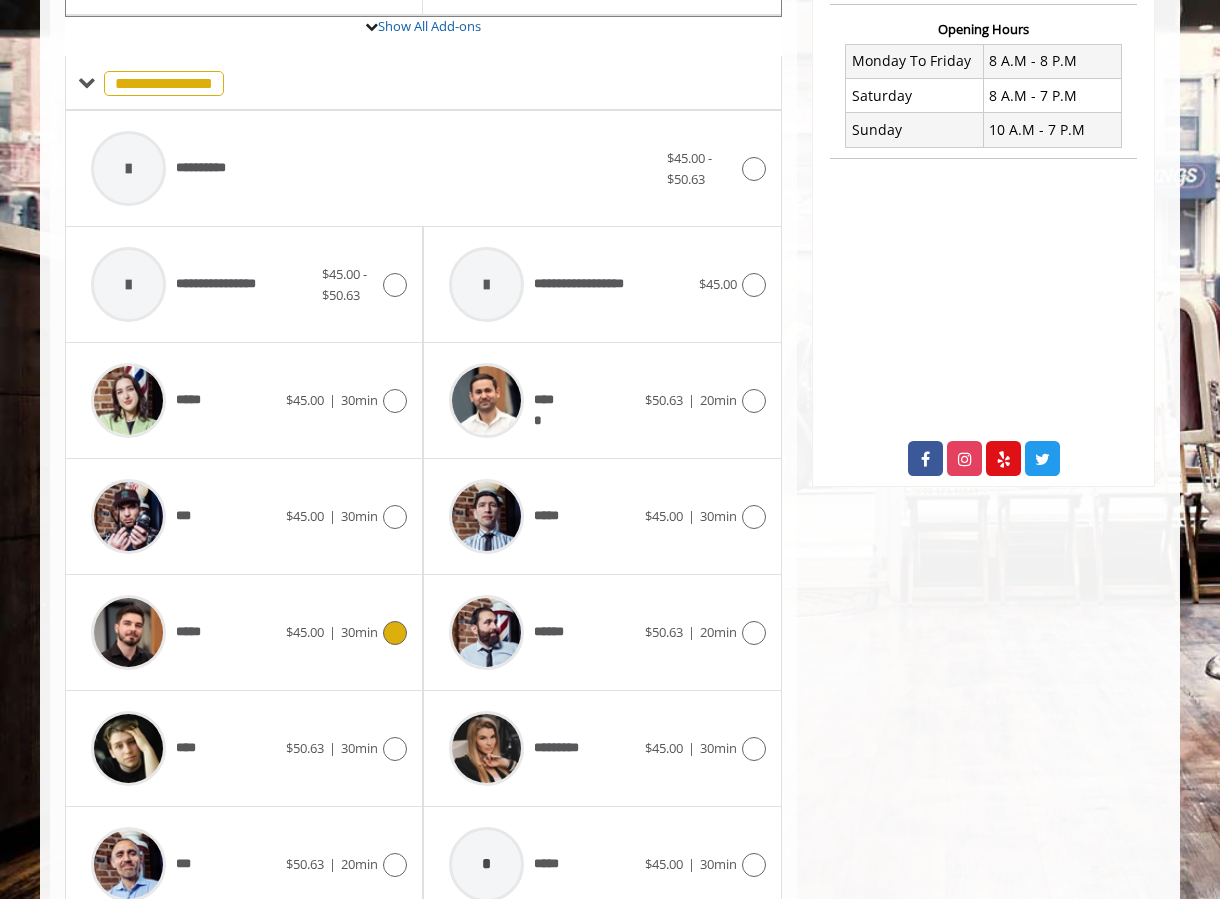 click at bounding box center [392, 633] 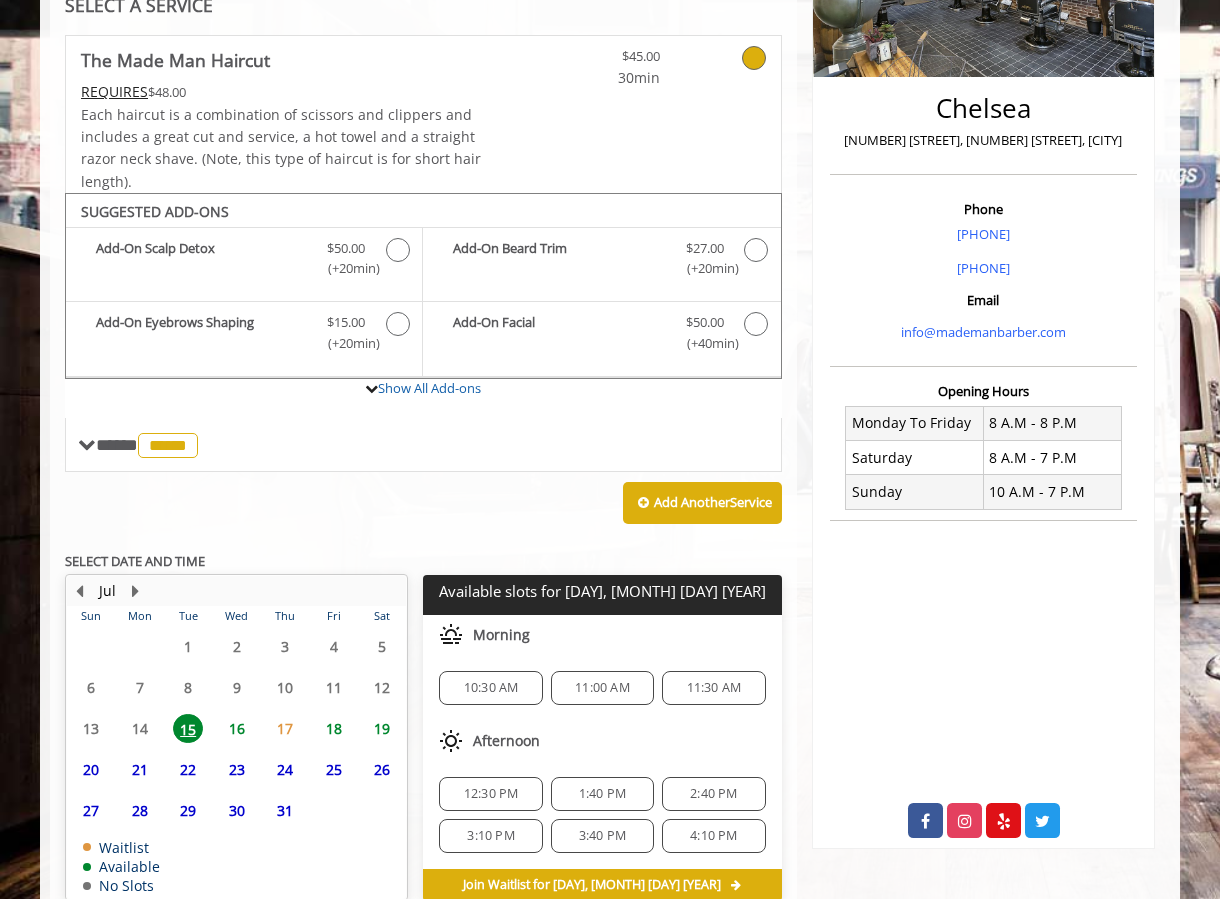 scroll, scrollTop: 496, scrollLeft: 0, axis: vertical 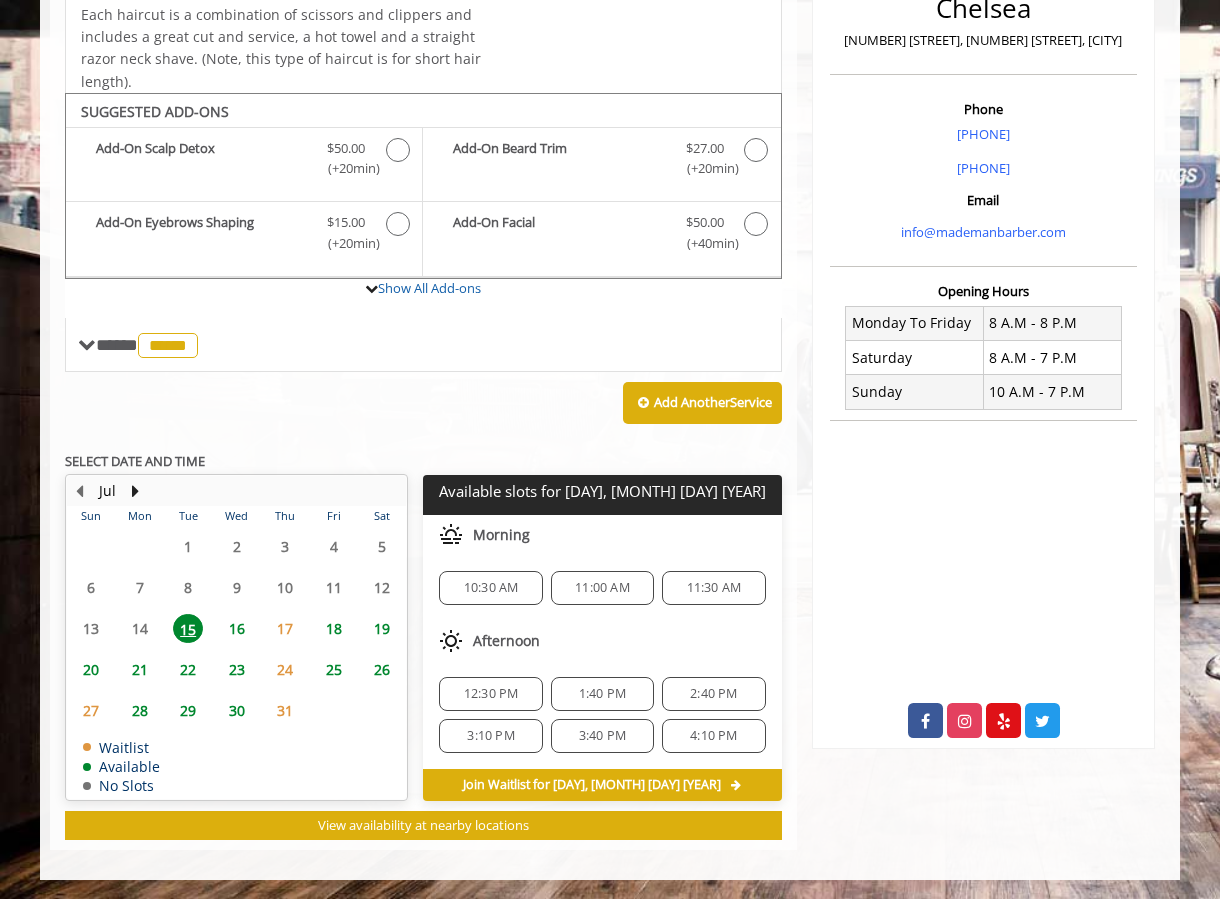 click on "10:30 AM" 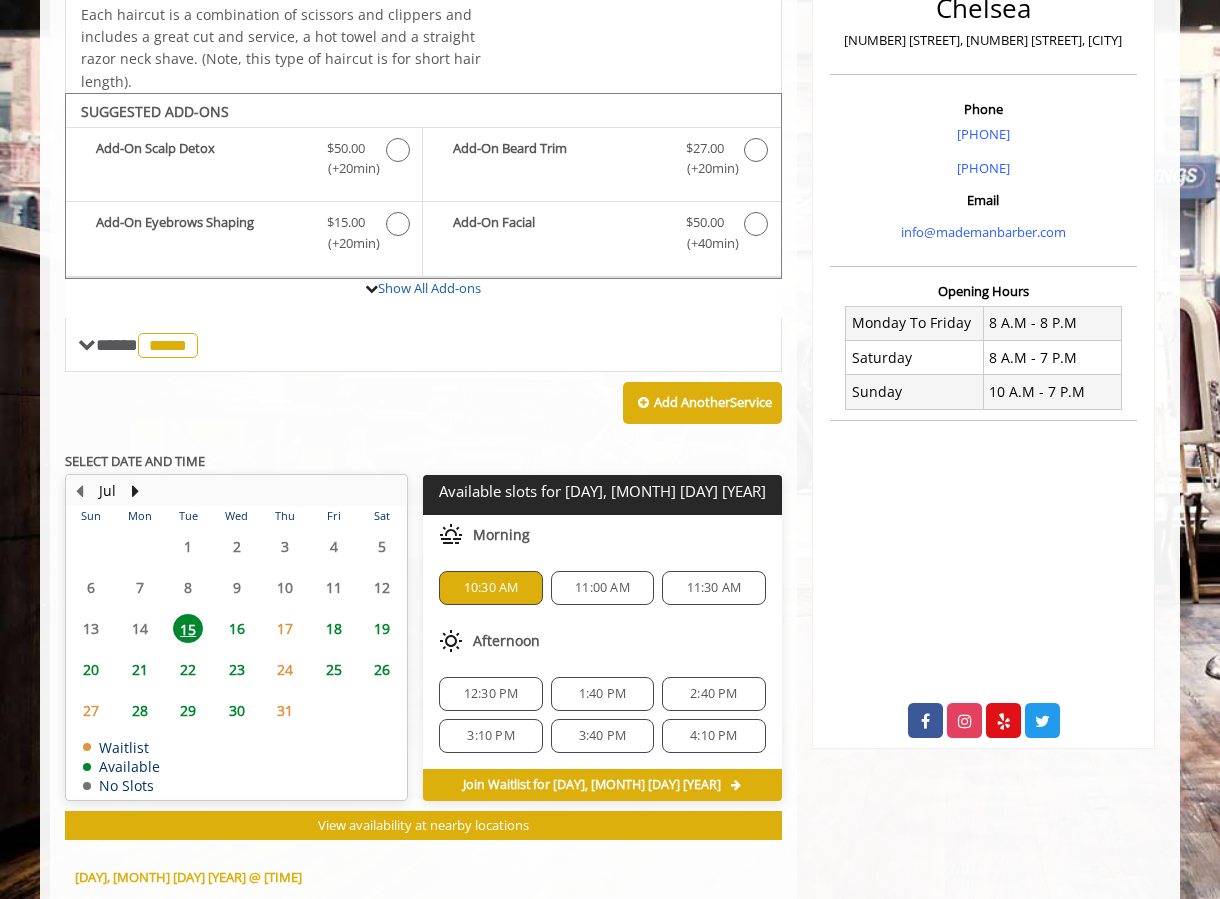 scroll, scrollTop: 857, scrollLeft: 0, axis: vertical 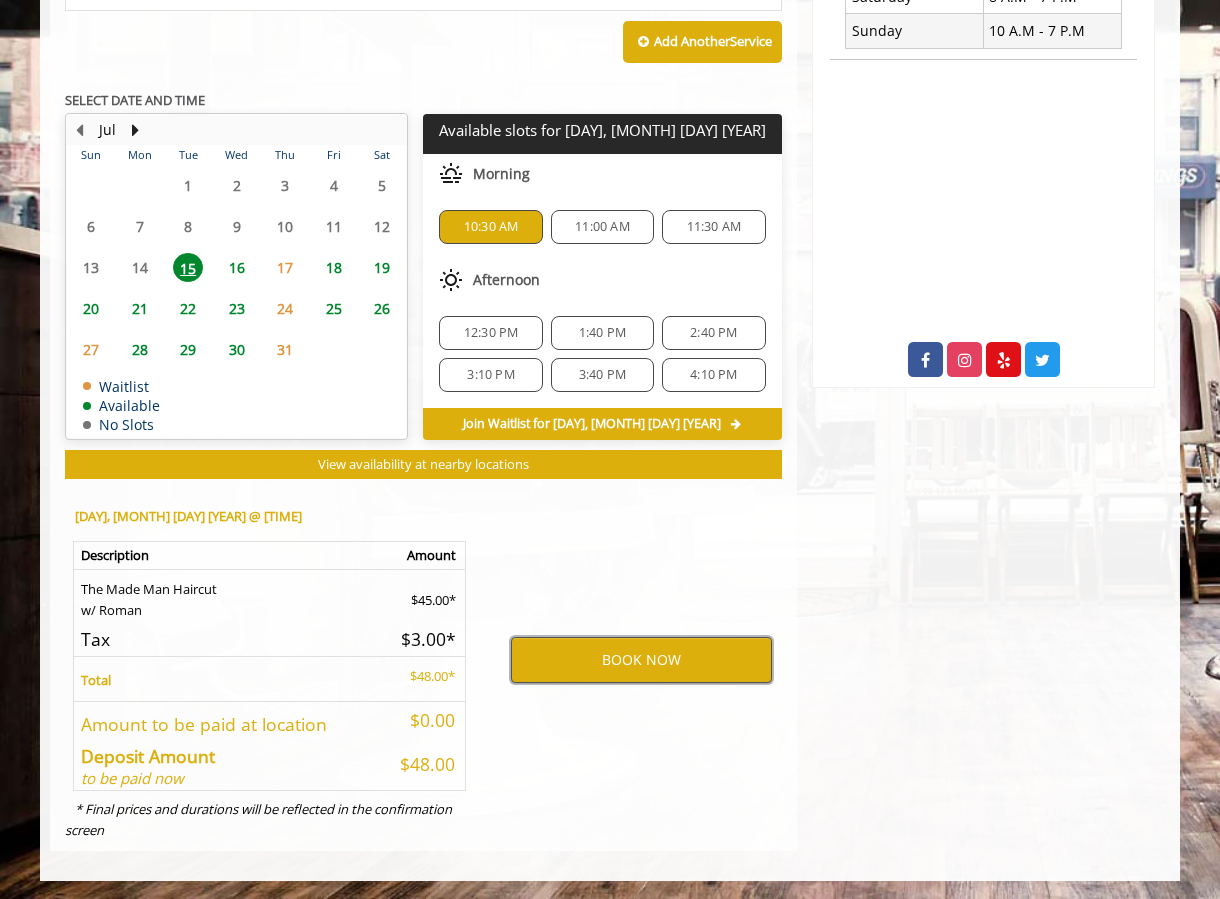 click on "BOOK NOW" at bounding box center (641, 660) 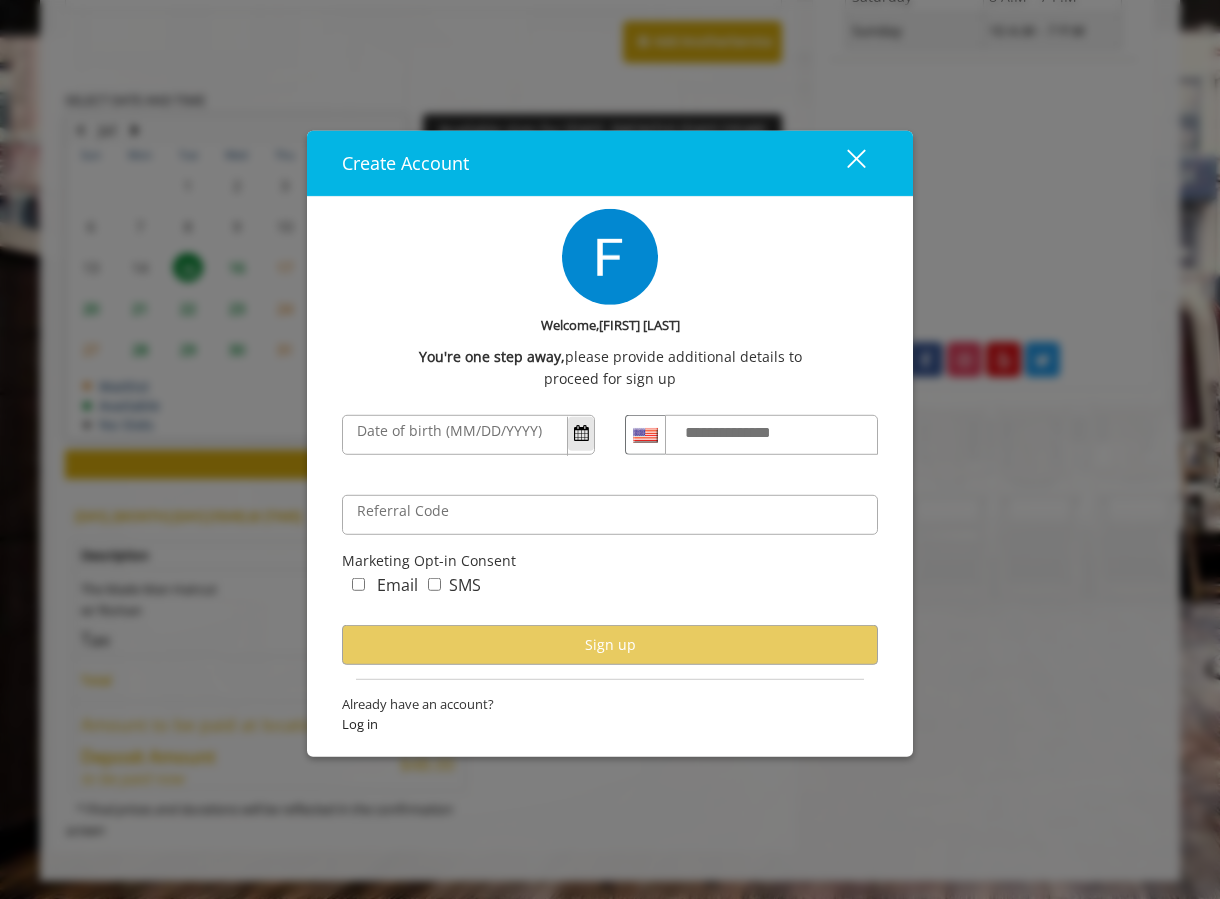 click at bounding box center (581, 433) 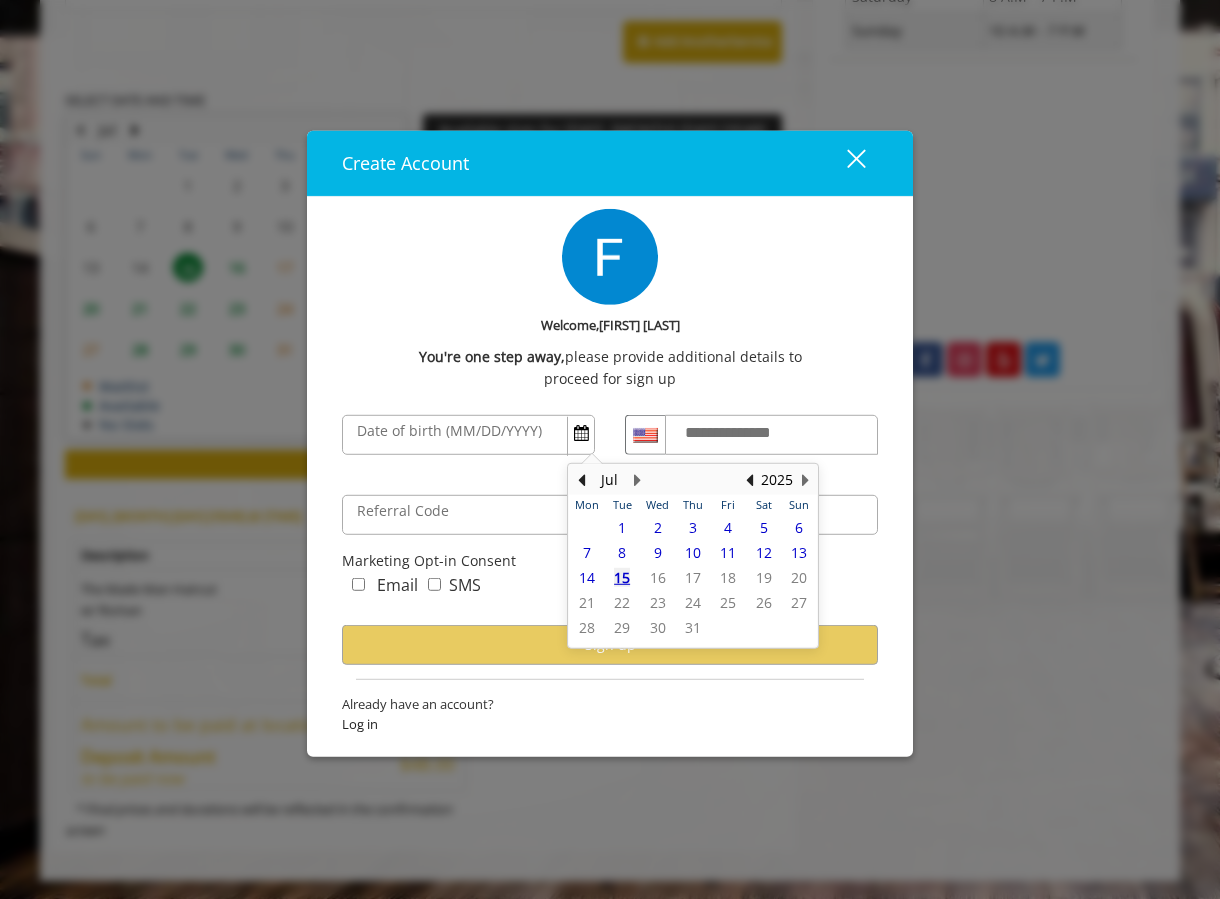 click on "You're one step away,   please provide additional details to" at bounding box center [610, 356] 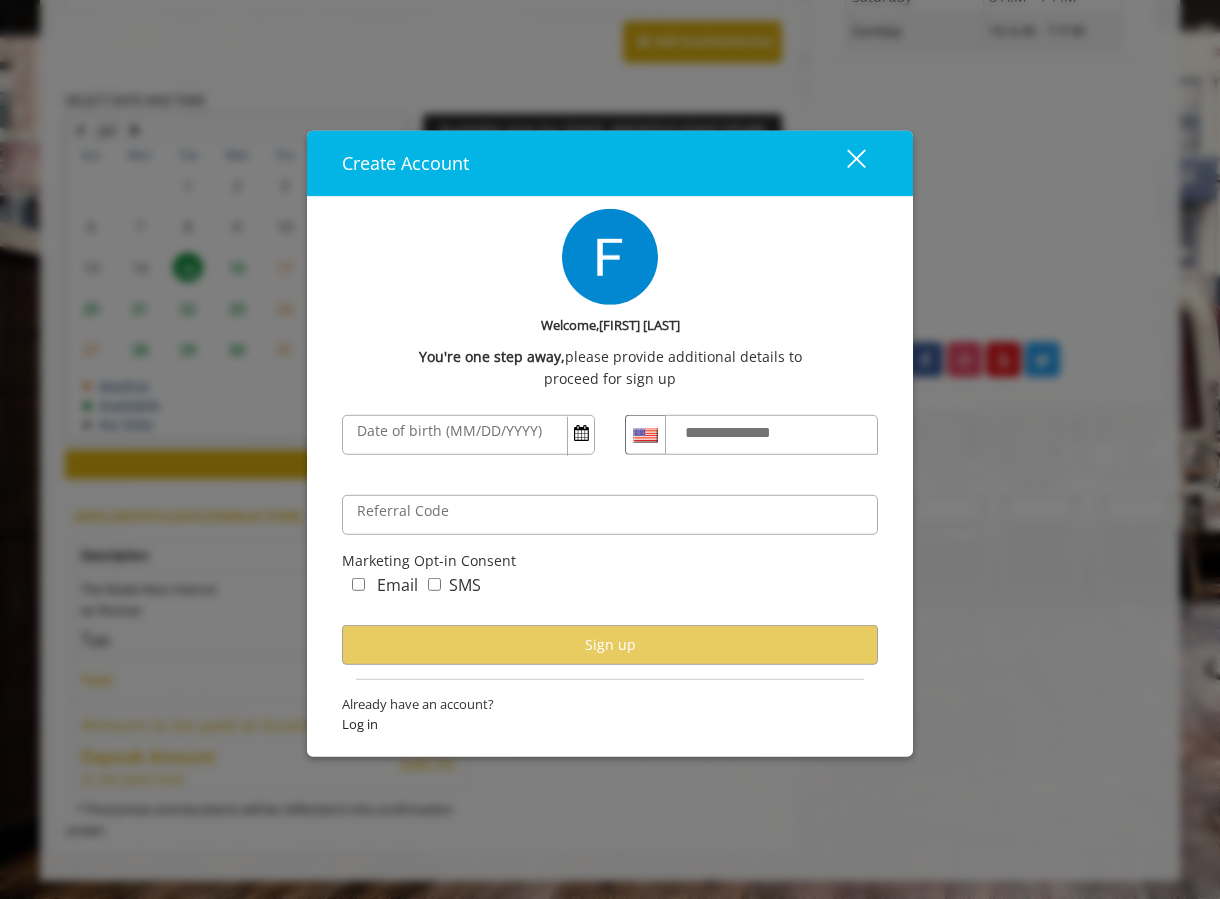 scroll, scrollTop: 20, scrollLeft: 0, axis: vertical 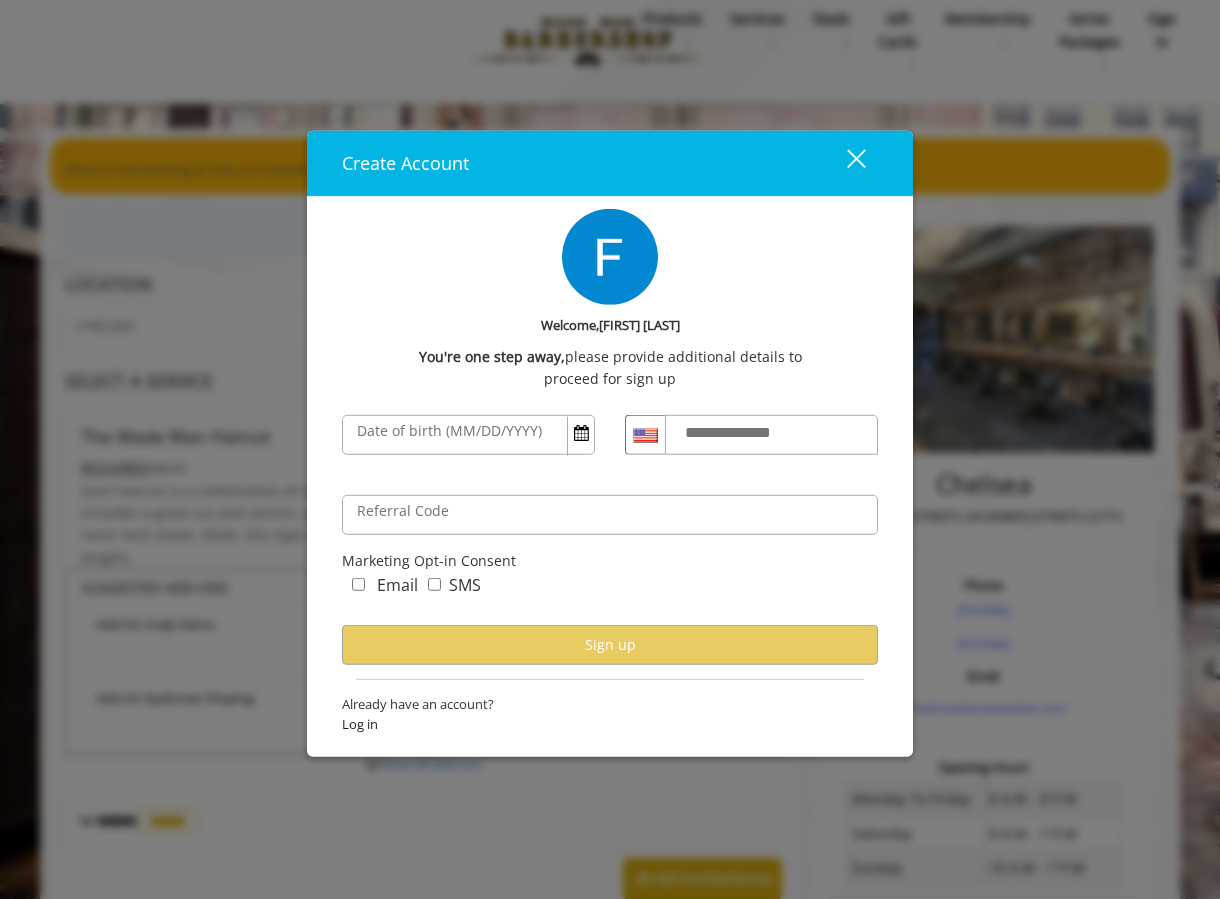 click on "close" at bounding box center (844, 162) 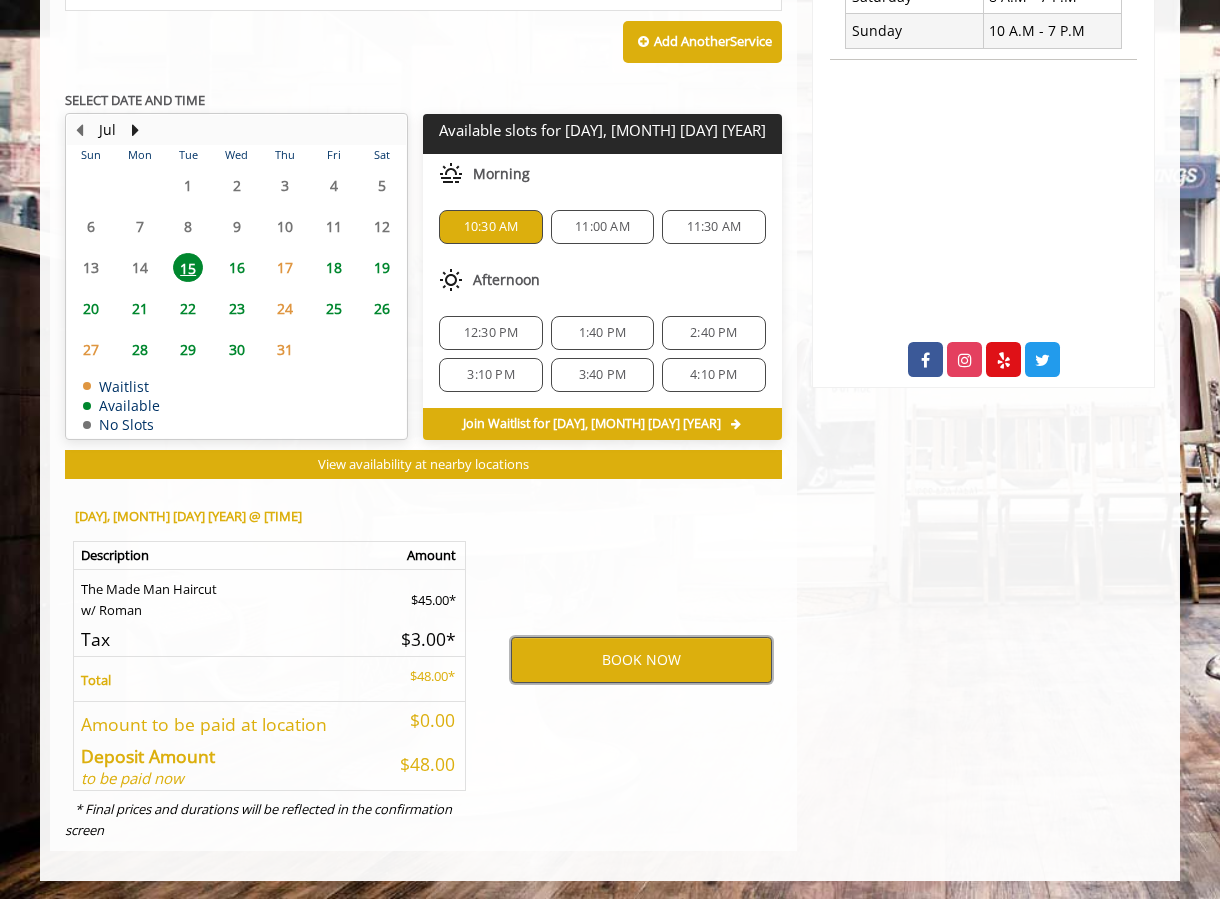 click on "BOOK NOW" at bounding box center (641, 660) 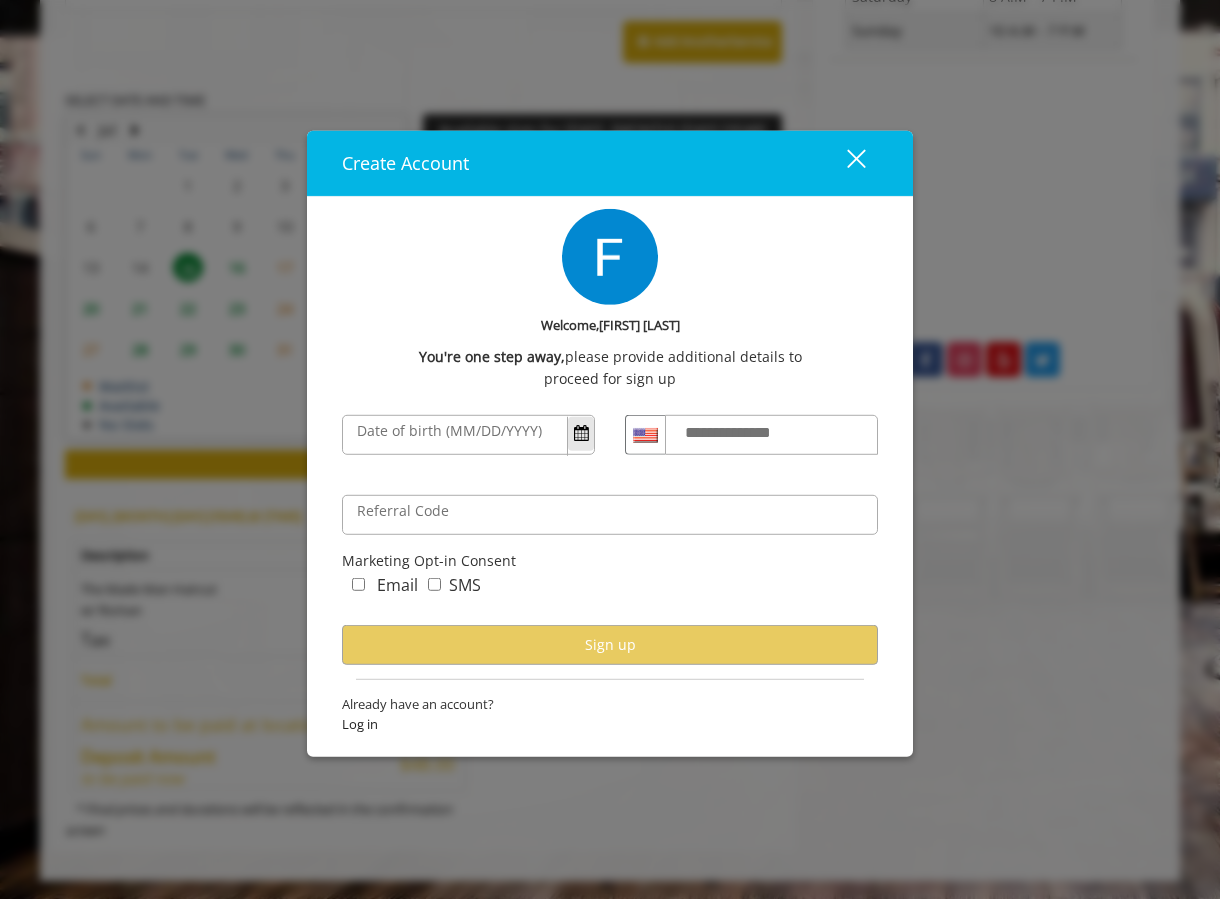 click at bounding box center (581, 433) 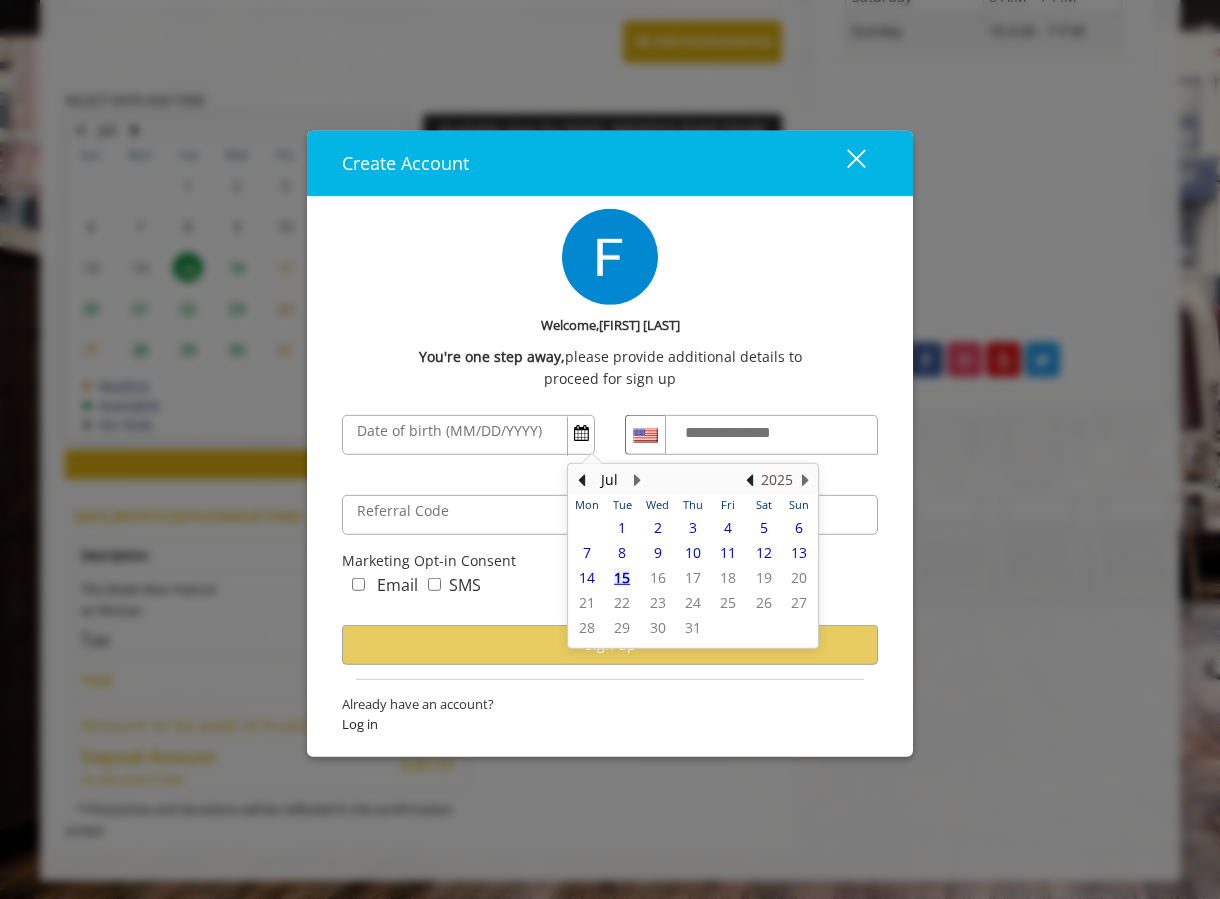 click on "2025" at bounding box center (777, 479) 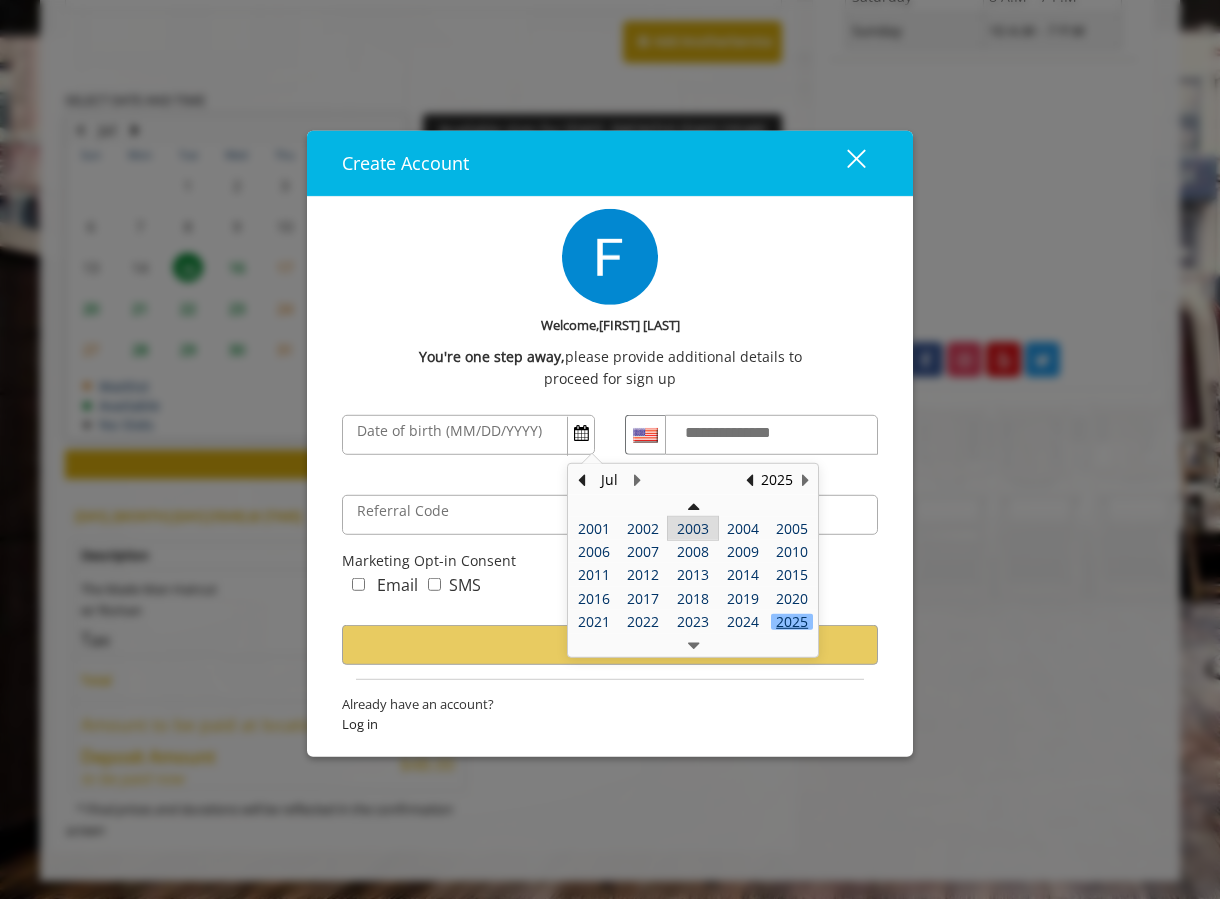 click on "2003" at bounding box center (693, 527) 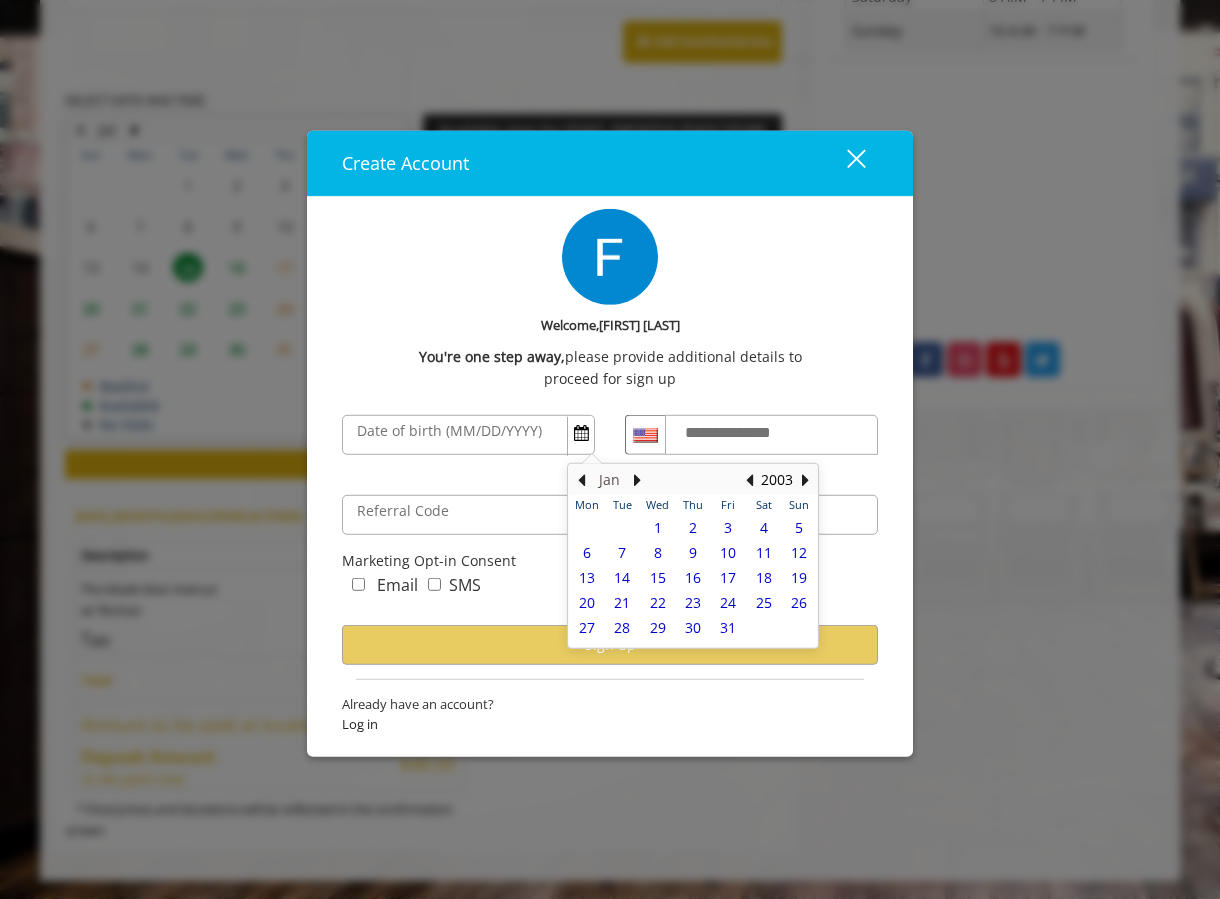 click on "Jan" at bounding box center (609, 479) 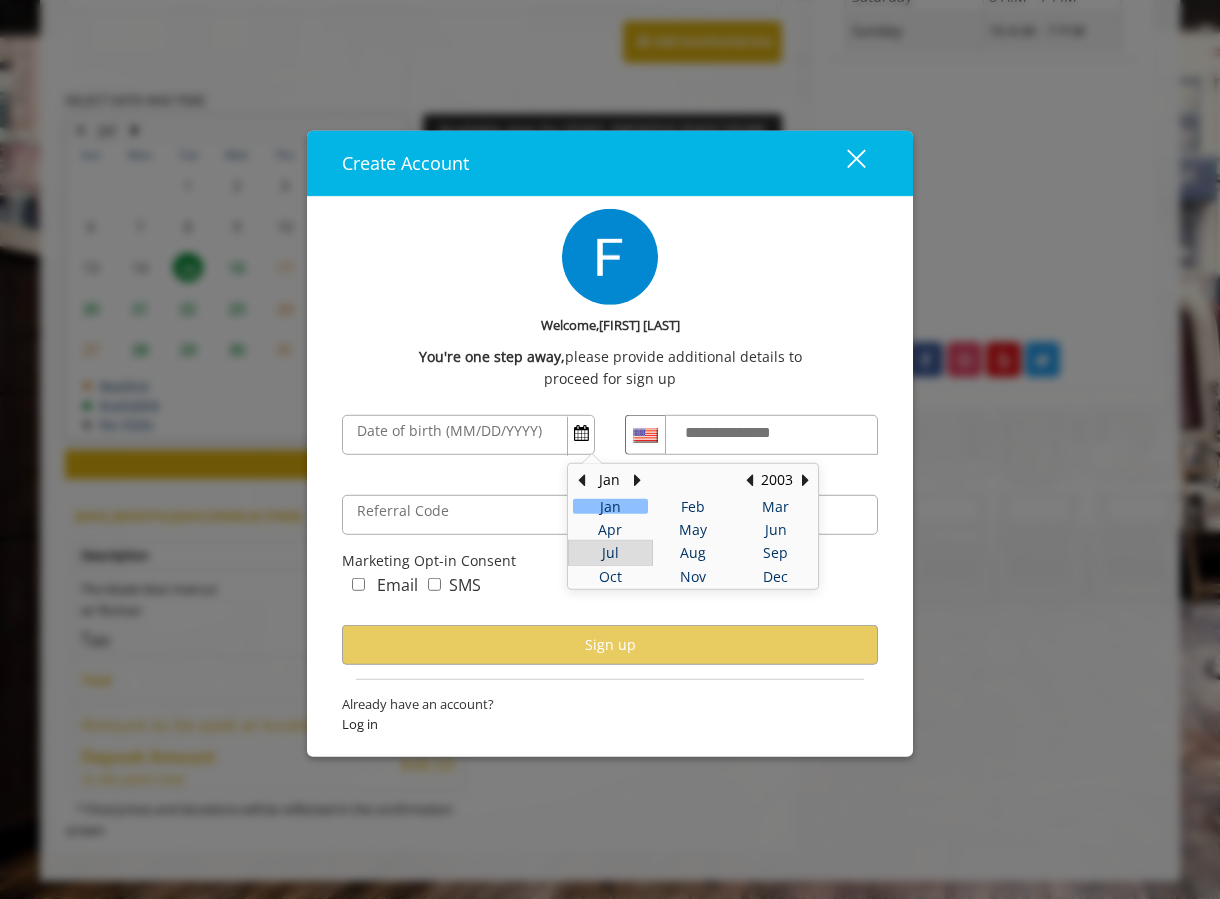 click on "Jul" at bounding box center [610, 552] 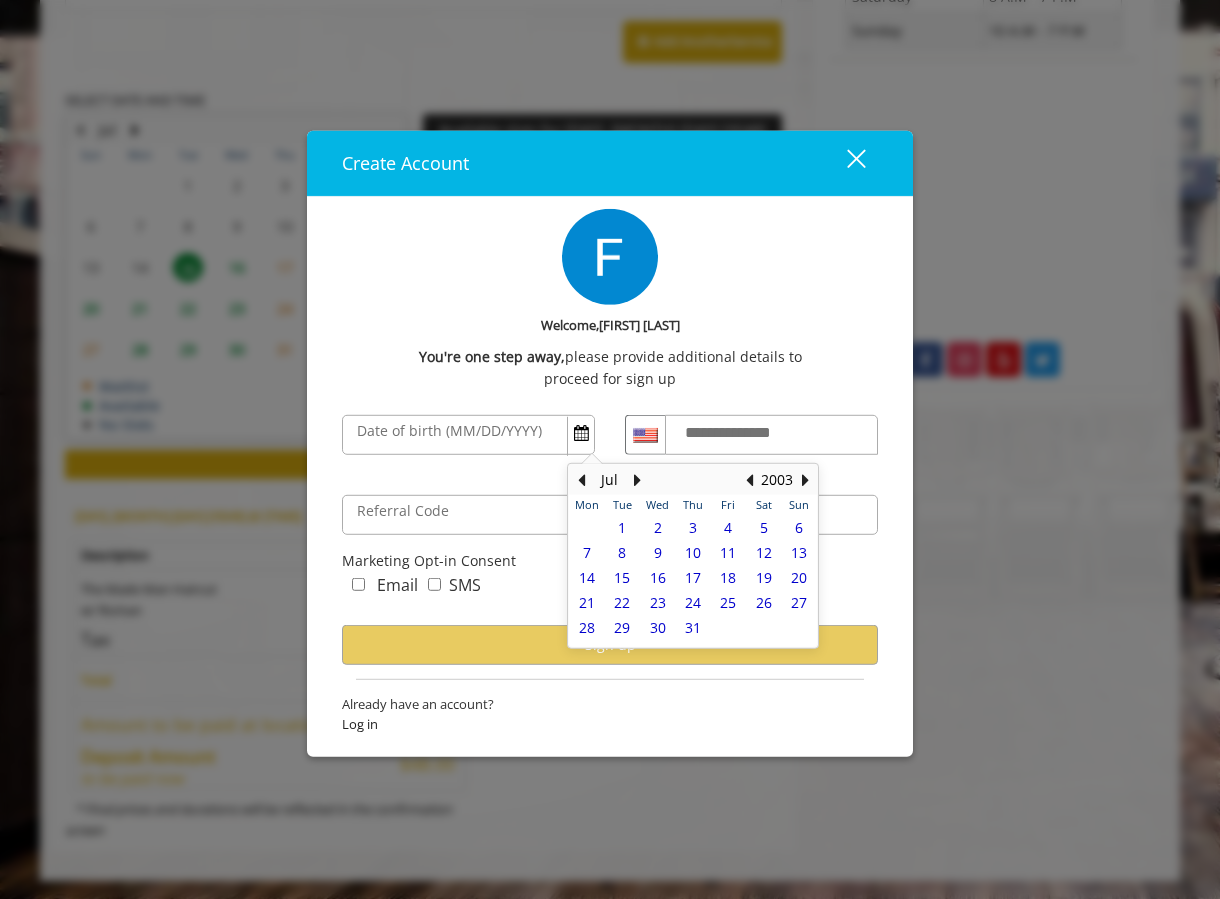 click on "6" at bounding box center (799, 527) 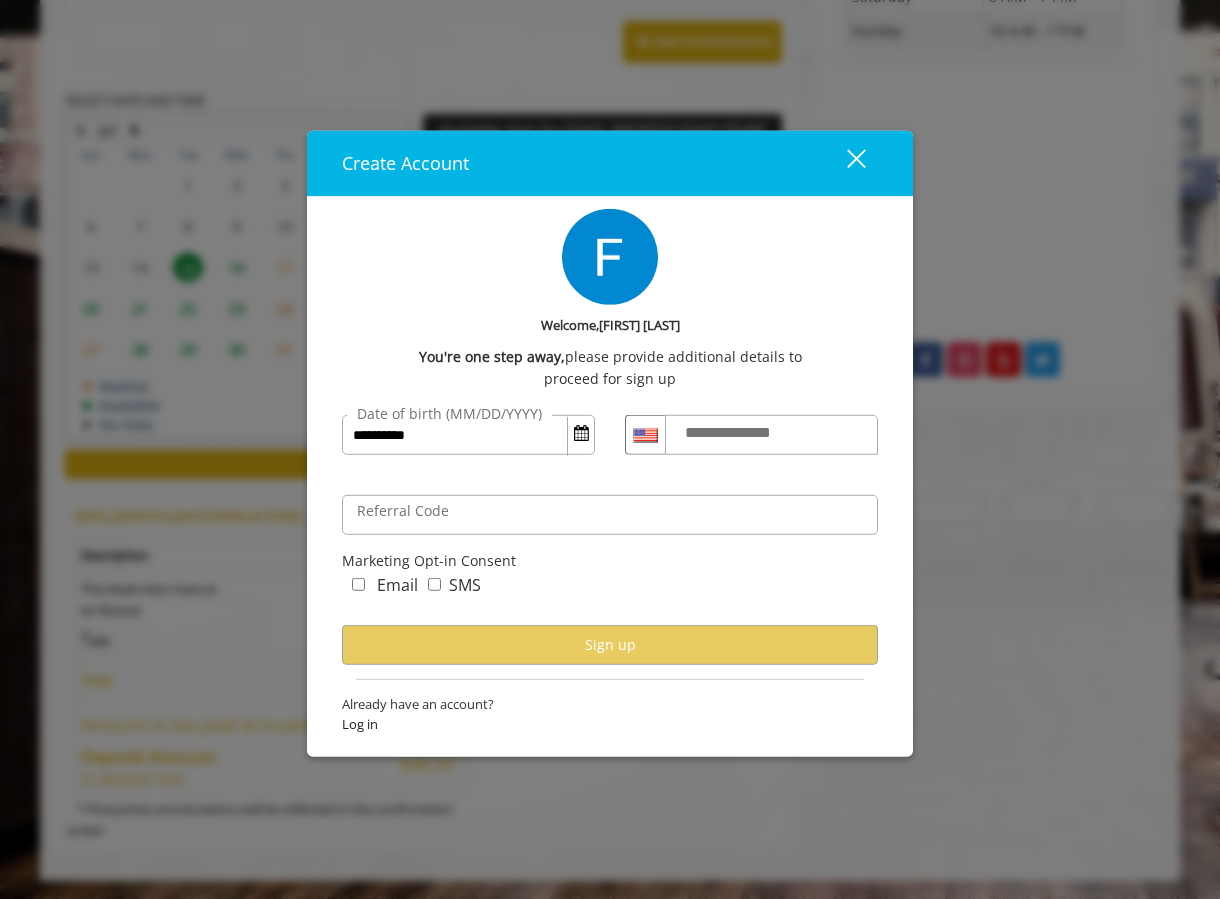 click on "**********" at bounding box center (747, 433) 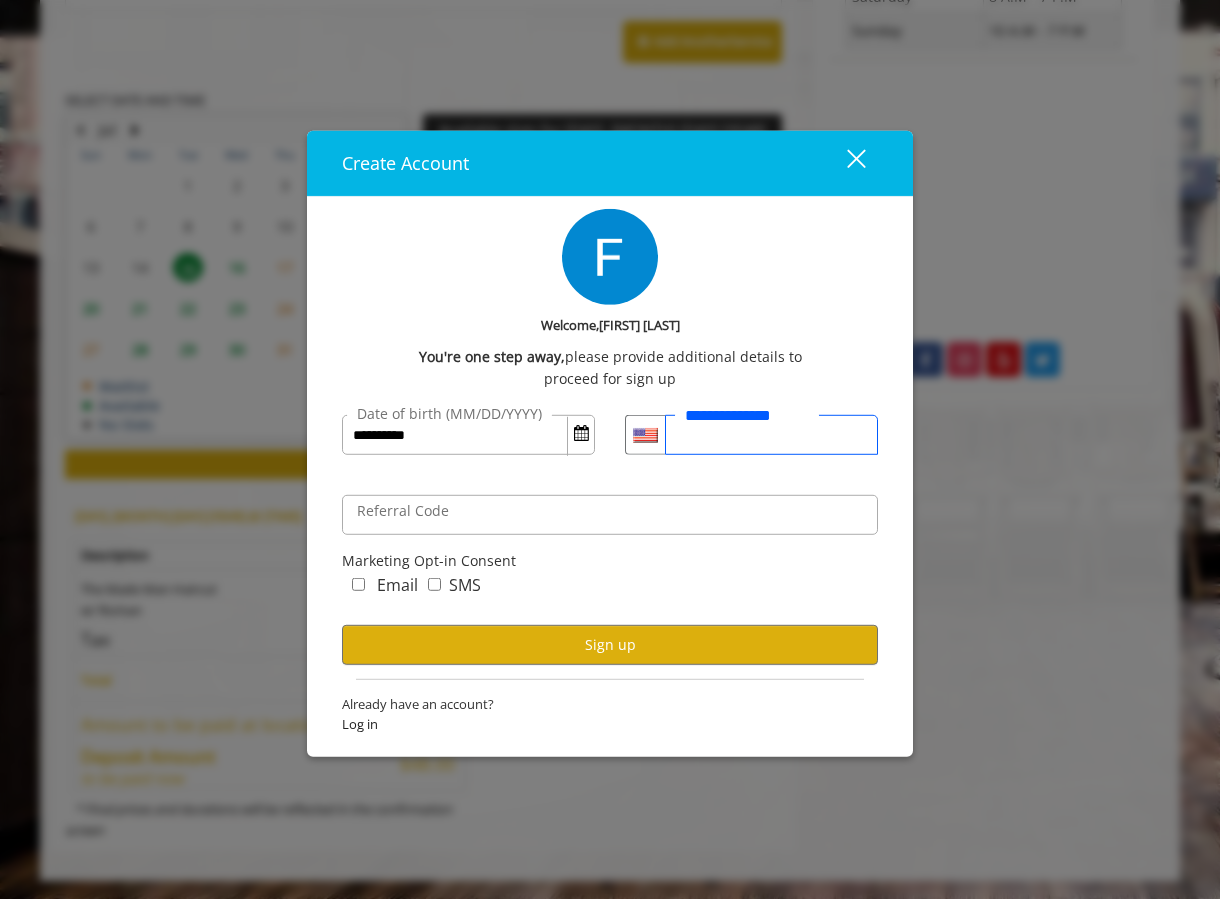 type on "**********" 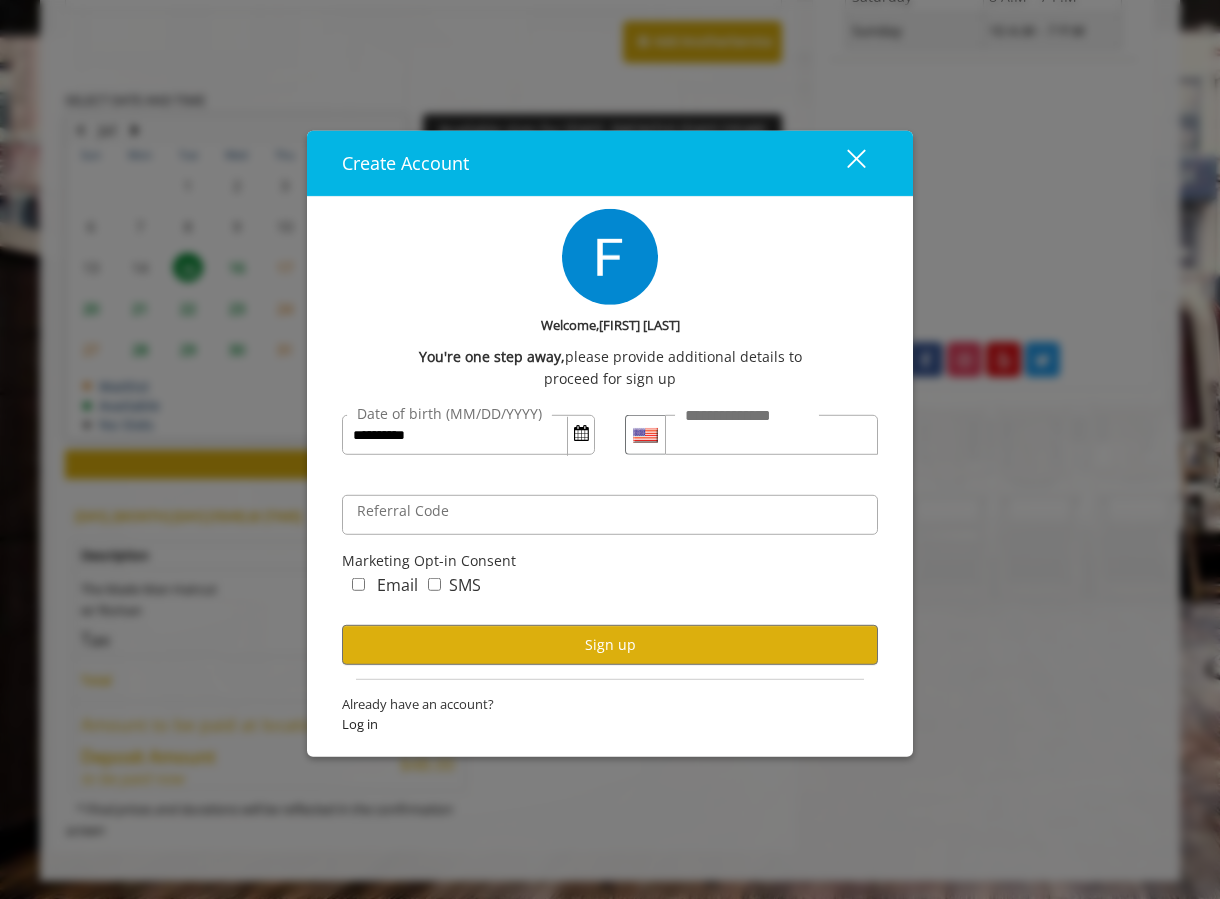 scroll, scrollTop: 0, scrollLeft: 0, axis: both 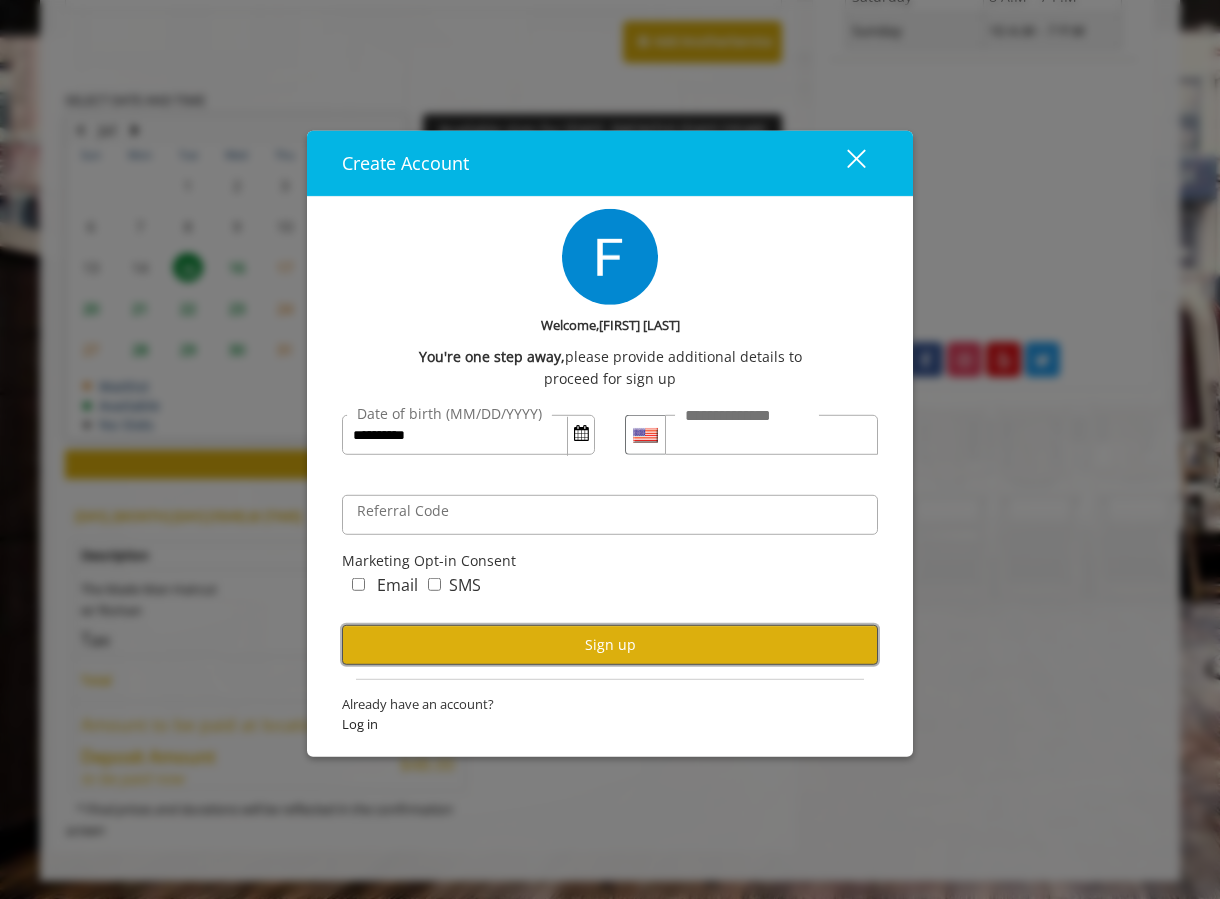 click on "Sign up" at bounding box center (610, 644) 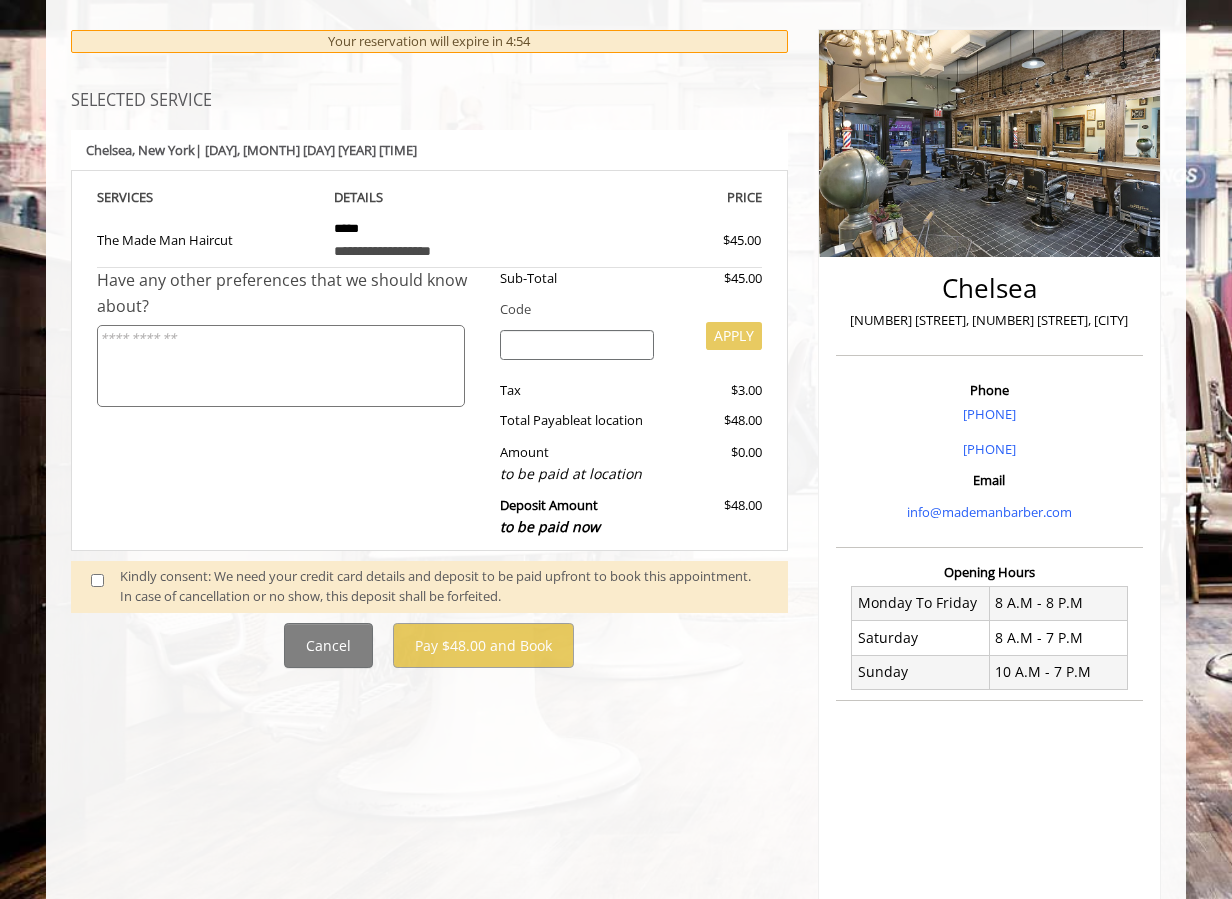 scroll, scrollTop: 229, scrollLeft: 0, axis: vertical 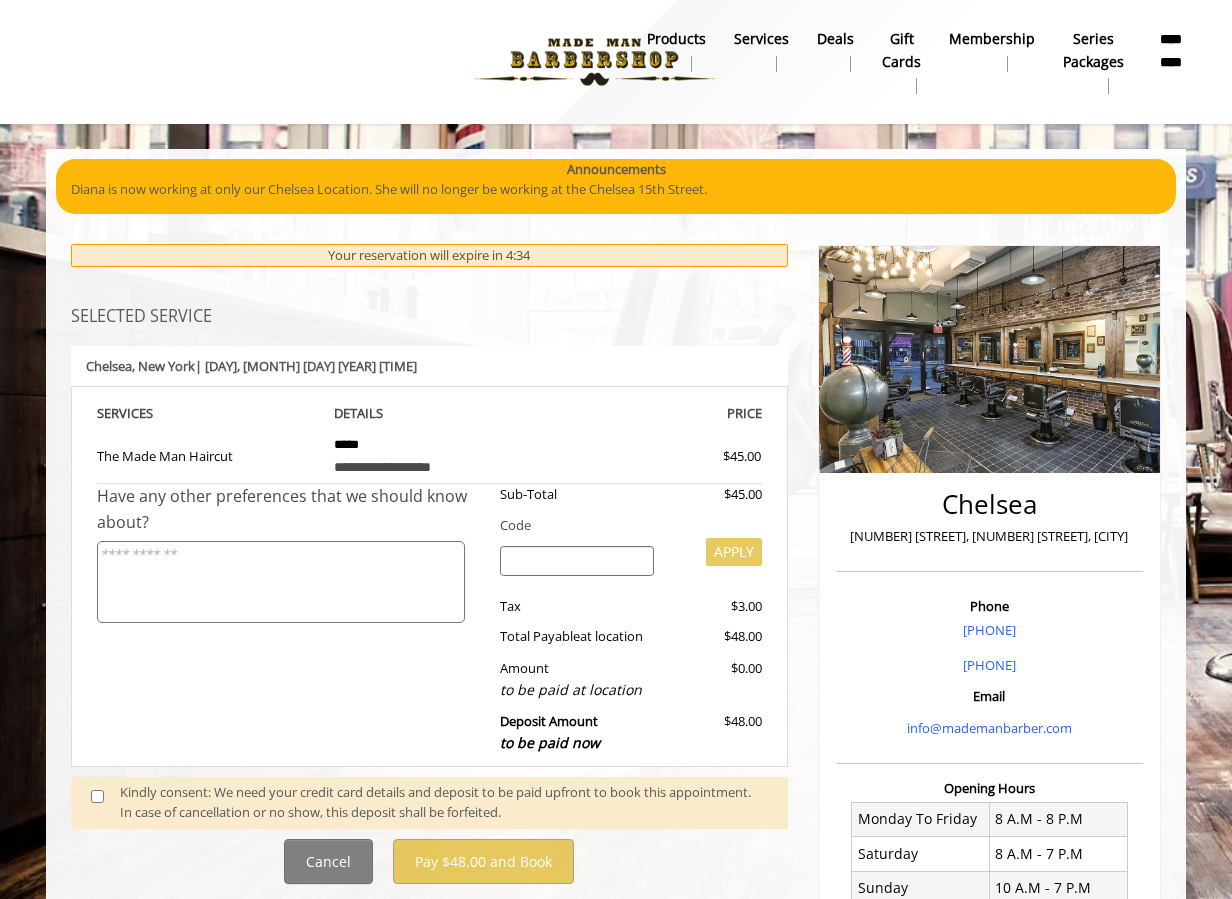 click on "Your reservation will expire in 4:34" at bounding box center (429, 255) 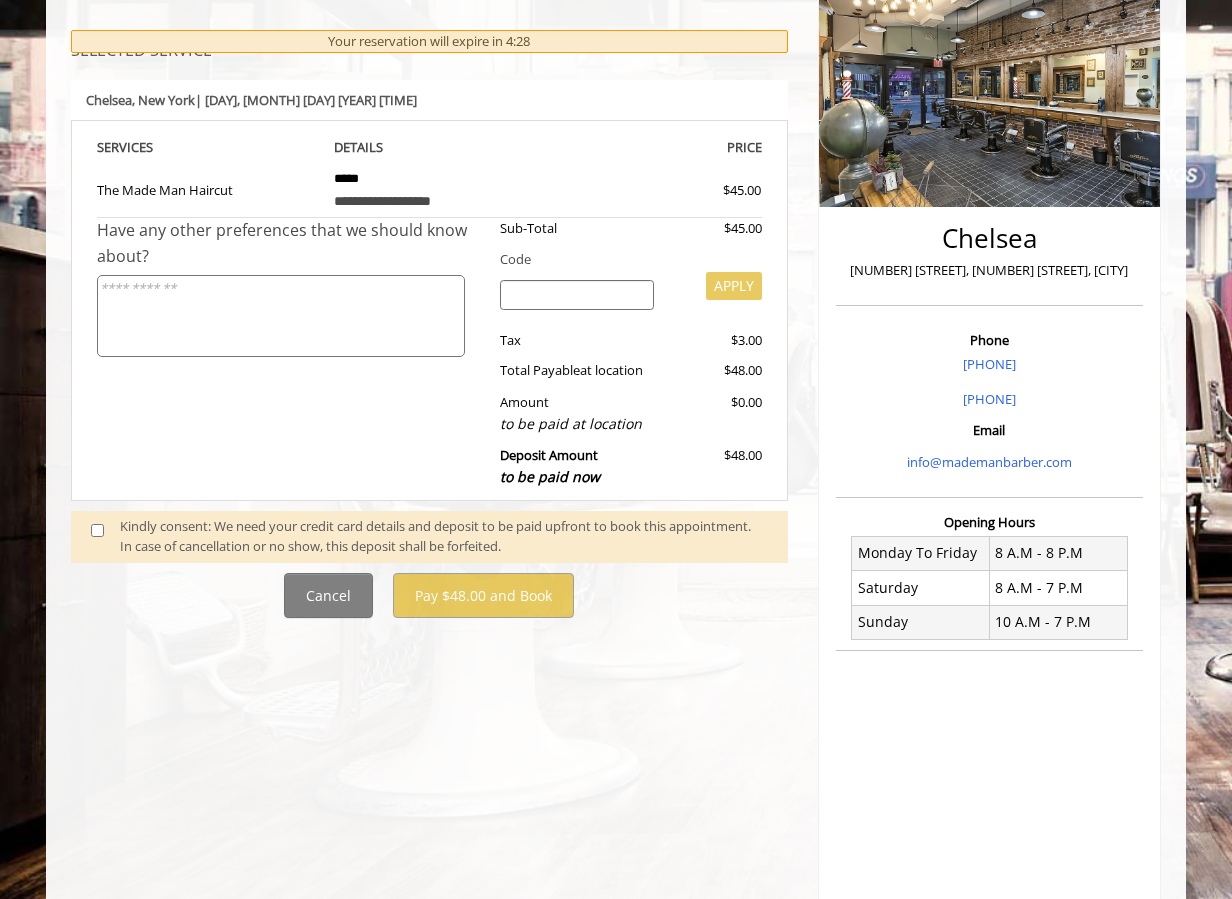 scroll, scrollTop: 270, scrollLeft: 0, axis: vertical 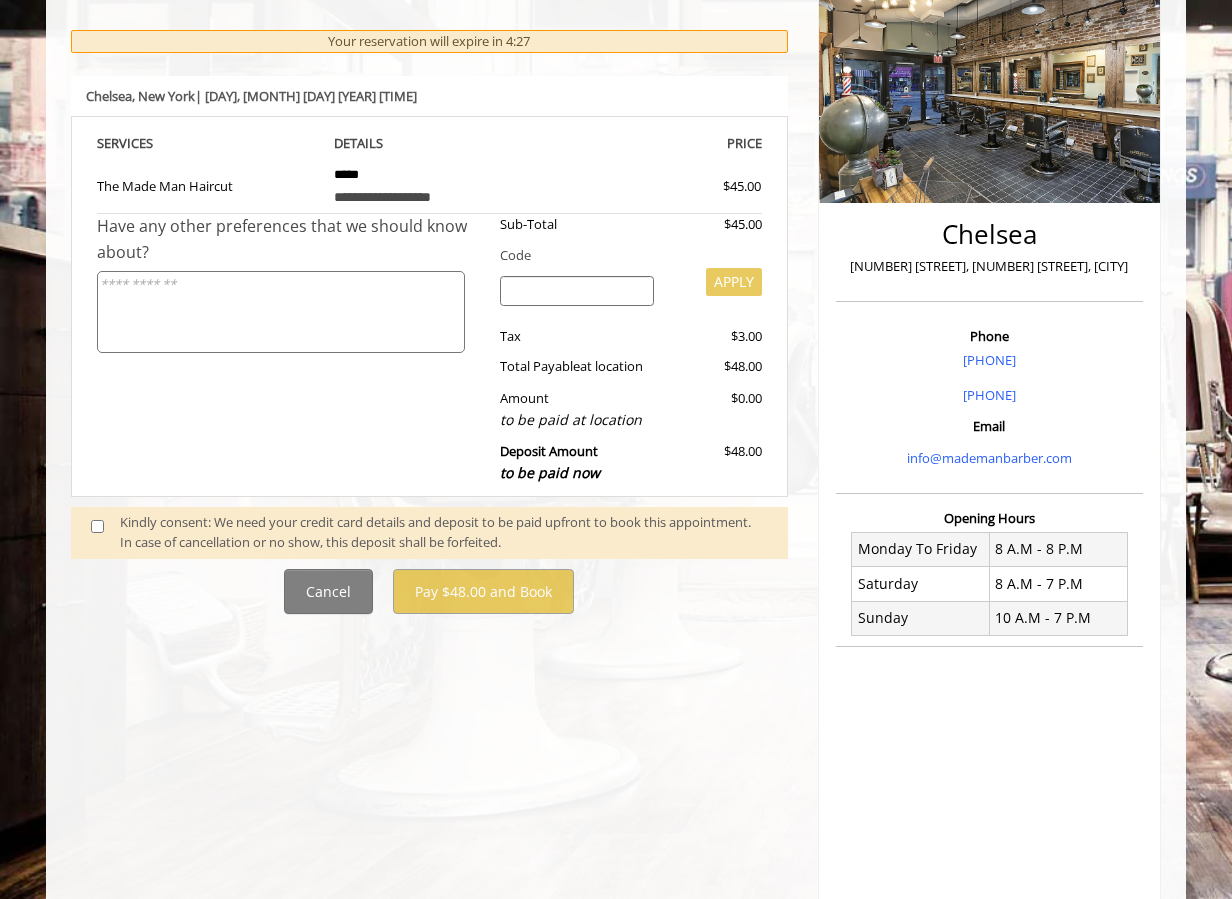 click on "Kindly consent: We need your credit card details and deposit to be paid upfront to book this appointment. In case of cancellation or no show, this deposit shall be forfeited." at bounding box center (444, 533) 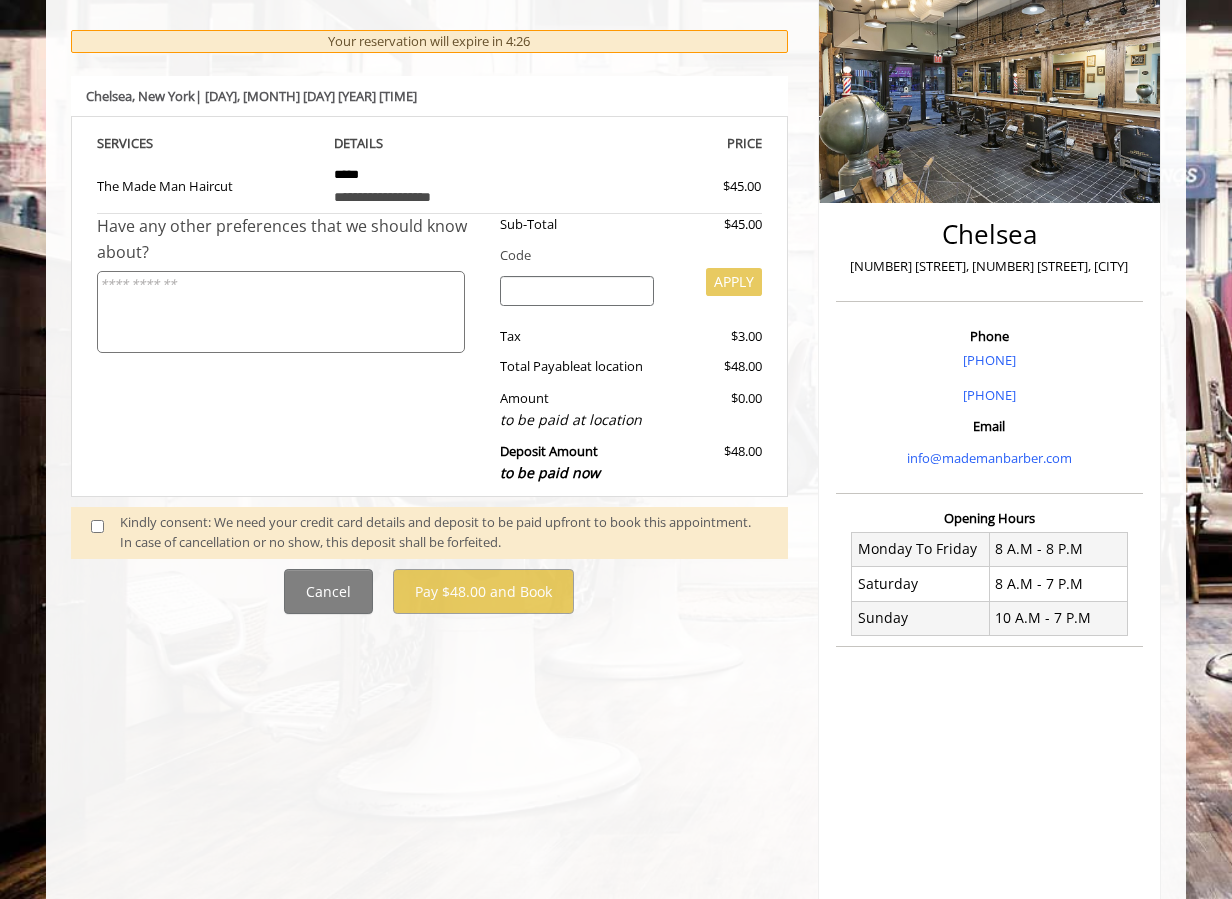click 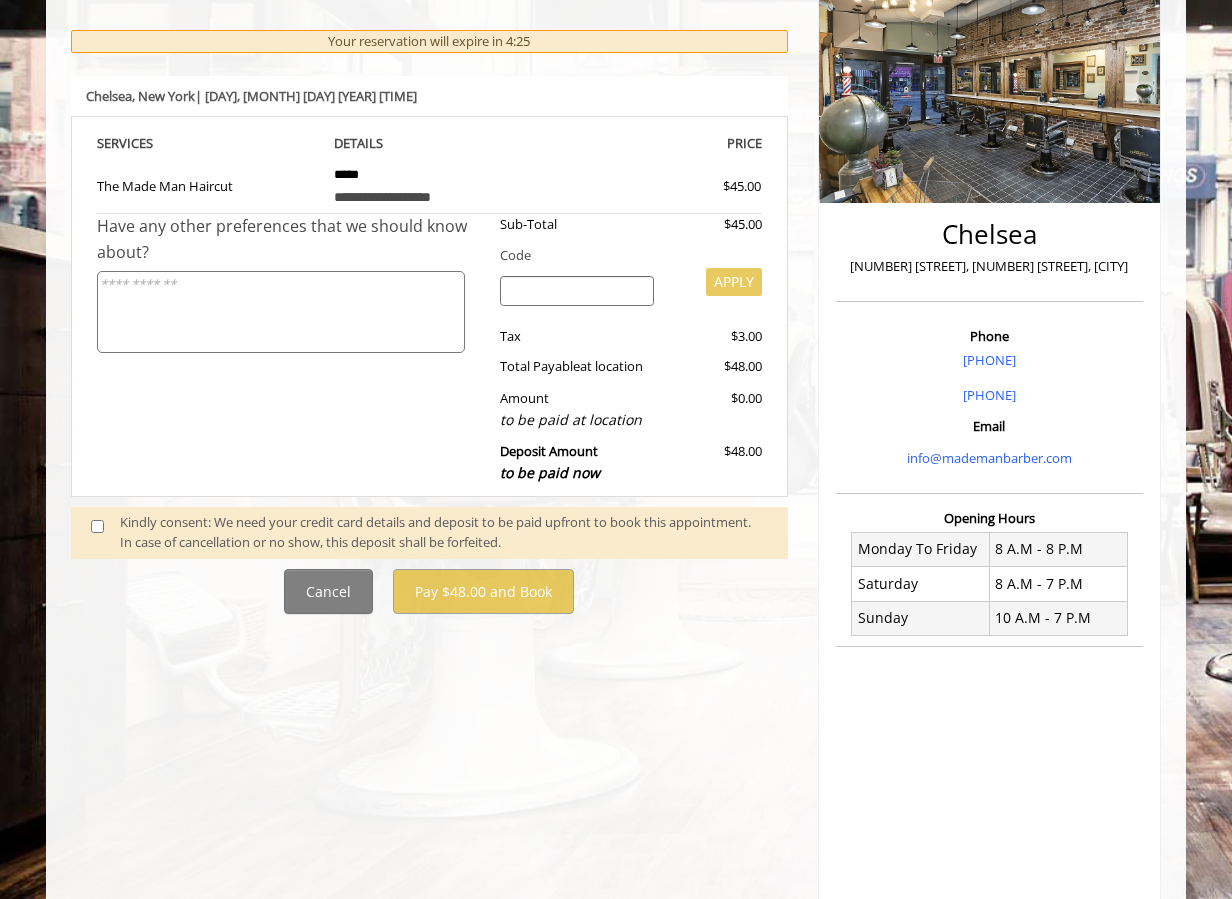 click 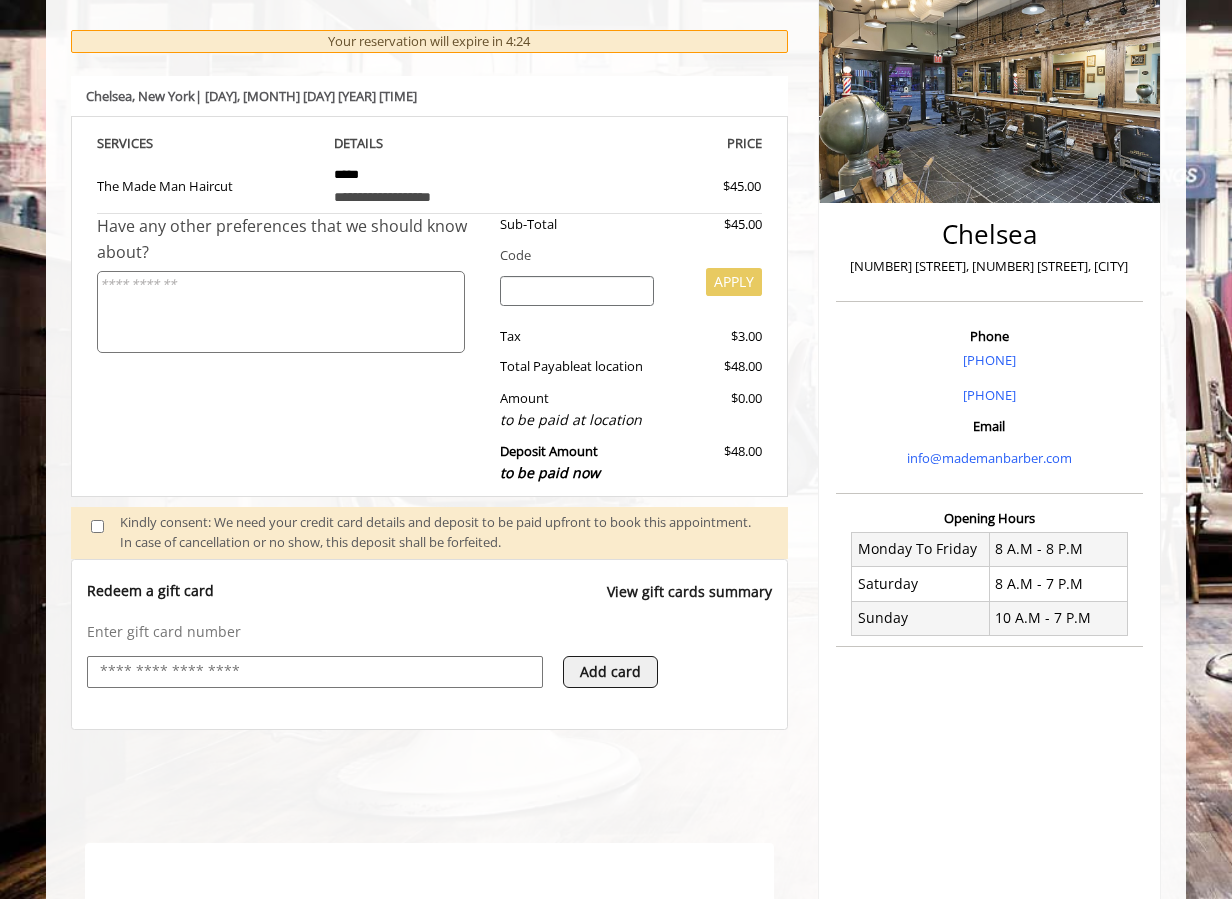 click on "Redeem a gift card   View gift cards summary  Enter gift card number  Add card" at bounding box center [429, 644] 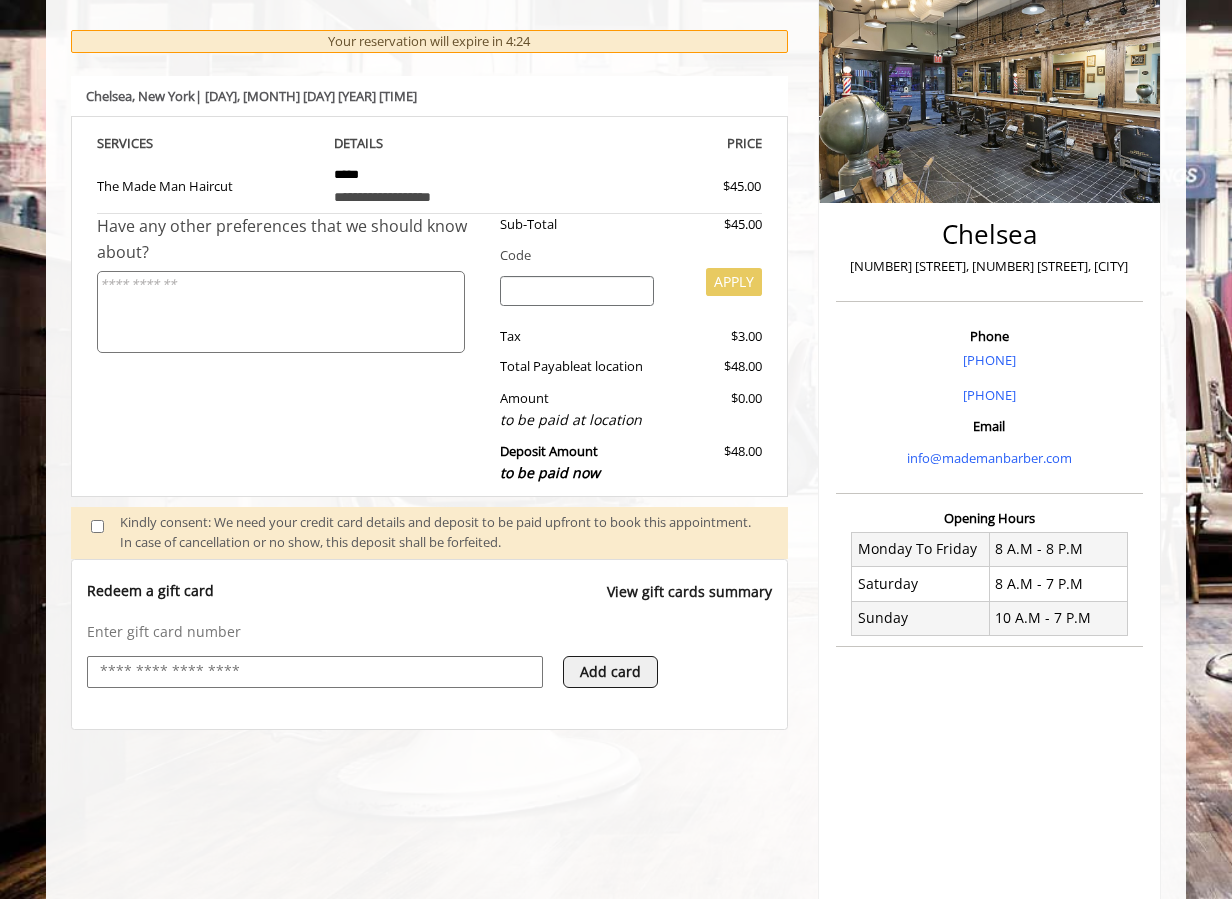 click at bounding box center (315, 672) 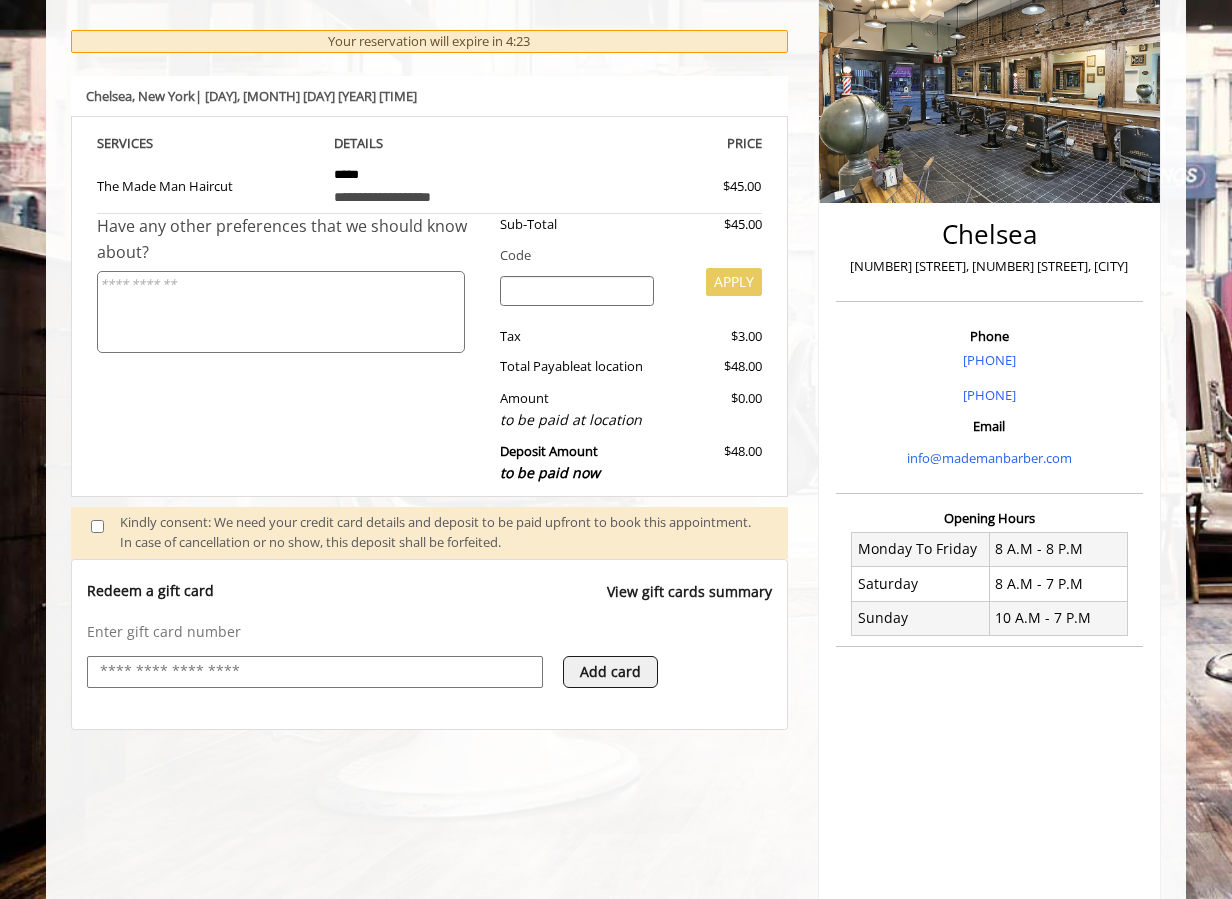 click at bounding box center (315, 672) 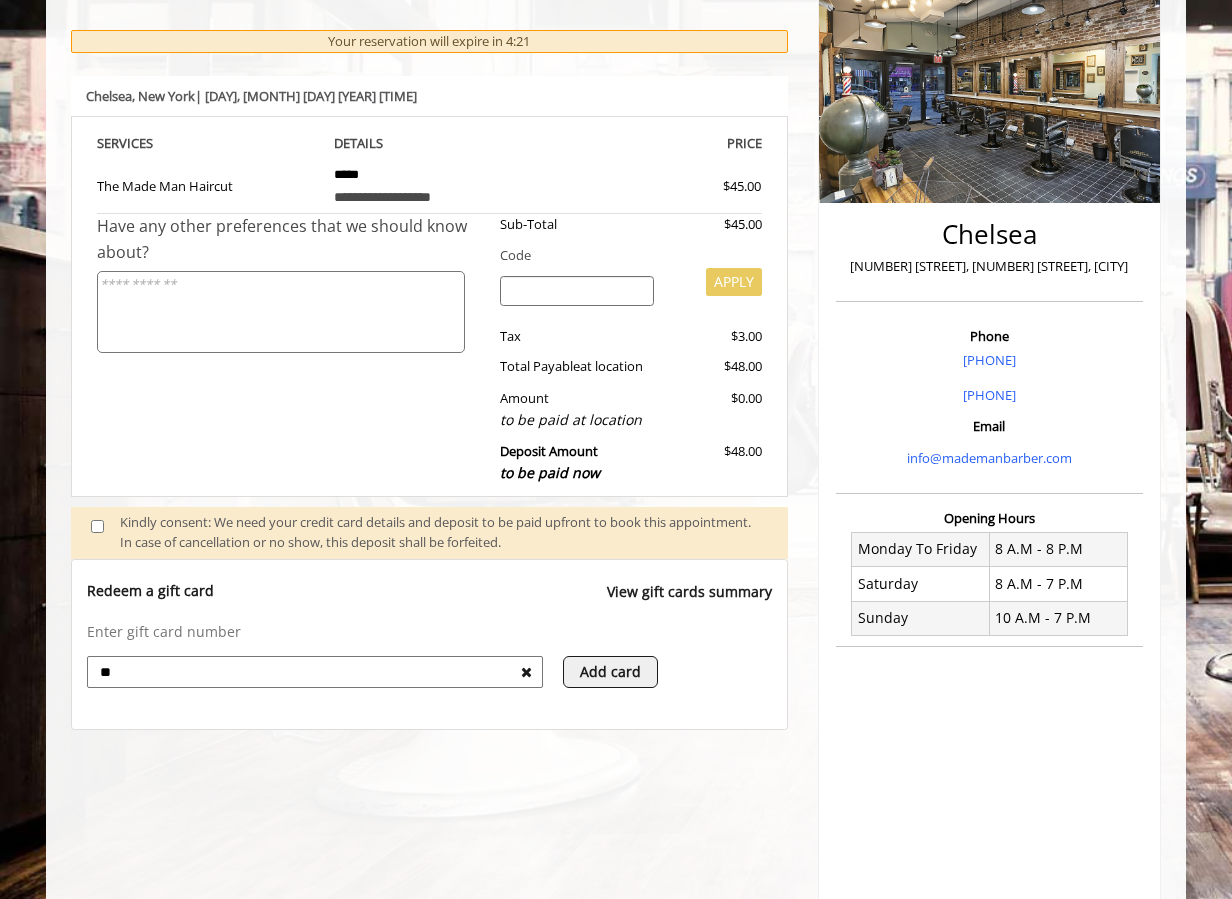 type on "*" 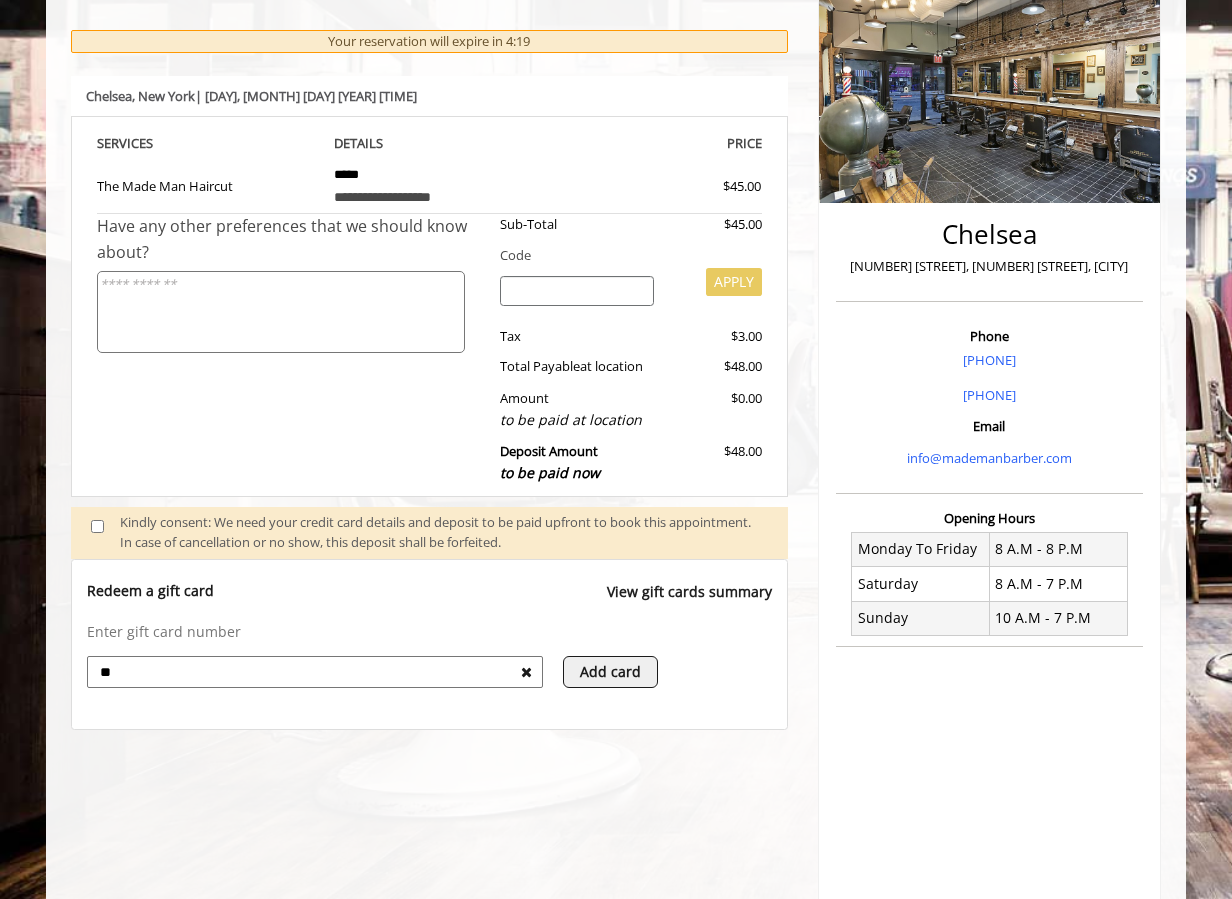 type on "*" 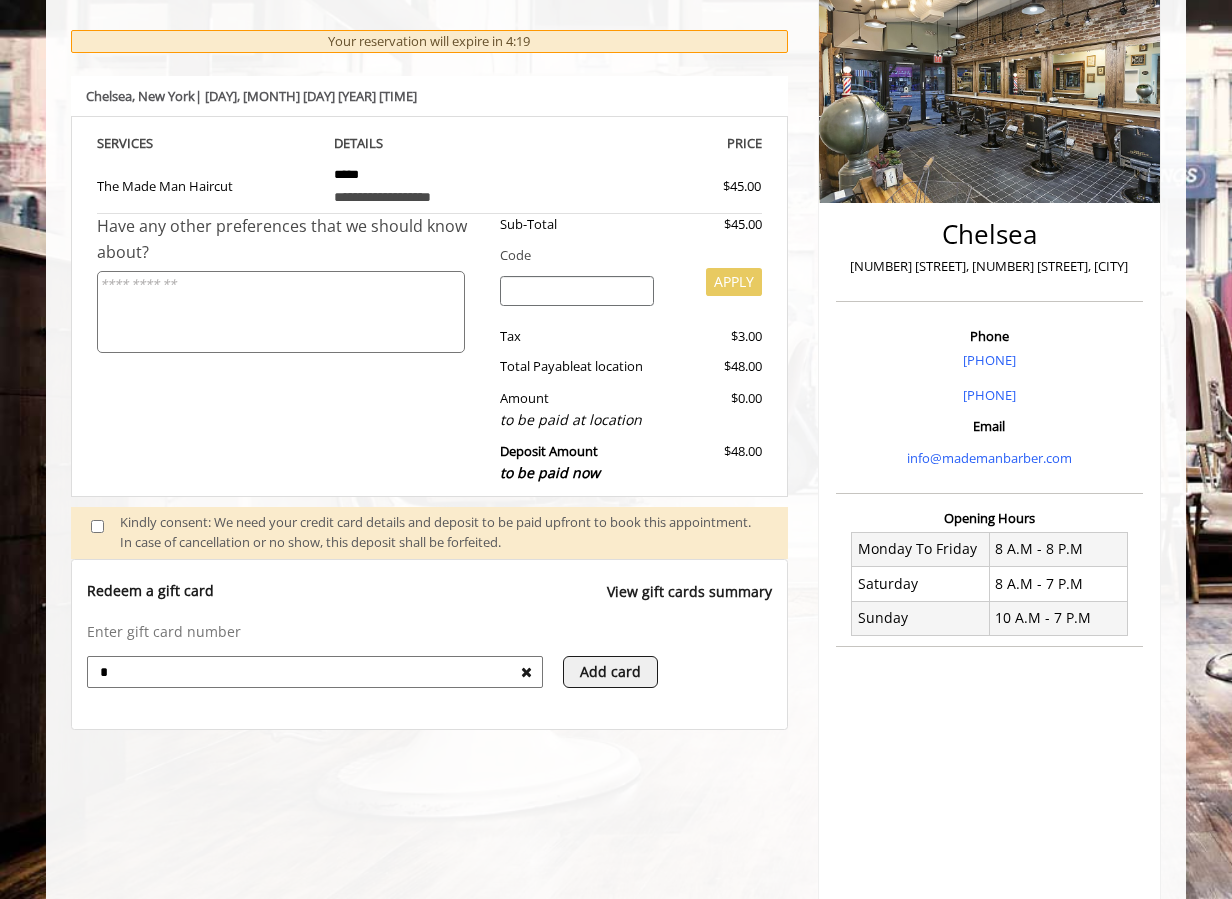 type 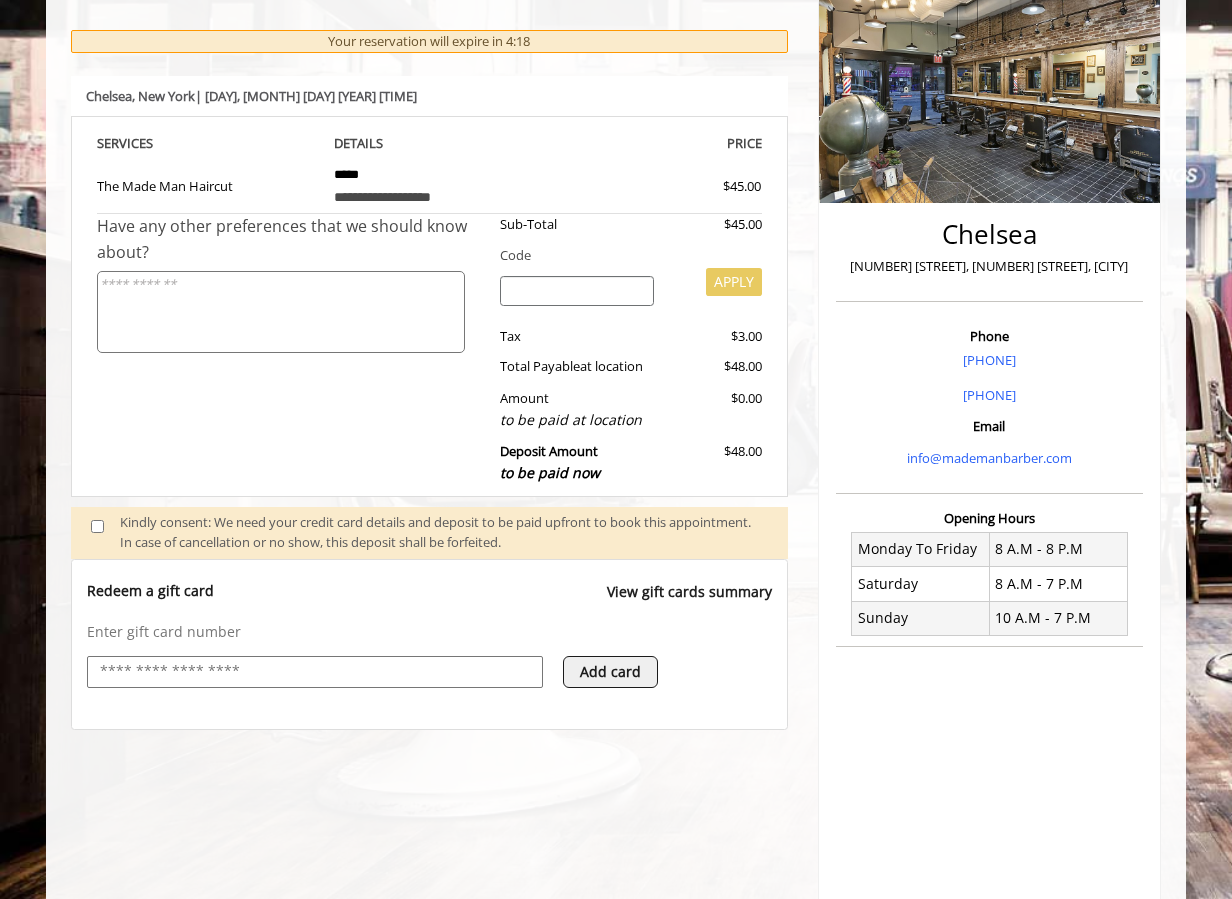 click on "Add card" at bounding box center [610, 672] 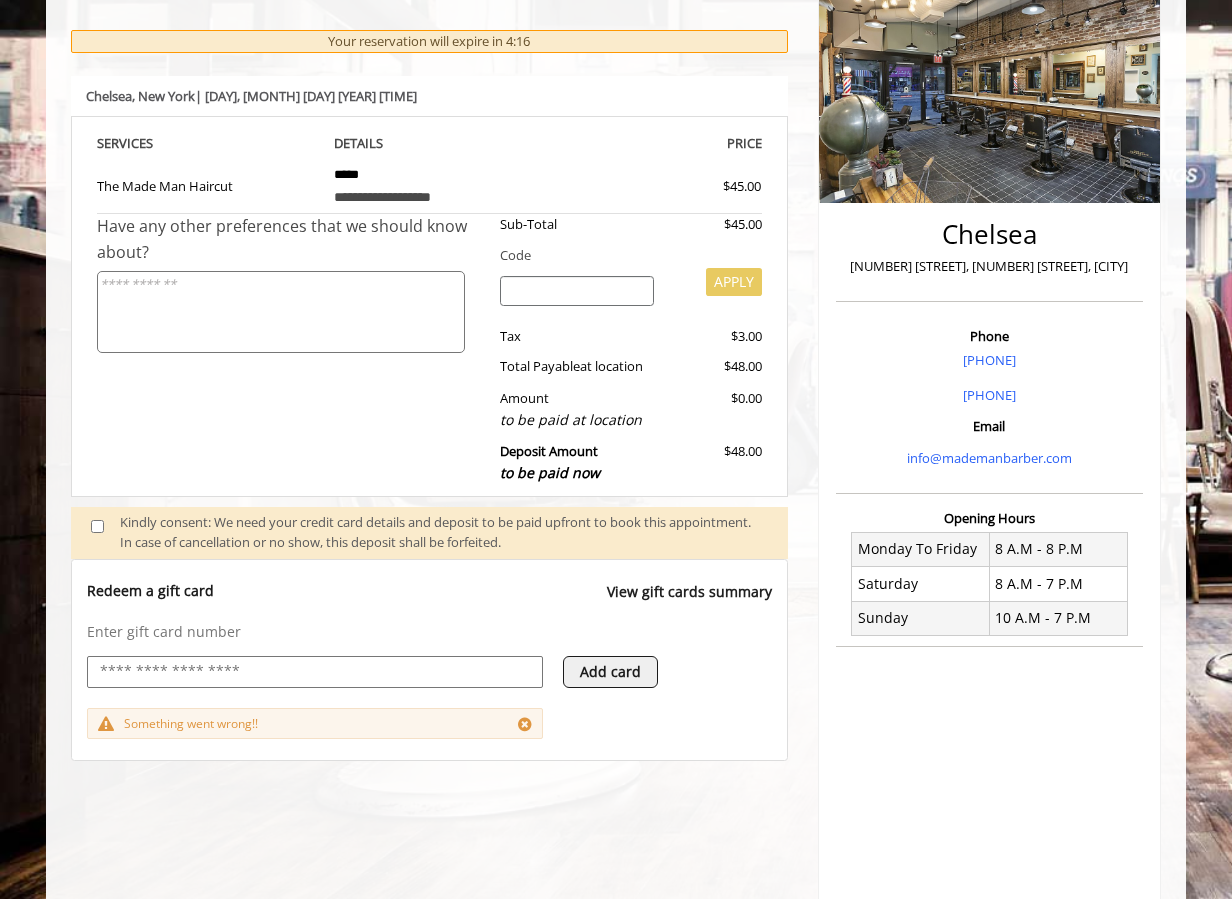 click at bounding box center [315, 672] 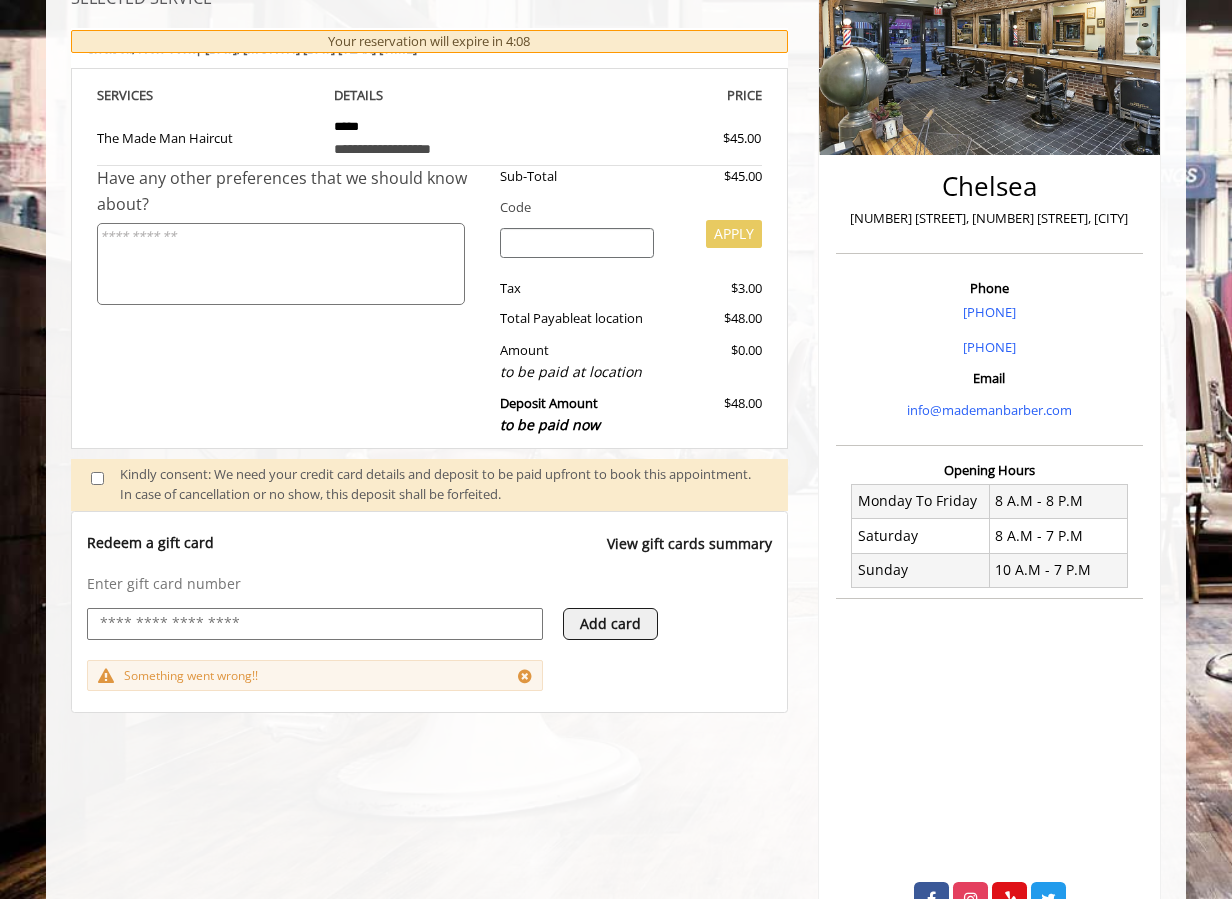 scroll, scrollTop: 331, scrollLeft: 0, axis: vertical 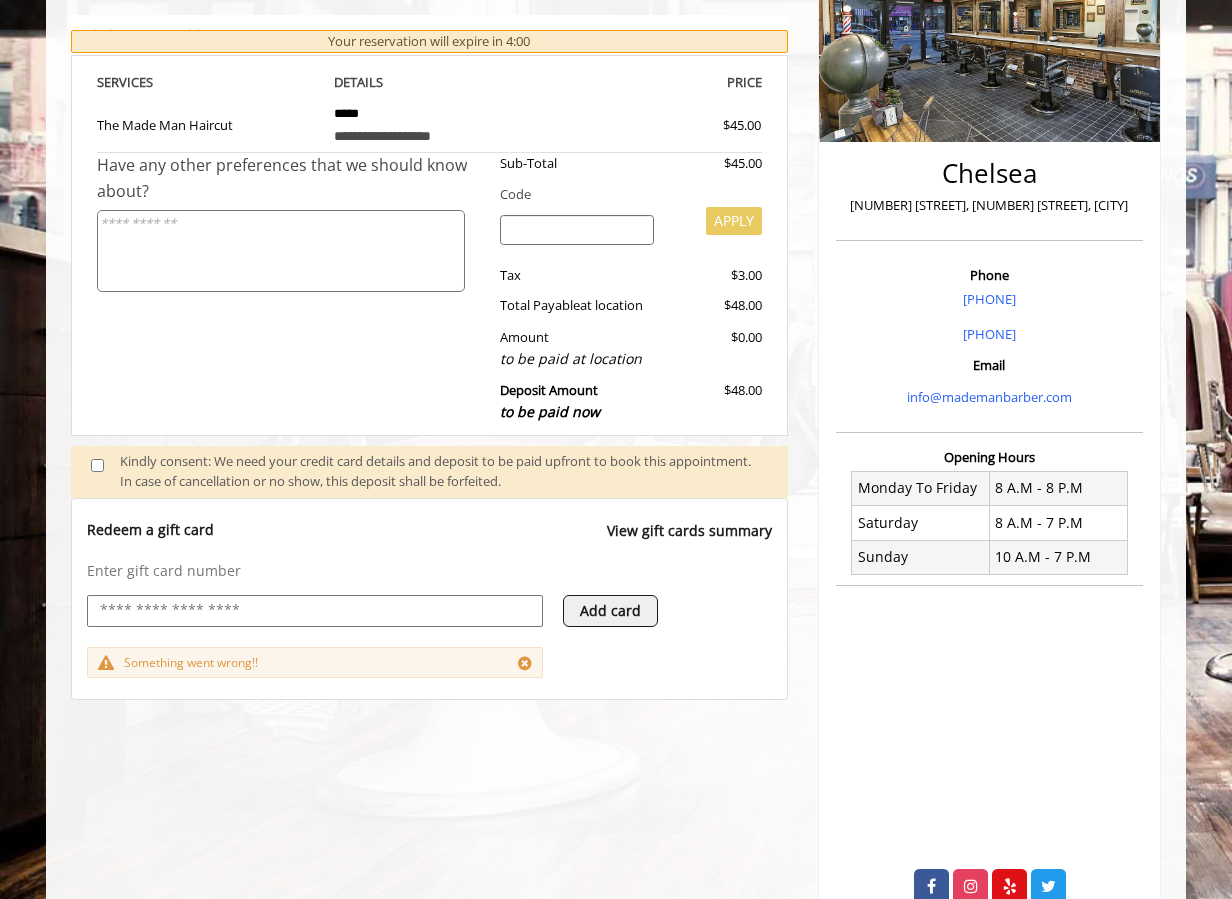 click at bounding box center [315, 611] 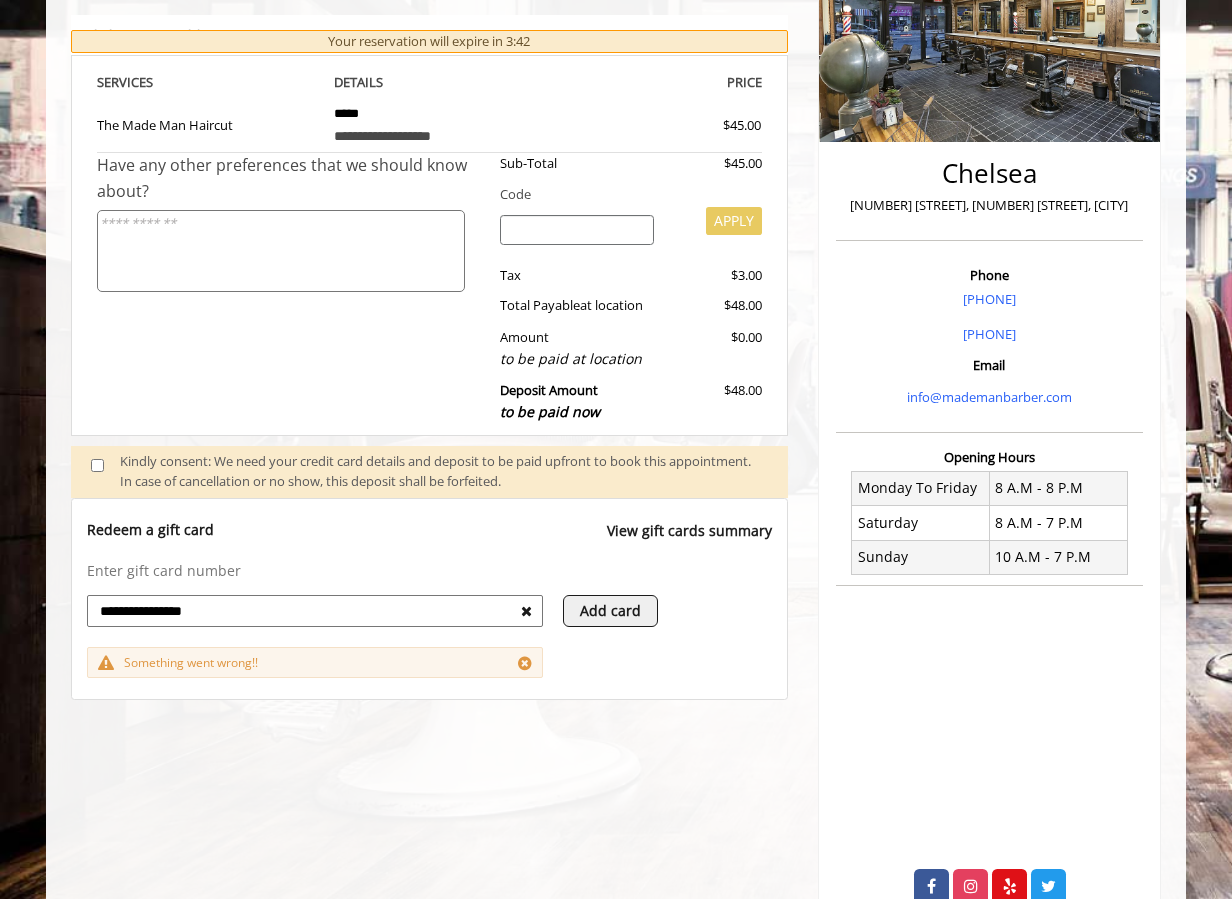 type on "**********" 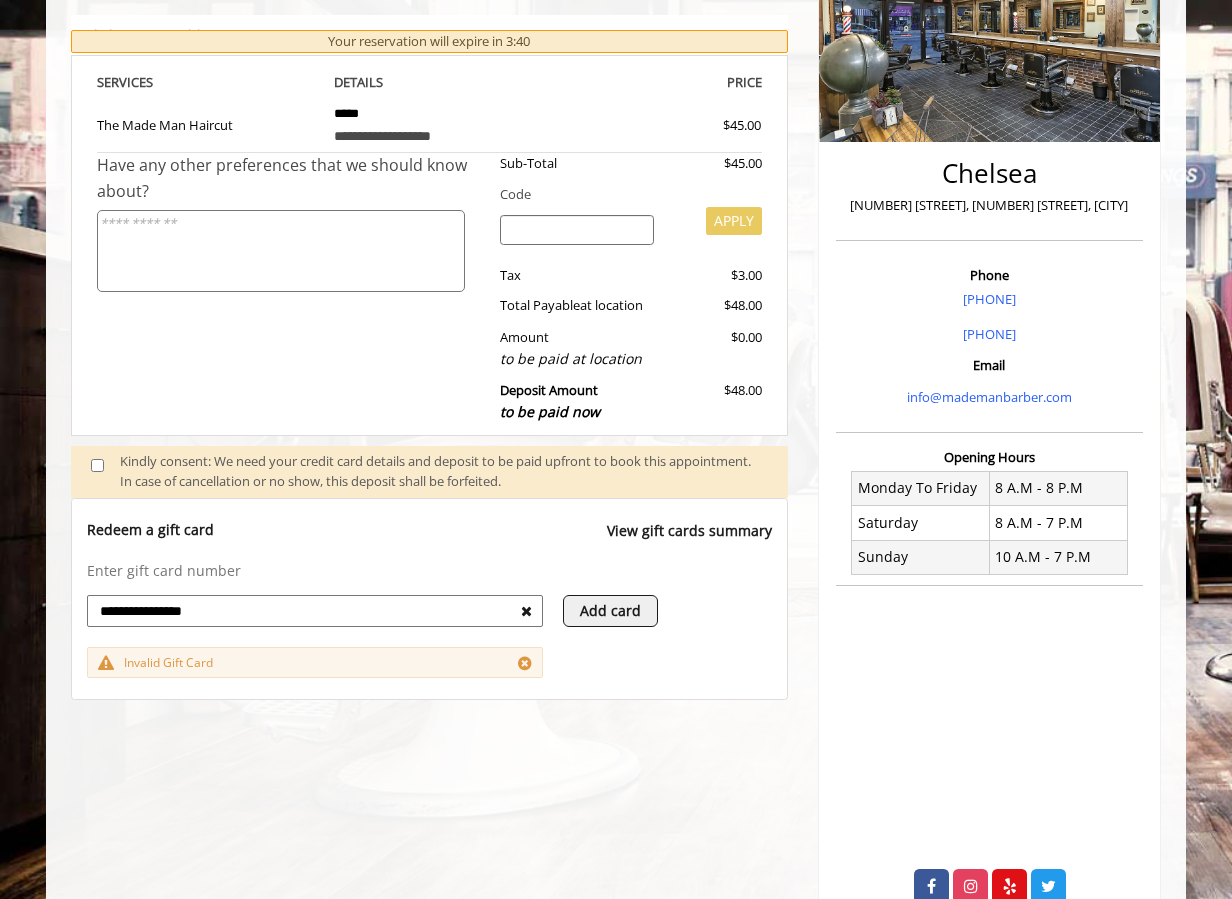 click at bounding box center (526, 611) 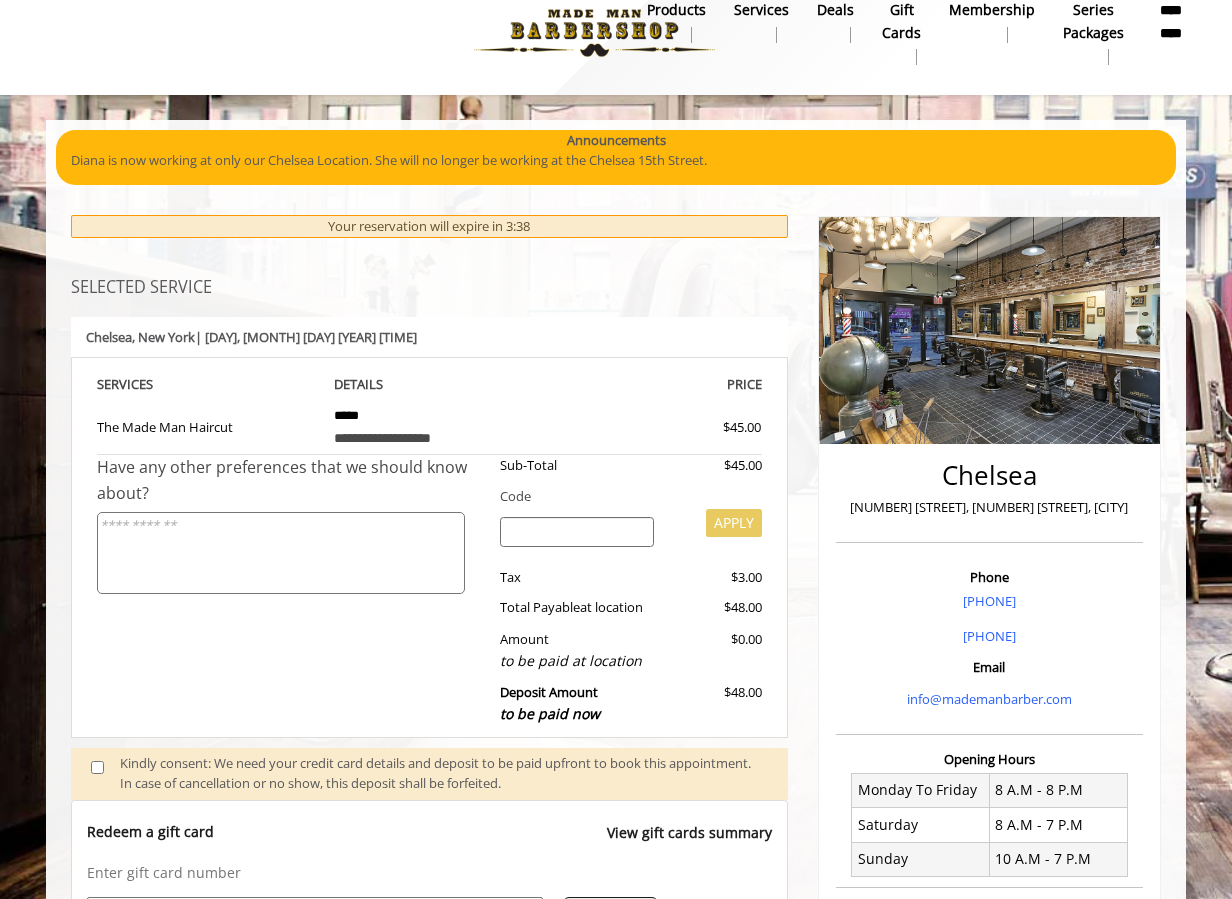 scroll, scrollTop: 0, scrollLeft: 0, axis: both 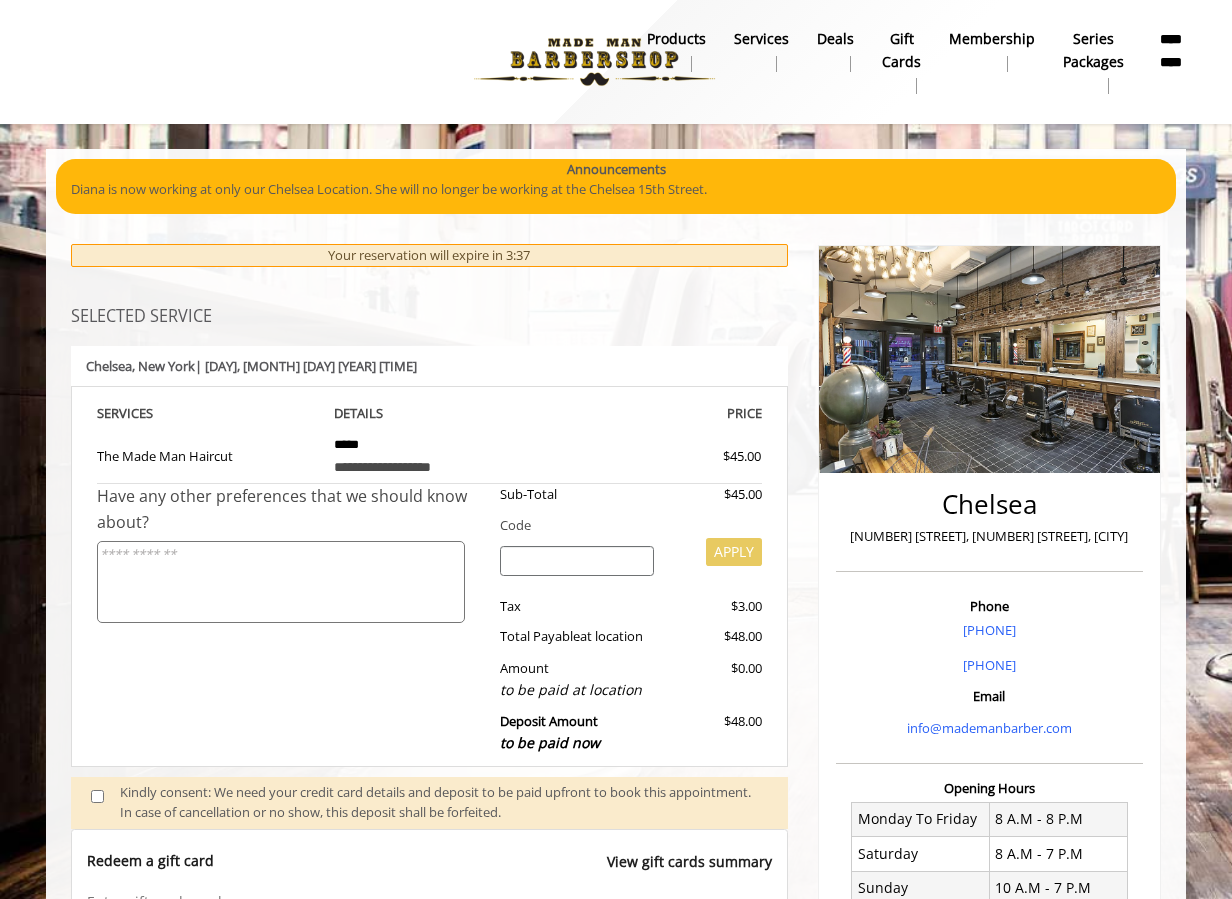 click on "Diana is now working at only our Chelsea Location. She will no longer be working at the Chelsea 15th Street." at bounding box center [616, 189] 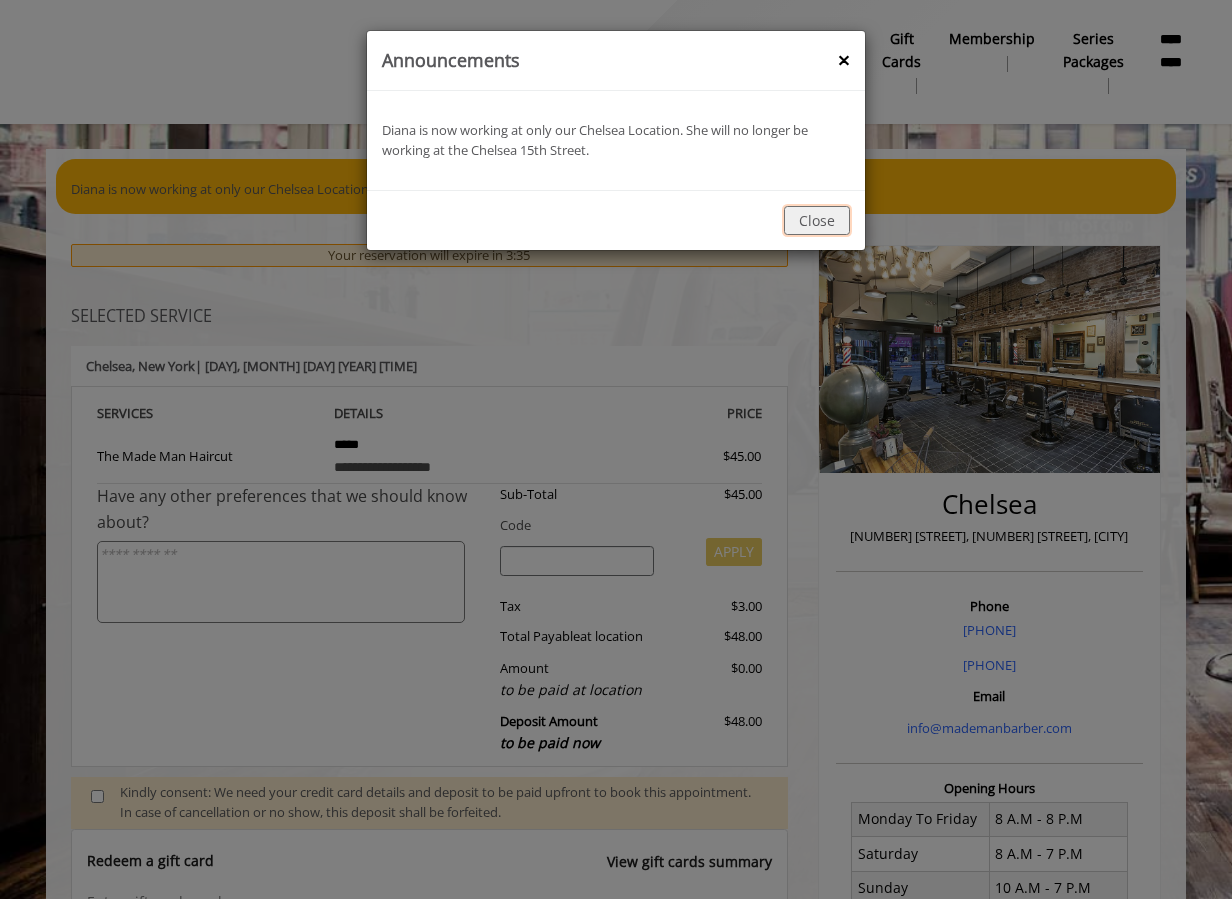 click on "Close" at bounding box center [817, 220] 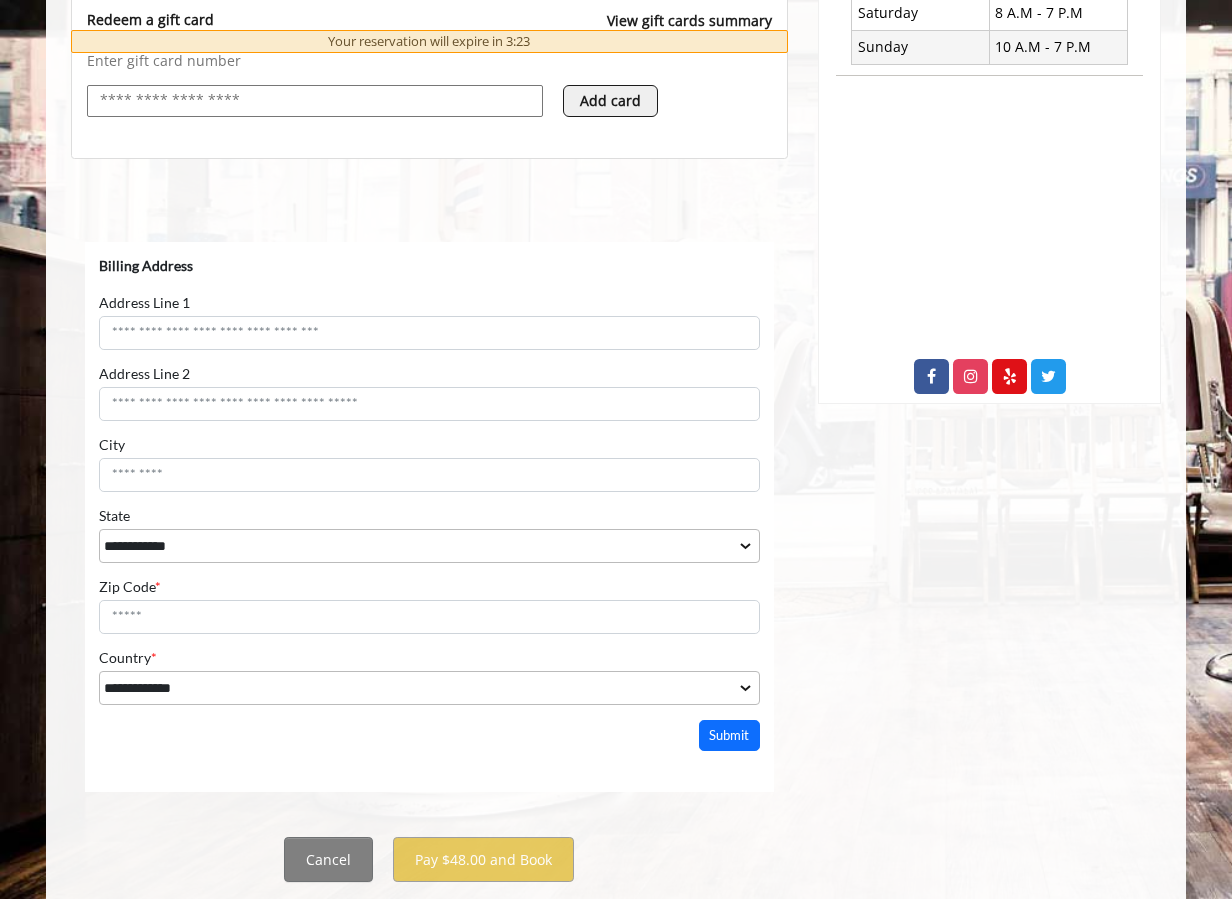 scroll, scrollTop: 894, scrollLeft: 0, axis: vertical 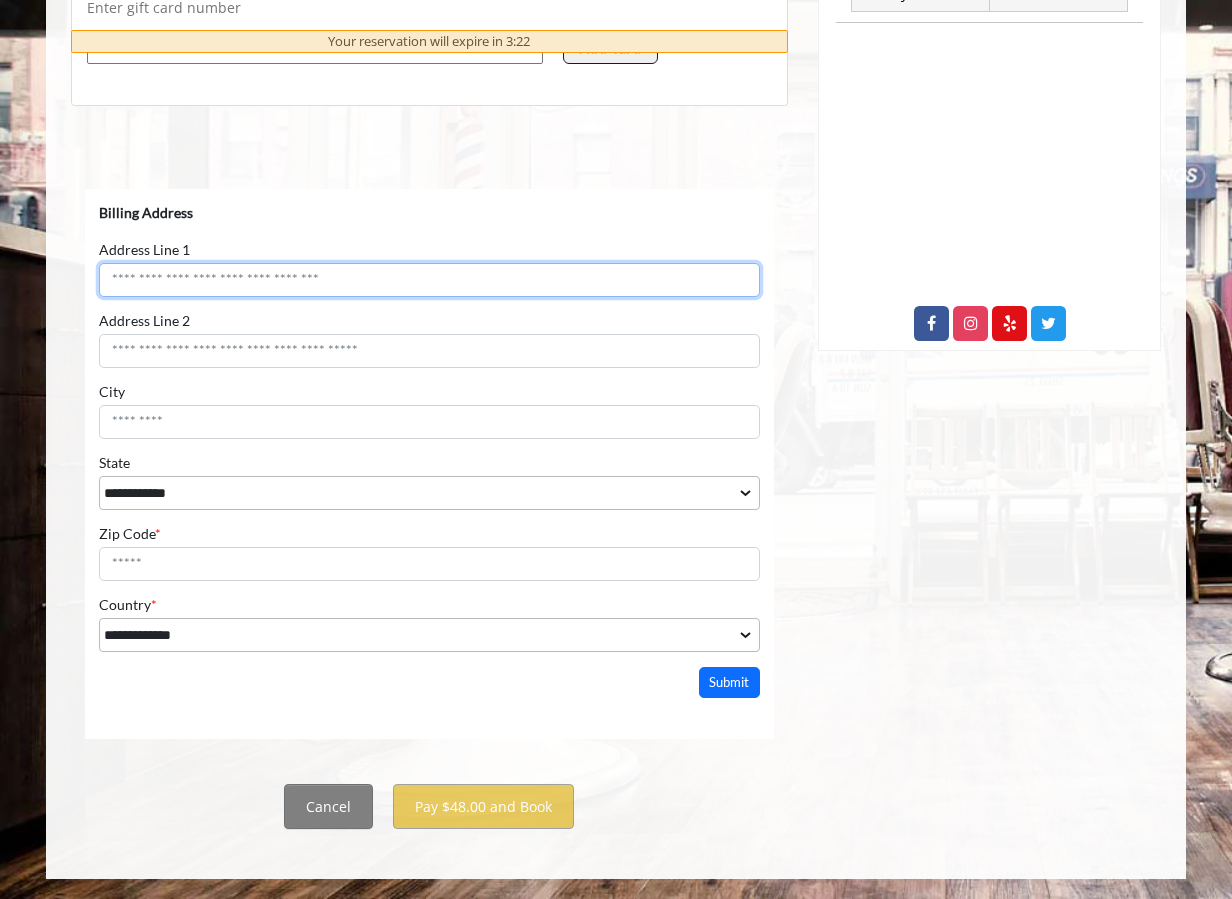 click on "Address Line 1" at bounding box center [429, 280] 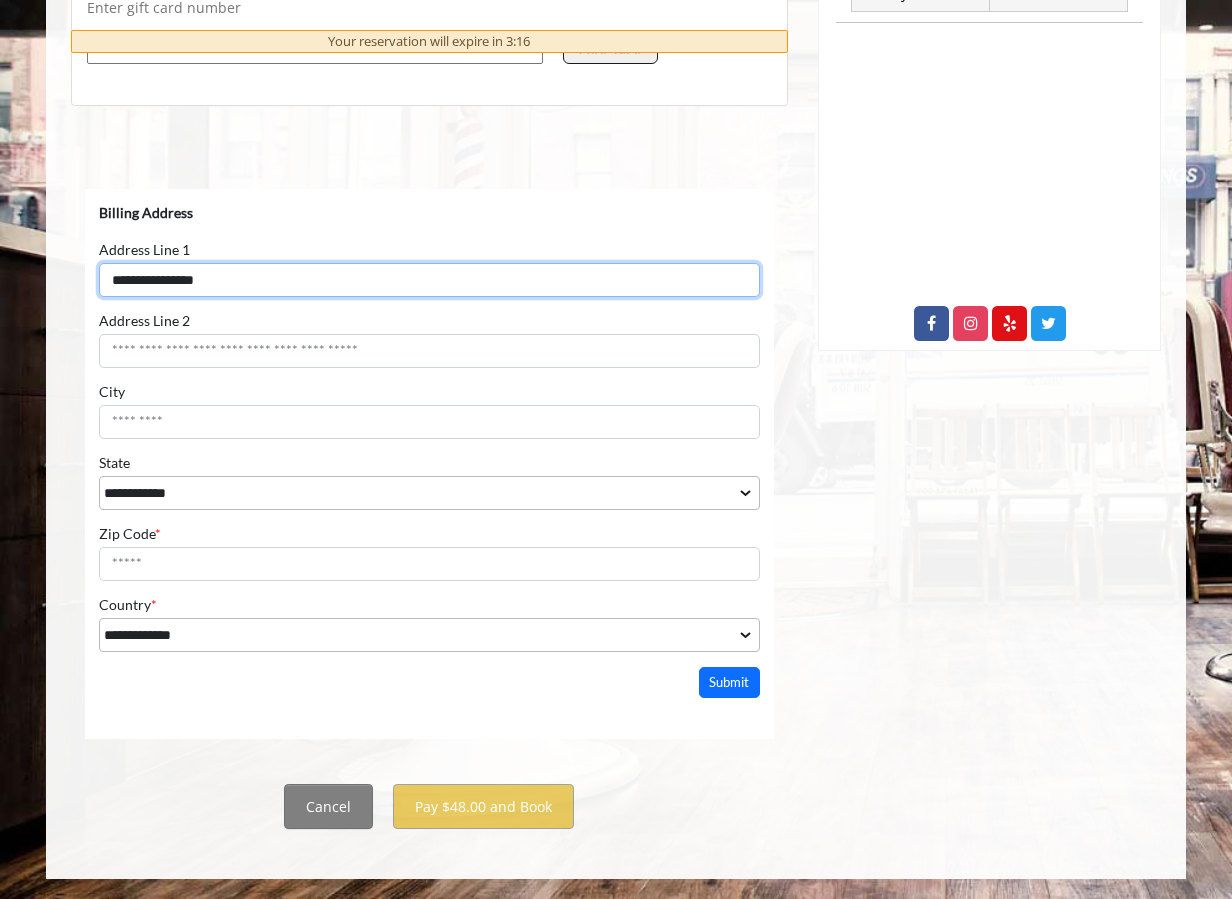 type on "**********" 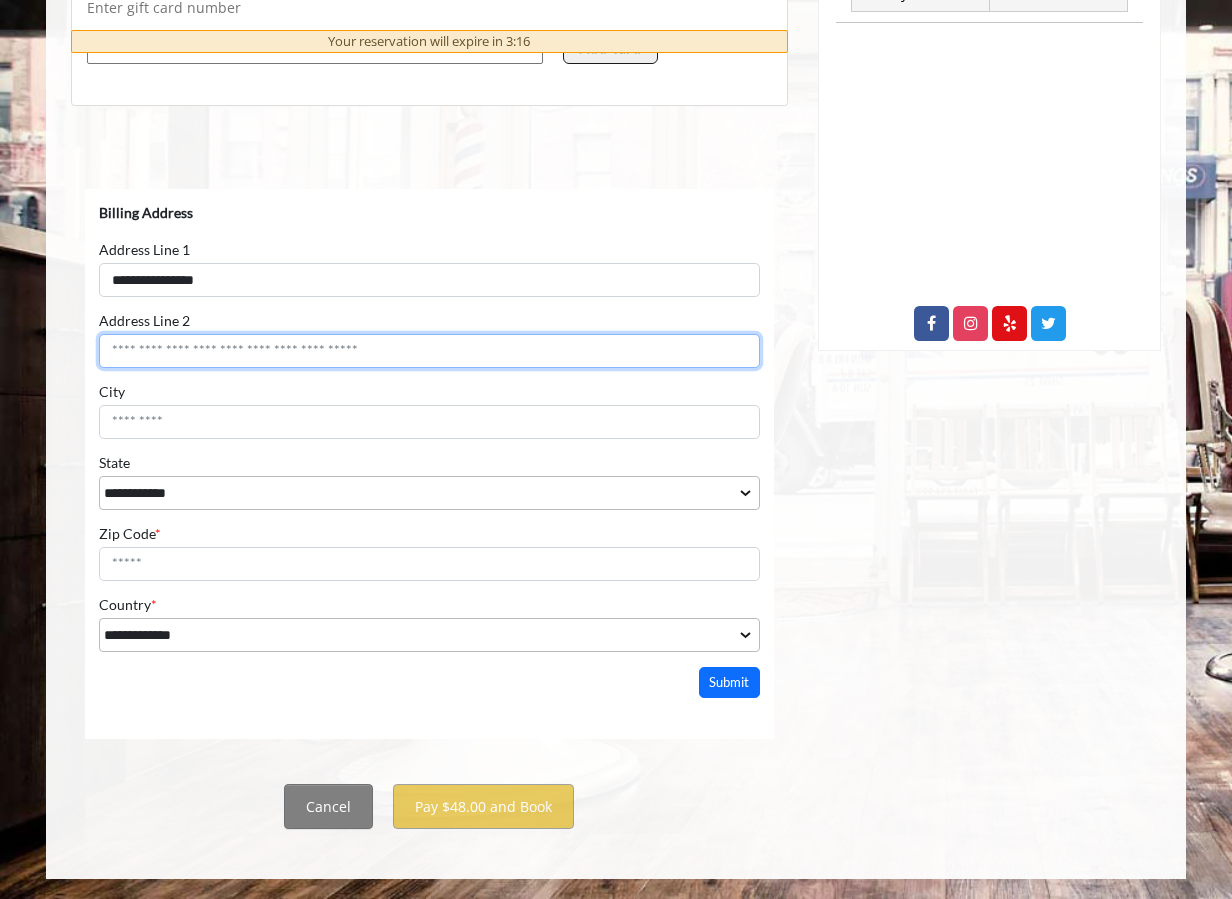 click on "Address Line 2" at bounding box center [429, 351] 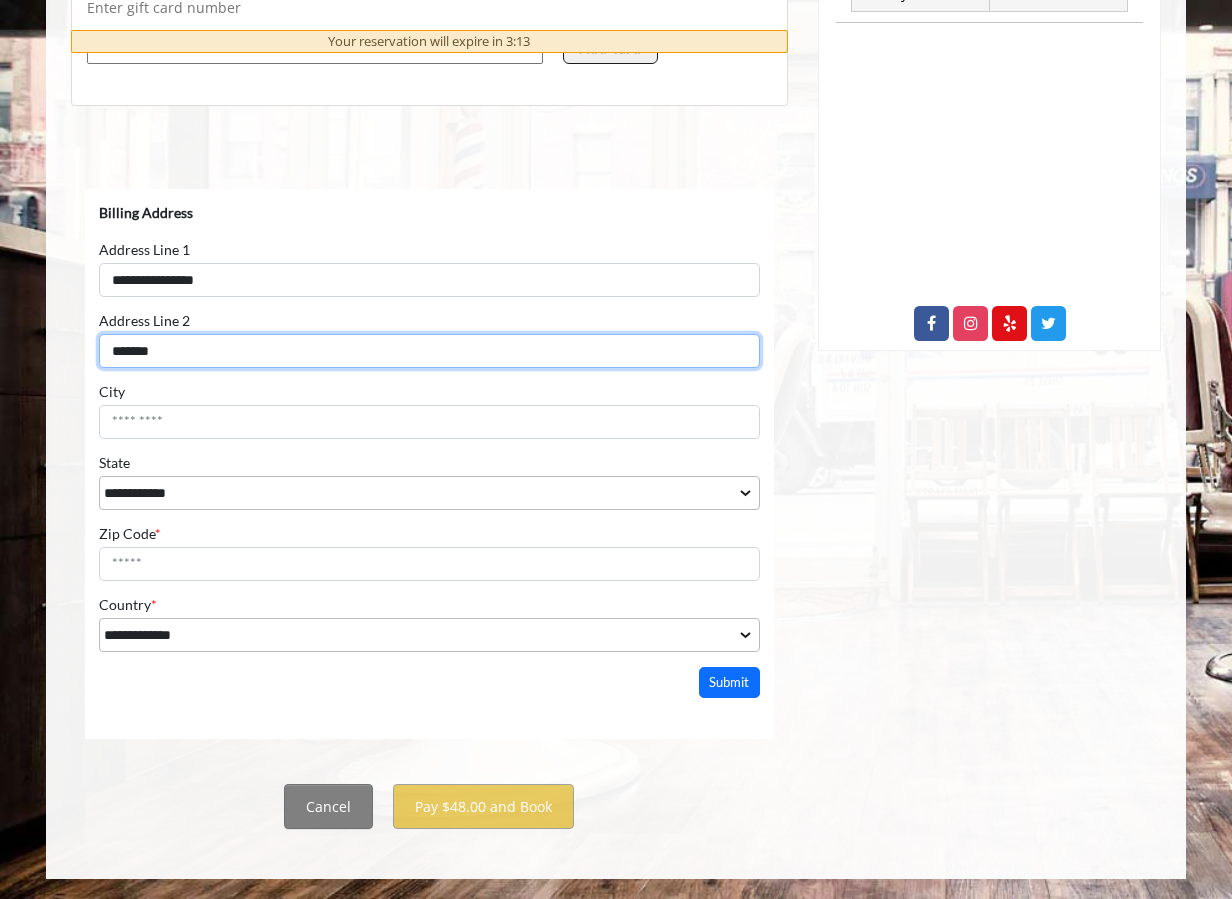 type on "*******" 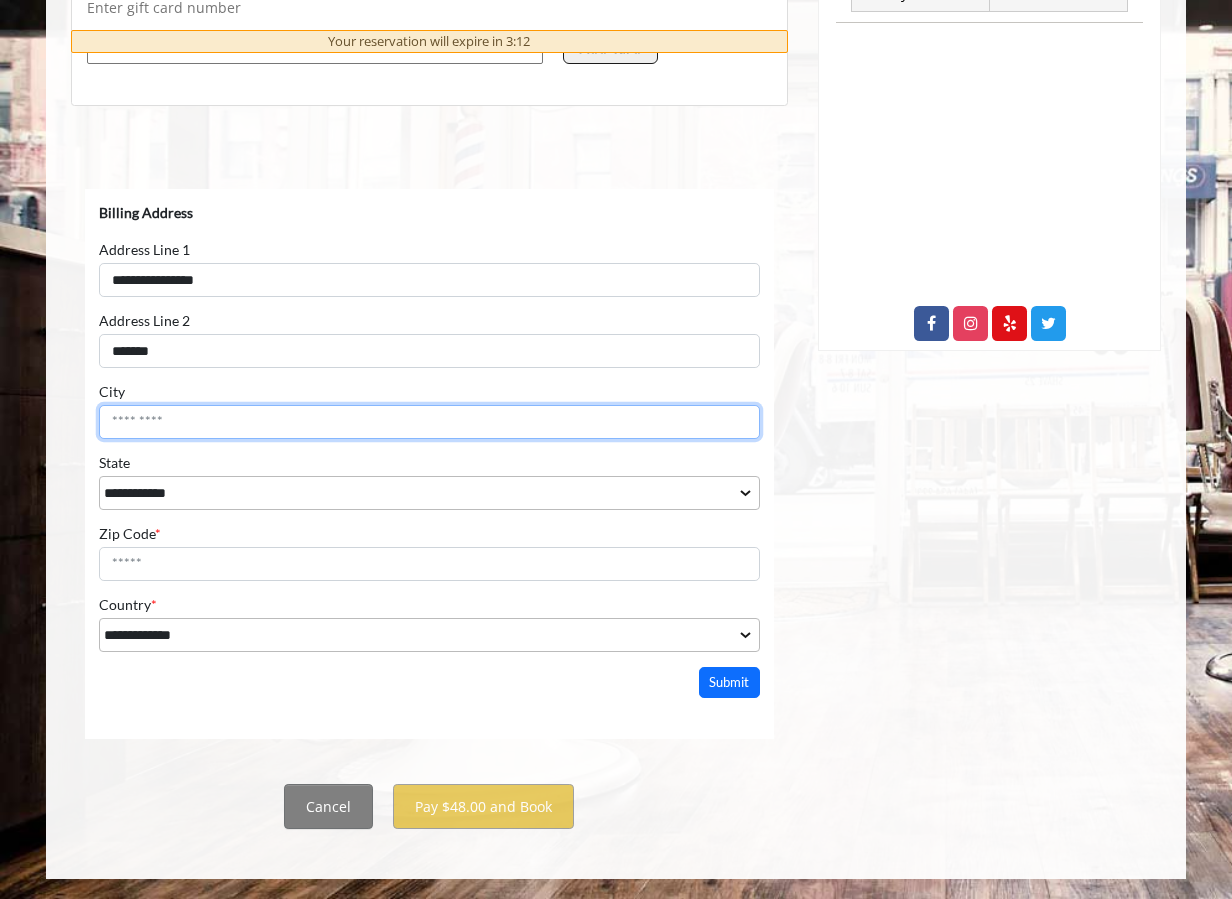 click on "City" at bounding box center (429, 422) 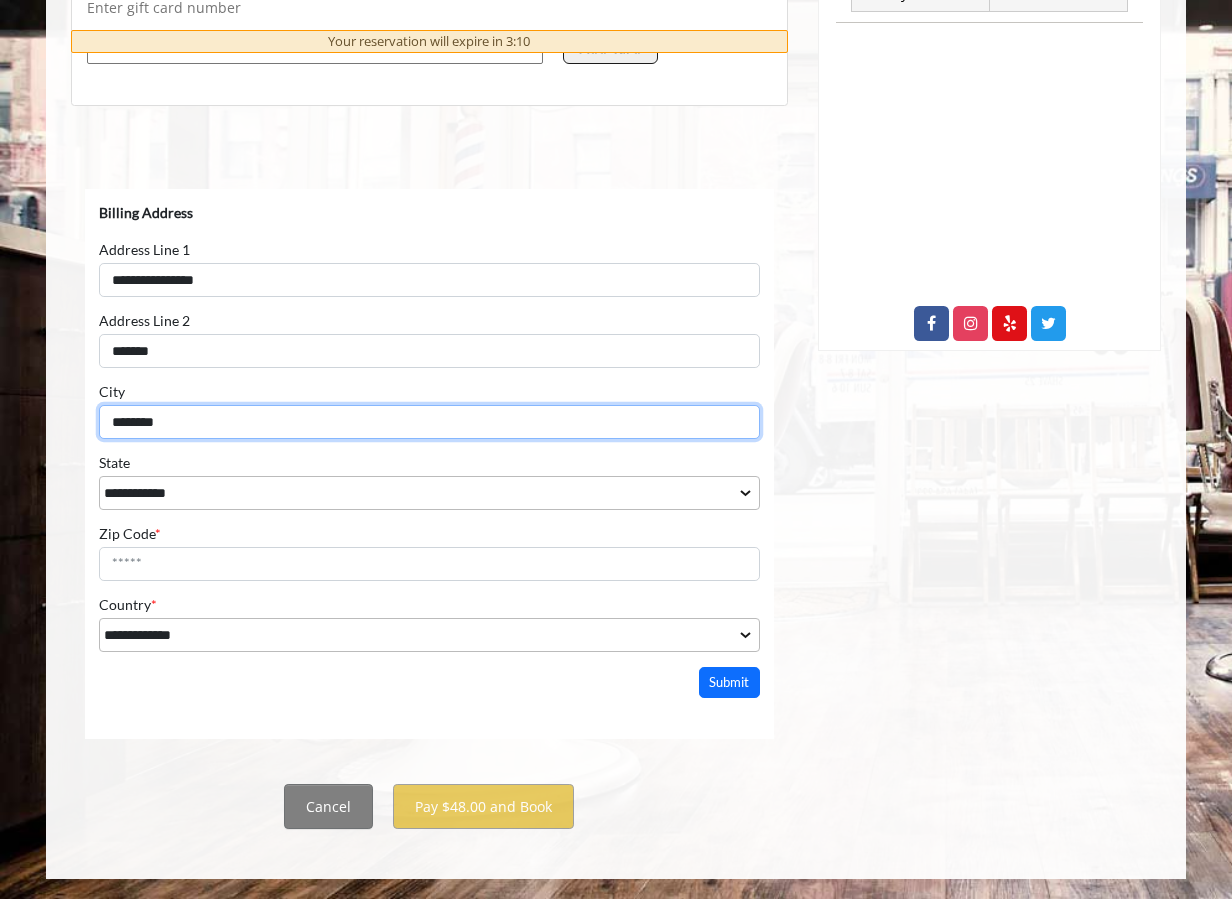 type on "********" 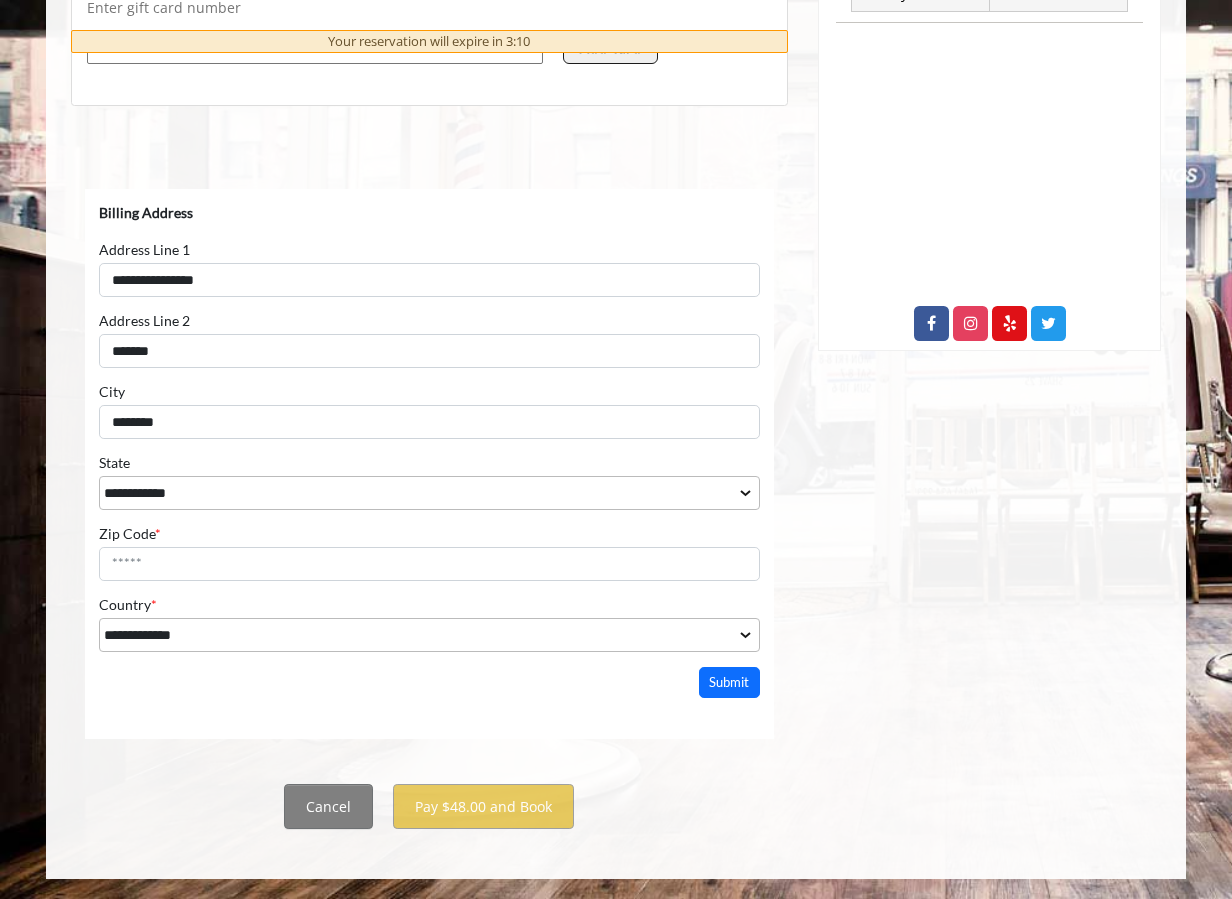 click on "**********" at bounding box center [429, 428] 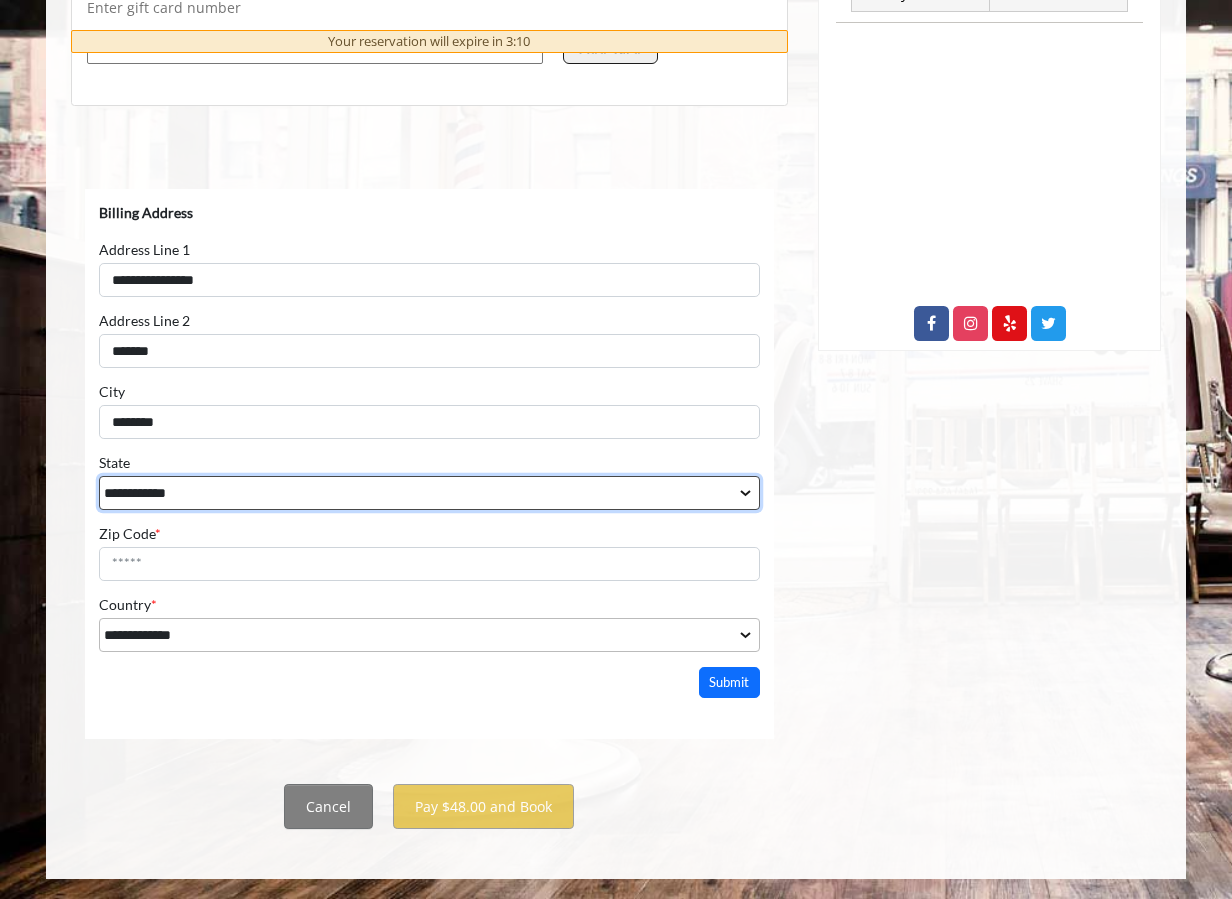 click on "**********" at bounding box center [429, 493] 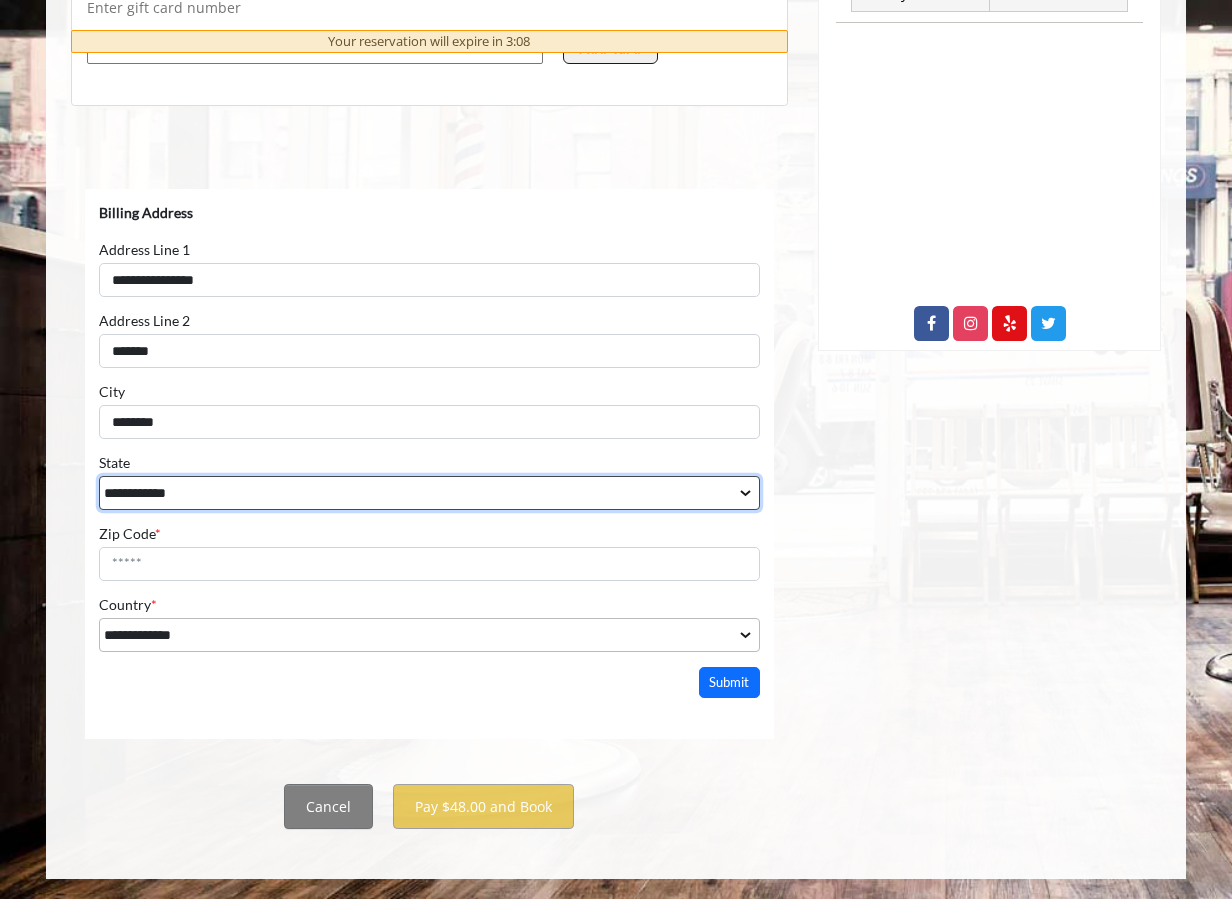 click on "**********" at bounding box center (429, 493) 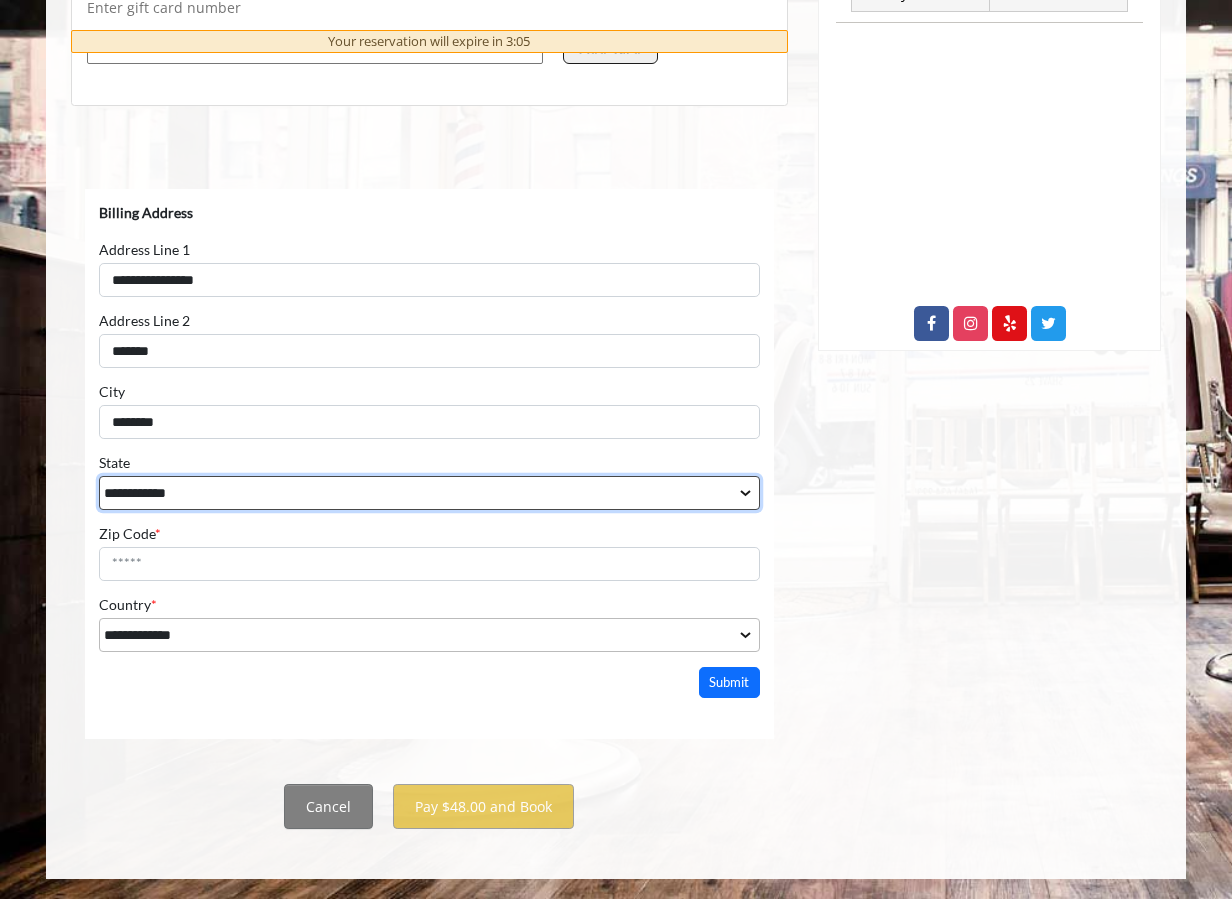 select on "**" 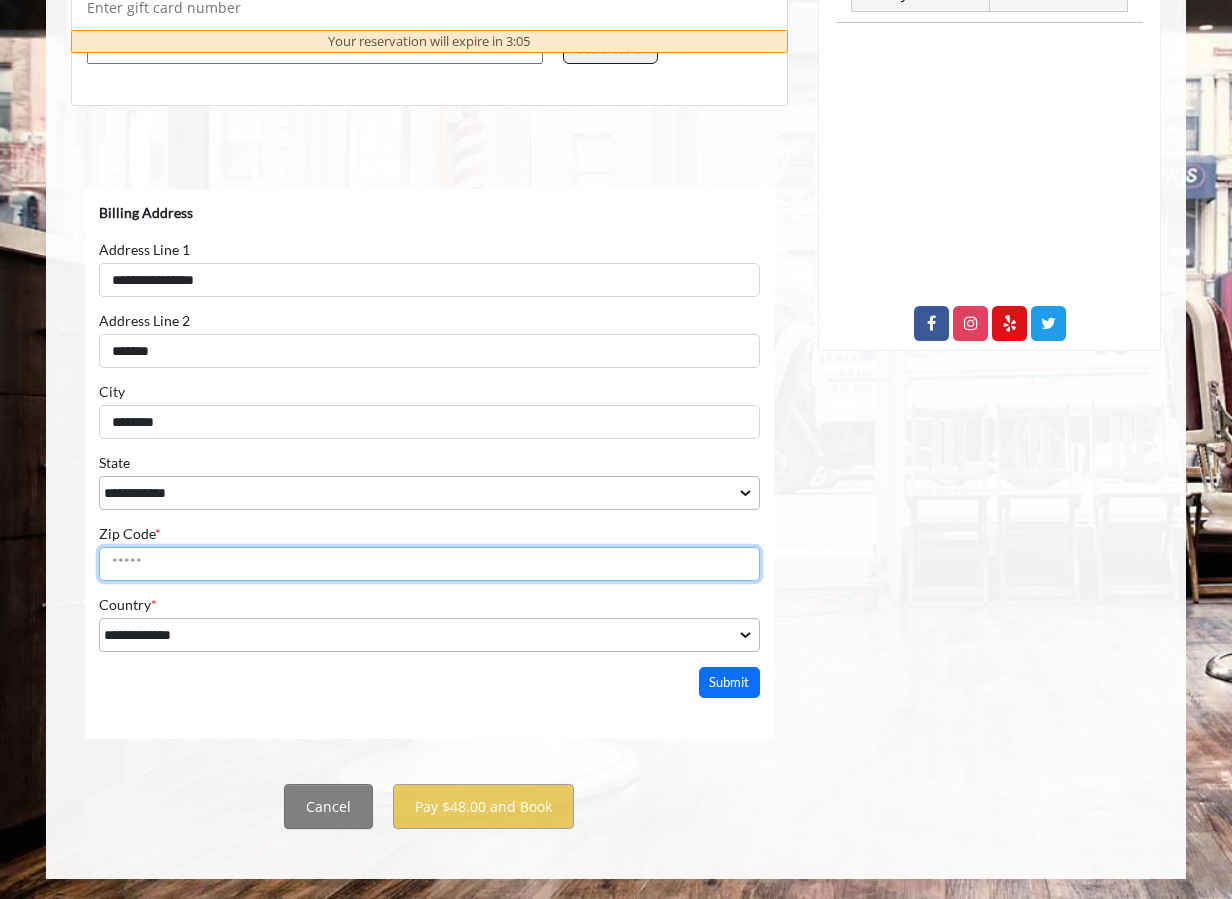 click on "Zip Code  *" at bounding box center [429, 564] 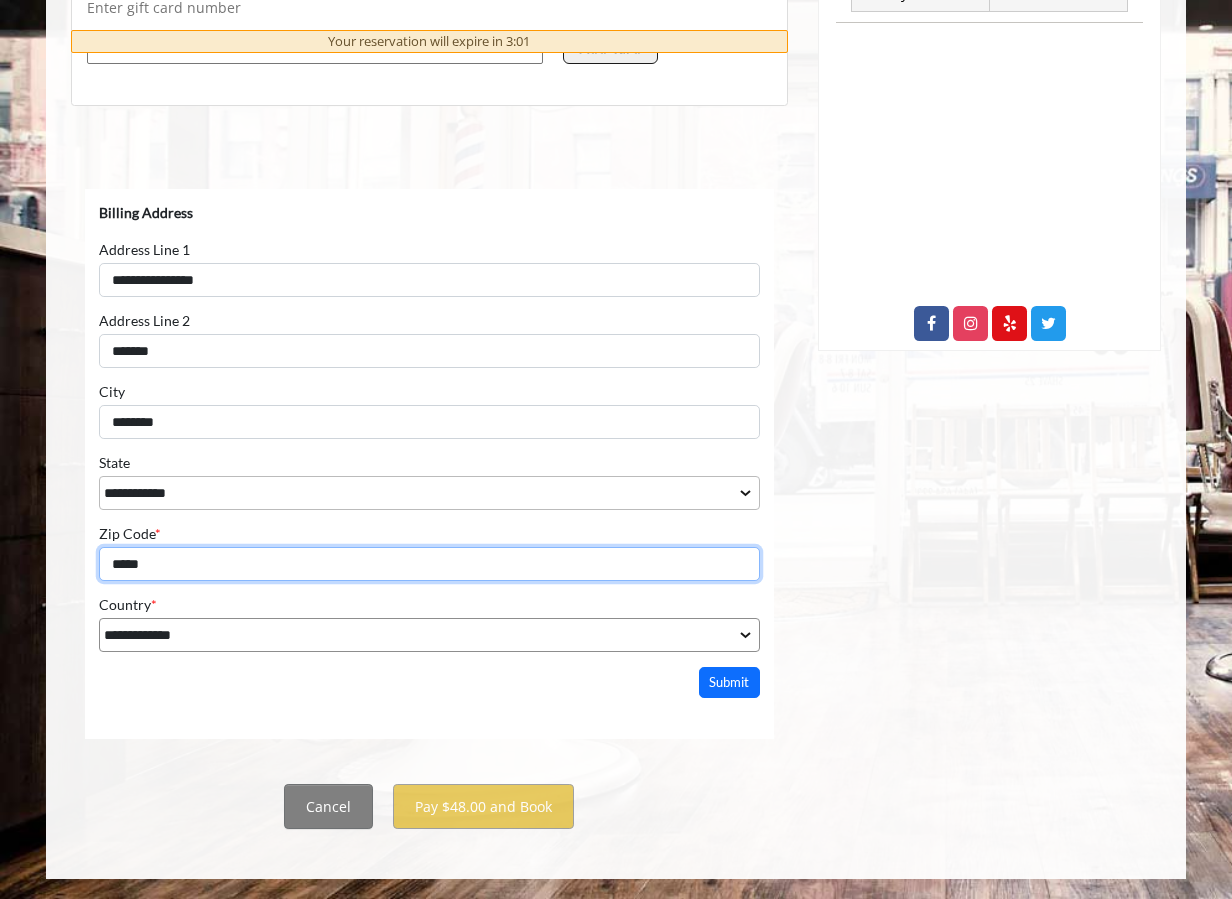type on "*****" 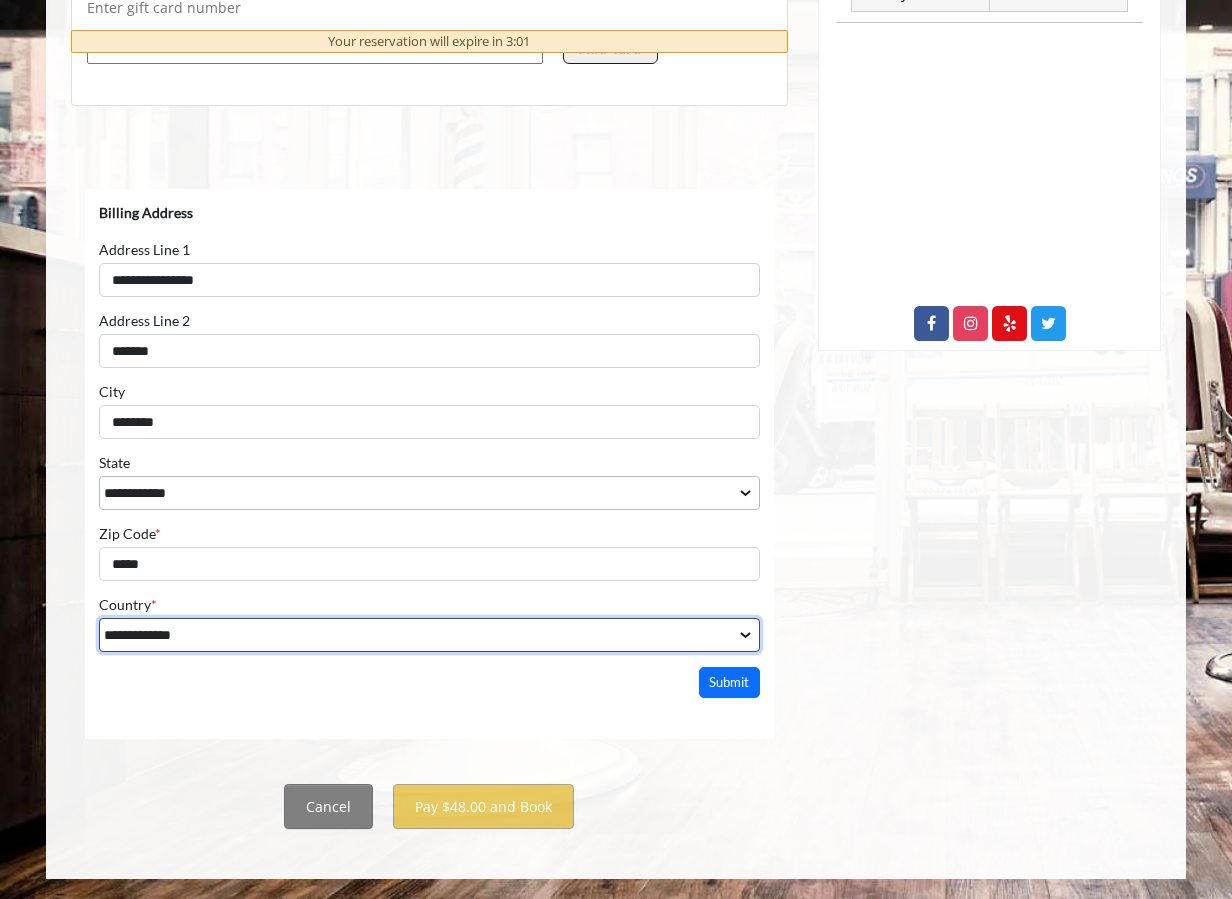click on "**********" at bounding box center (429, 635) 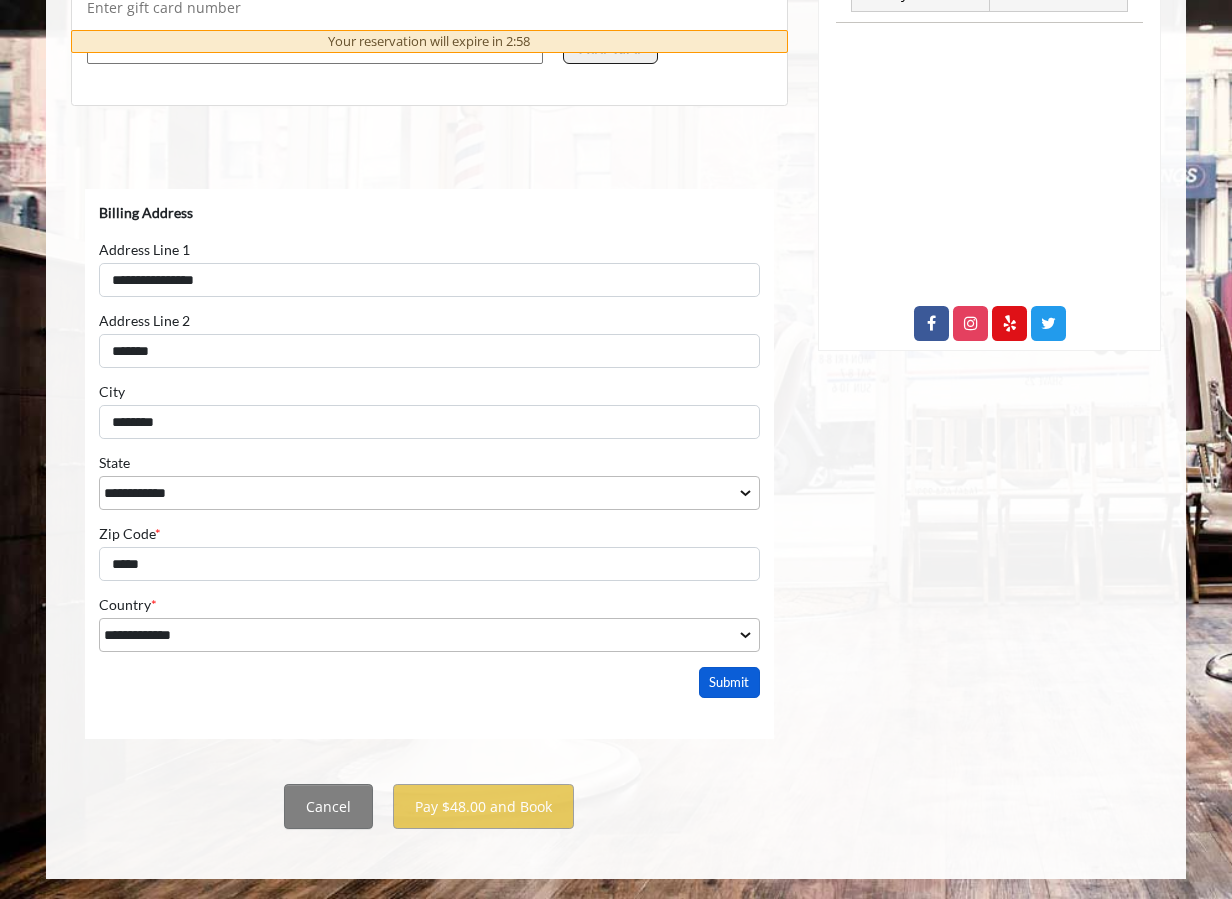 click on "Submit" at bounding box center [730, 682] 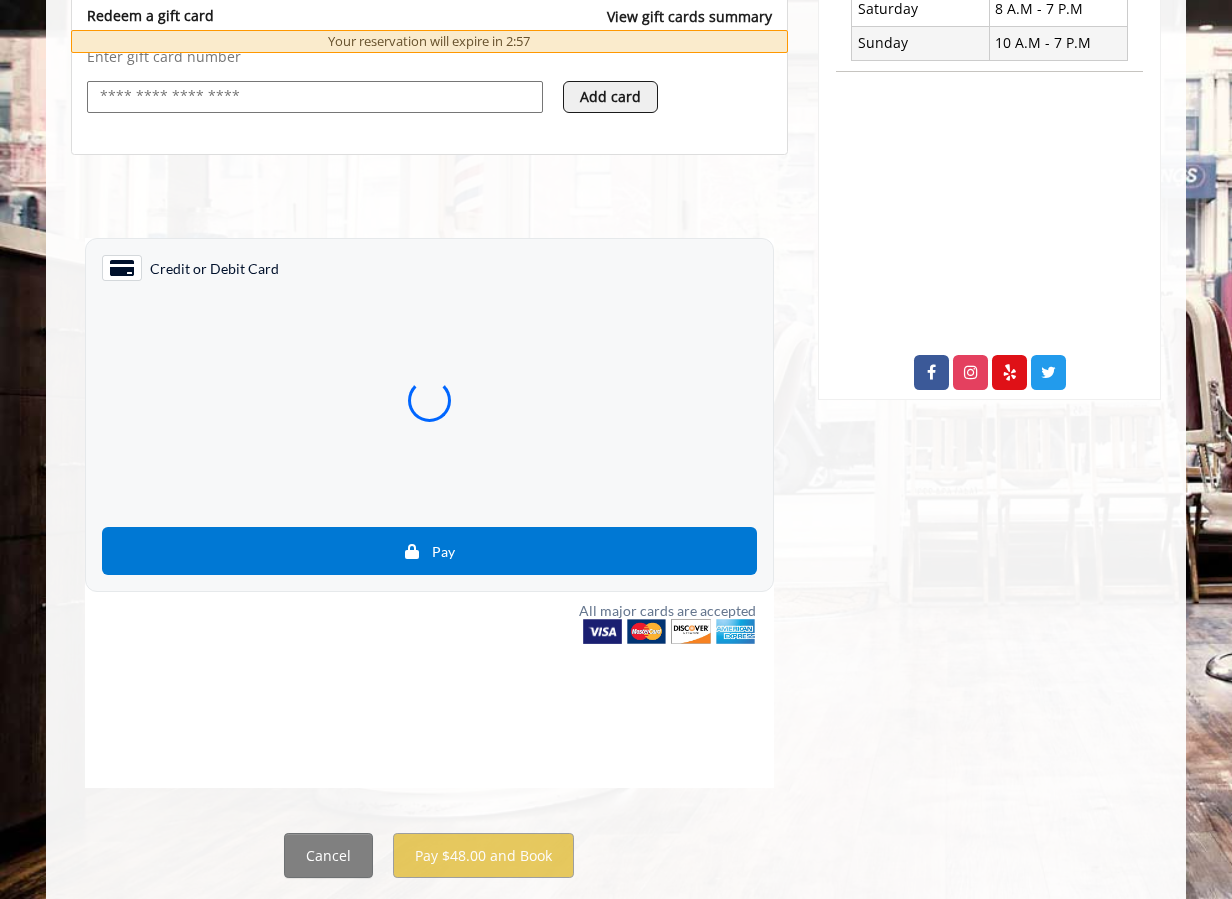 scroll, scrollTop: 841, scrollLeft: 0, axis: vertical 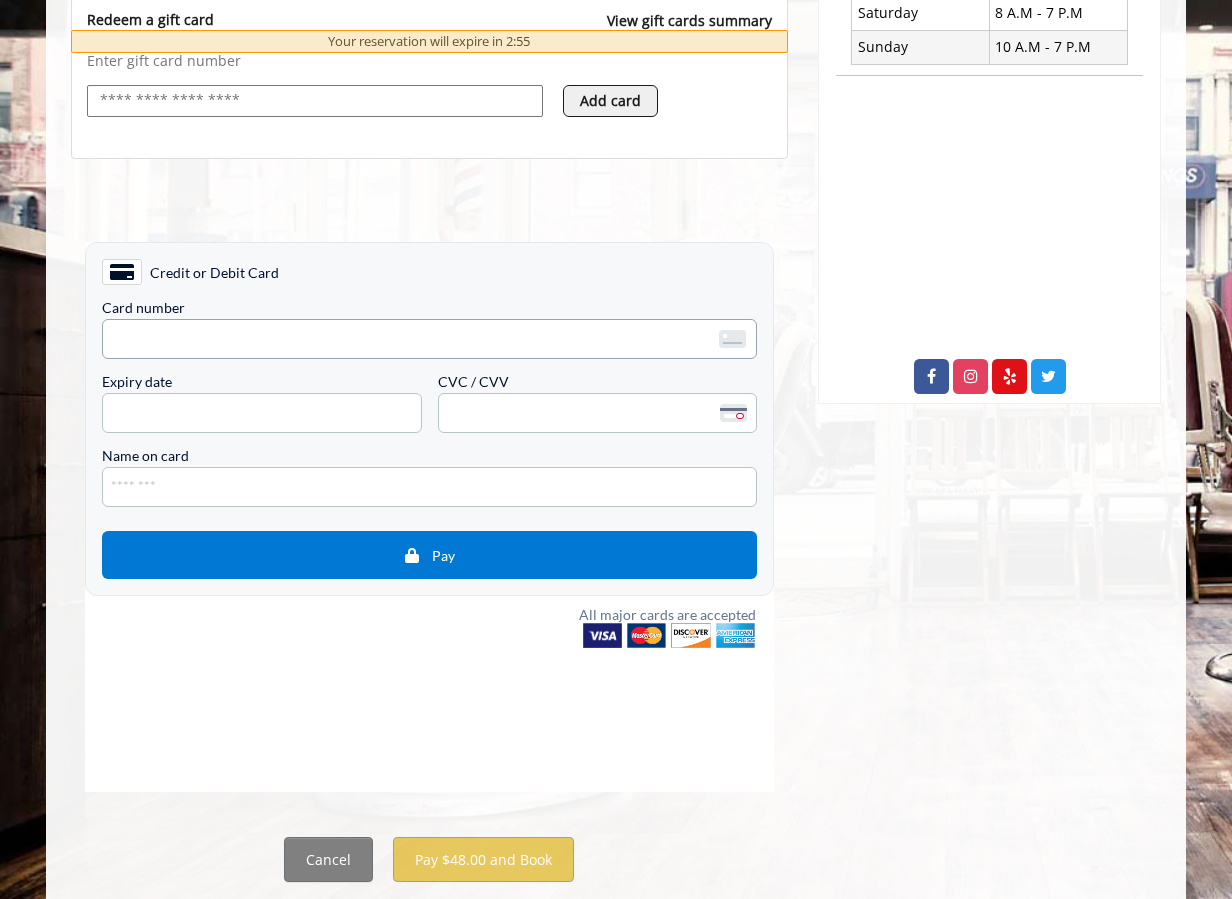 click on "<p>Your browser does not support iframes.</p>" at bounding box center (429, 339) 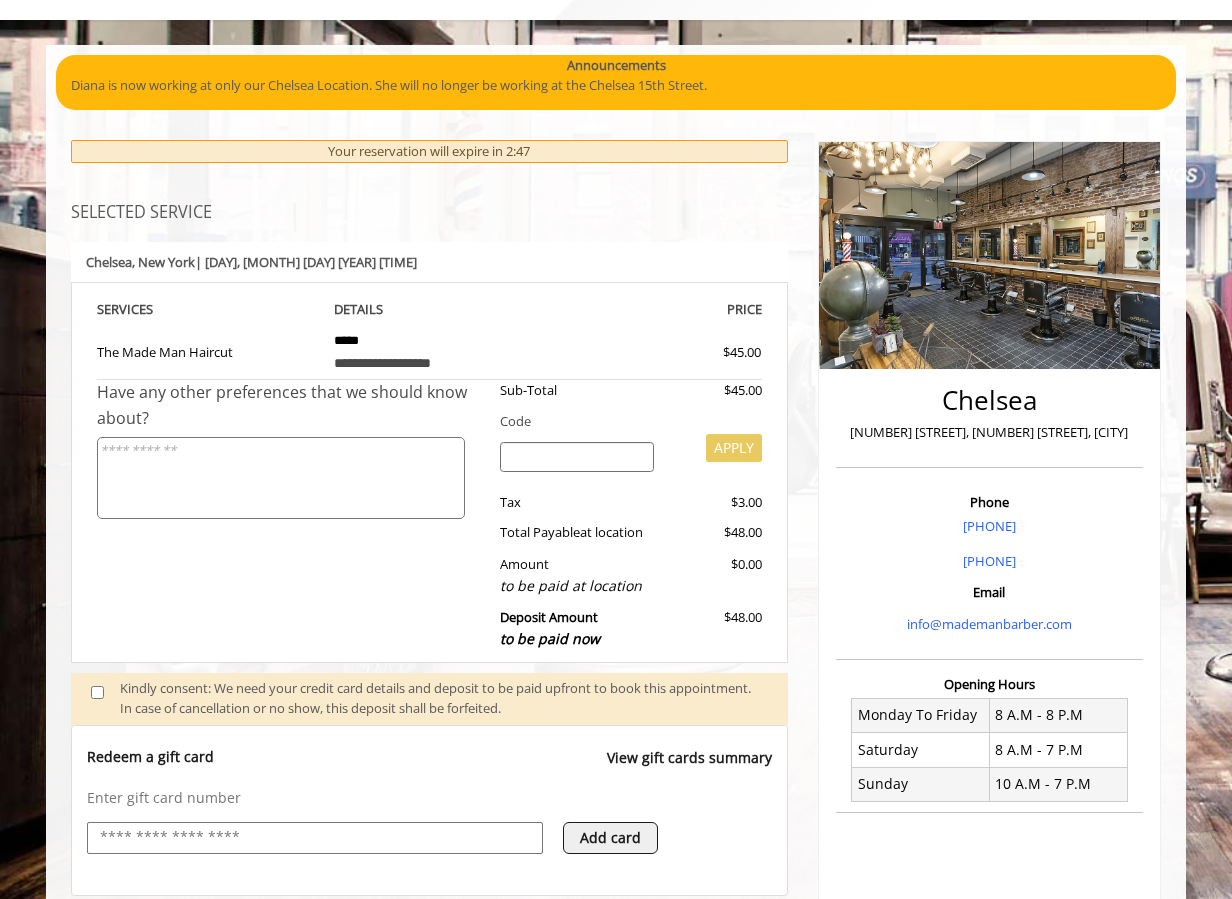 scroll, scrollTop: 182, scrollLeft: 0, axis: vertical 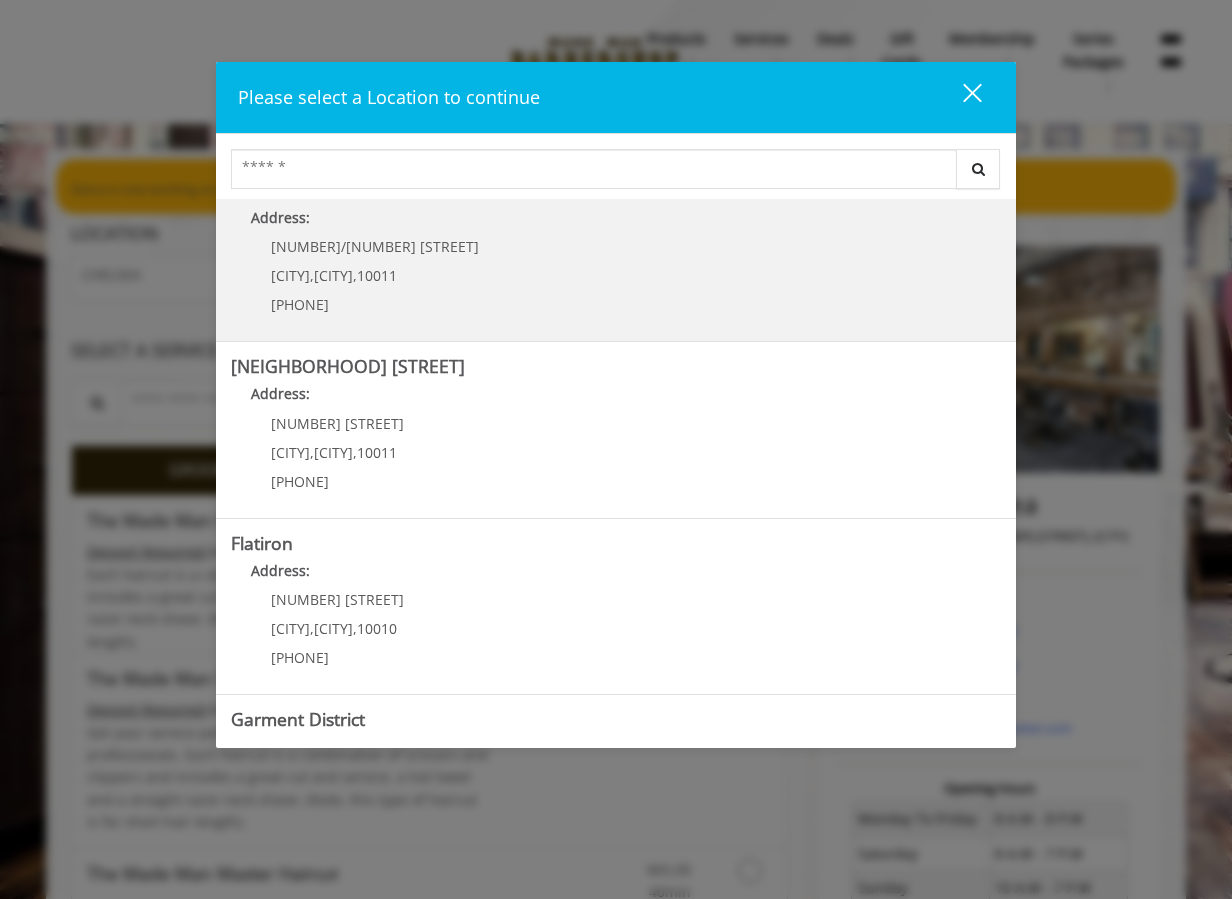 click on "Chelsea Address: 169/170  W 23rd St New York ,  New York ,  10011 (917) 639-3902" at bounding box center (616, 253) 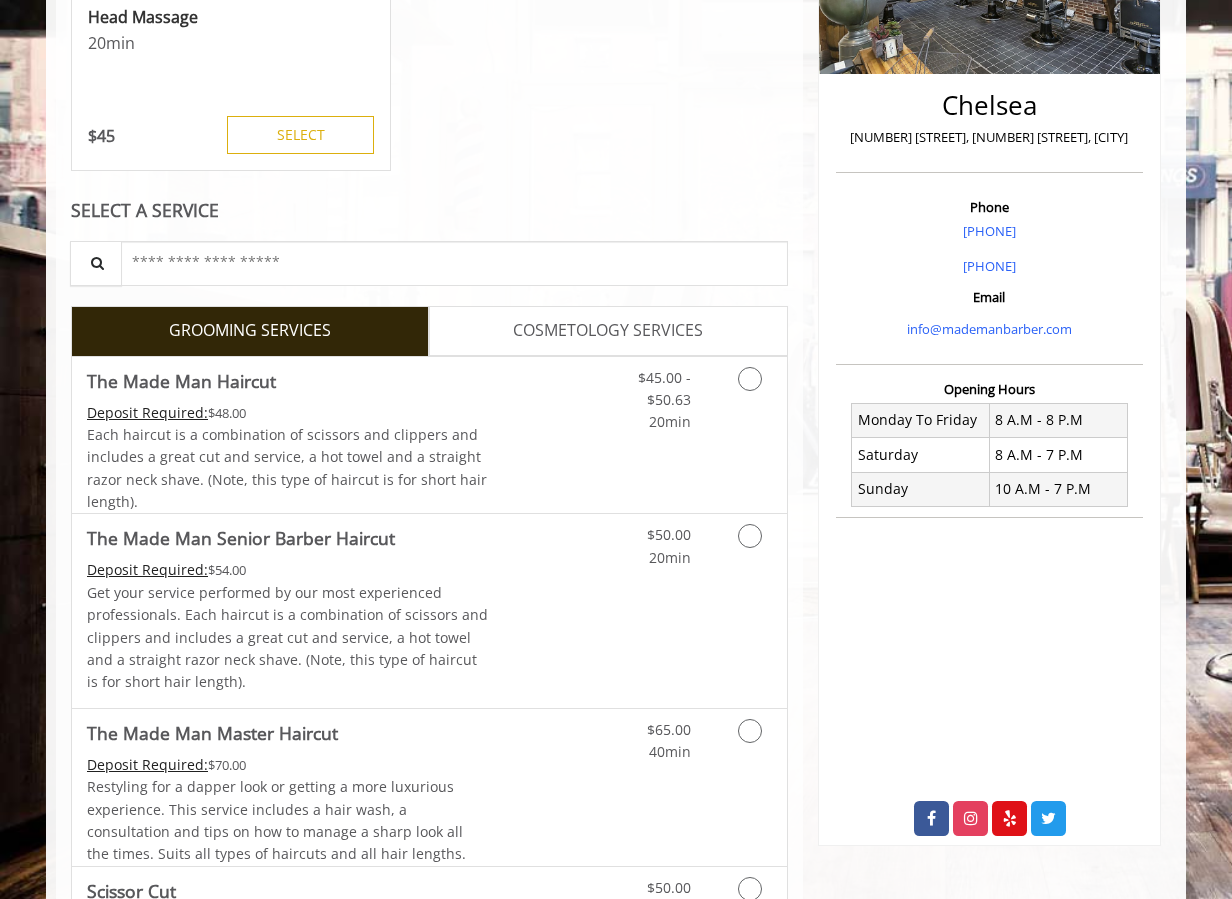 scroll, scrollTop: 400, scrollLeft: 0, axis: vertical 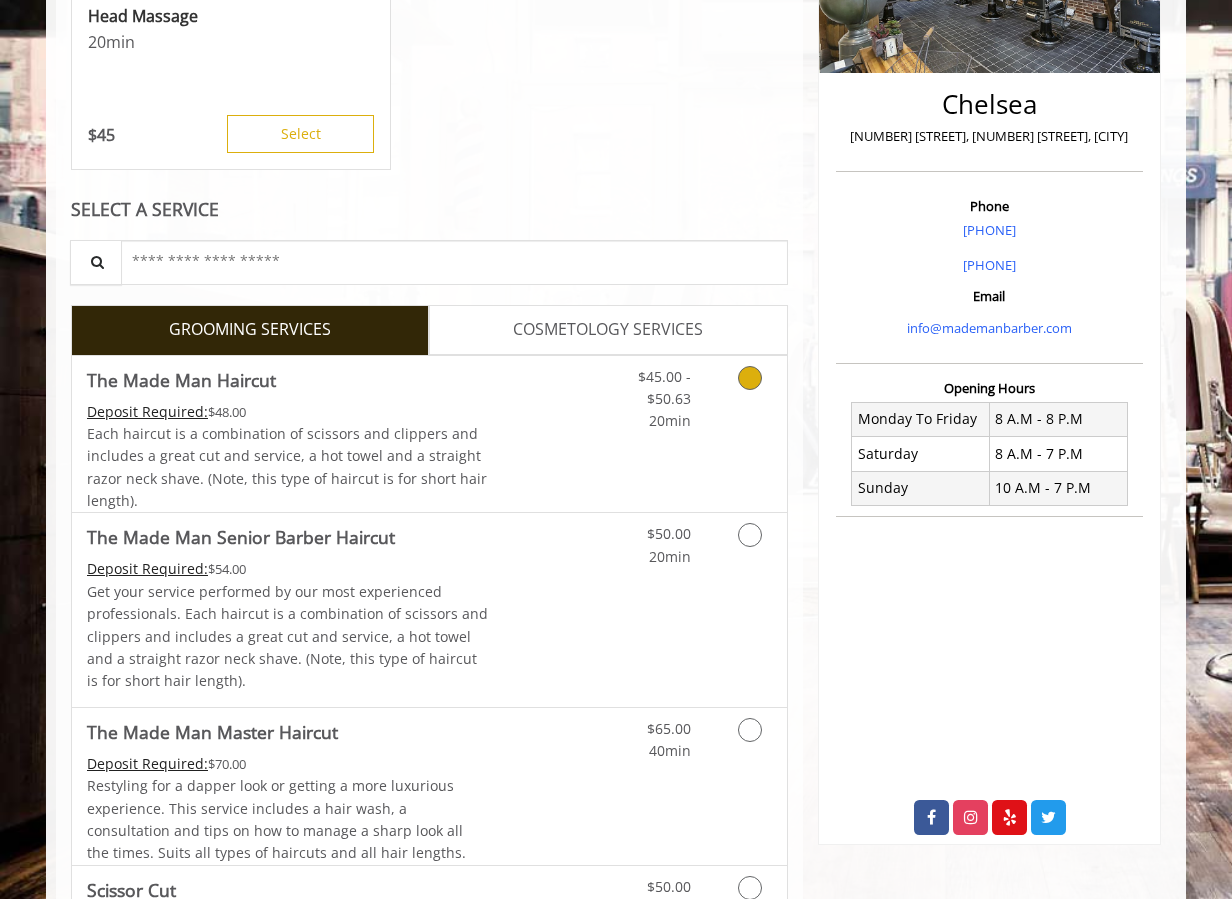 click at bounding box center [746, 394] 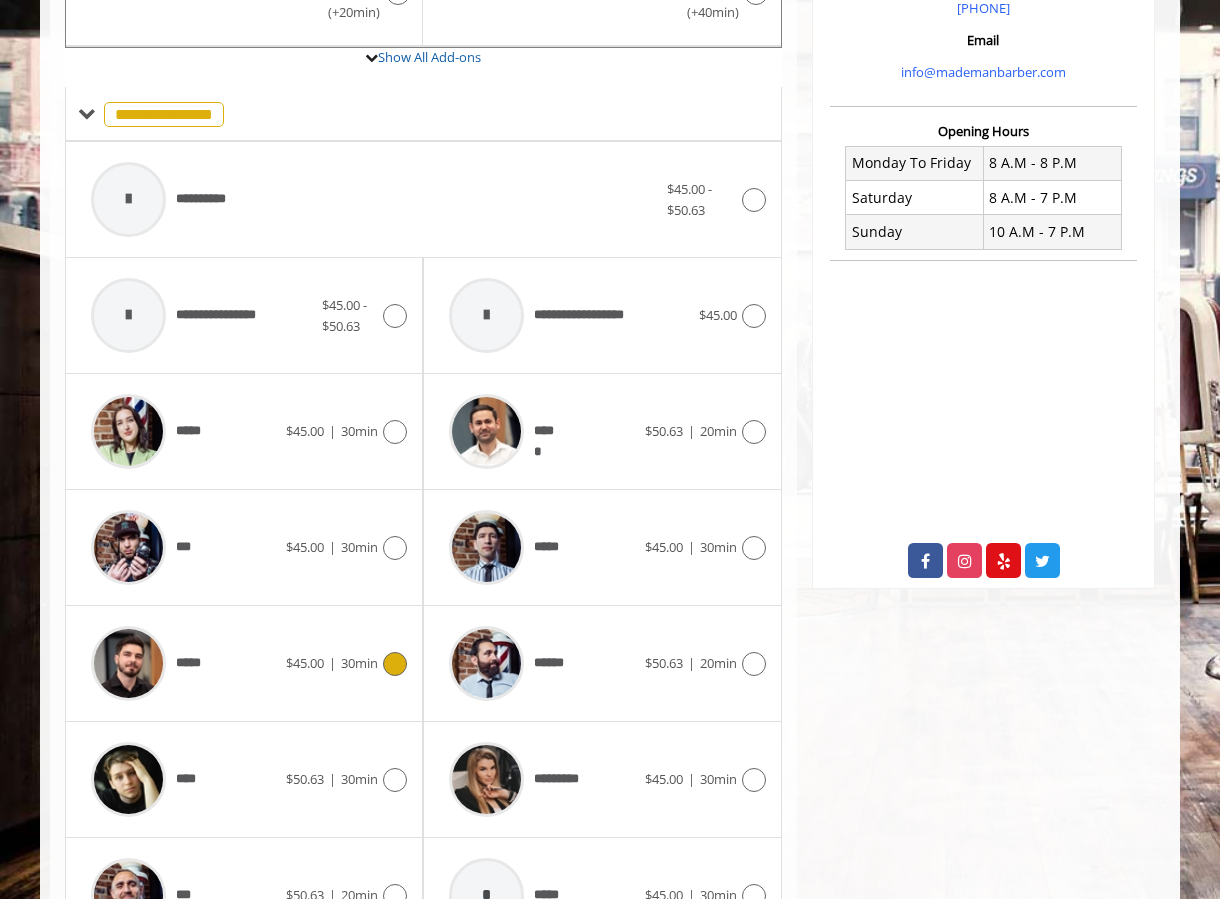 click at bounding box center (395, 664) 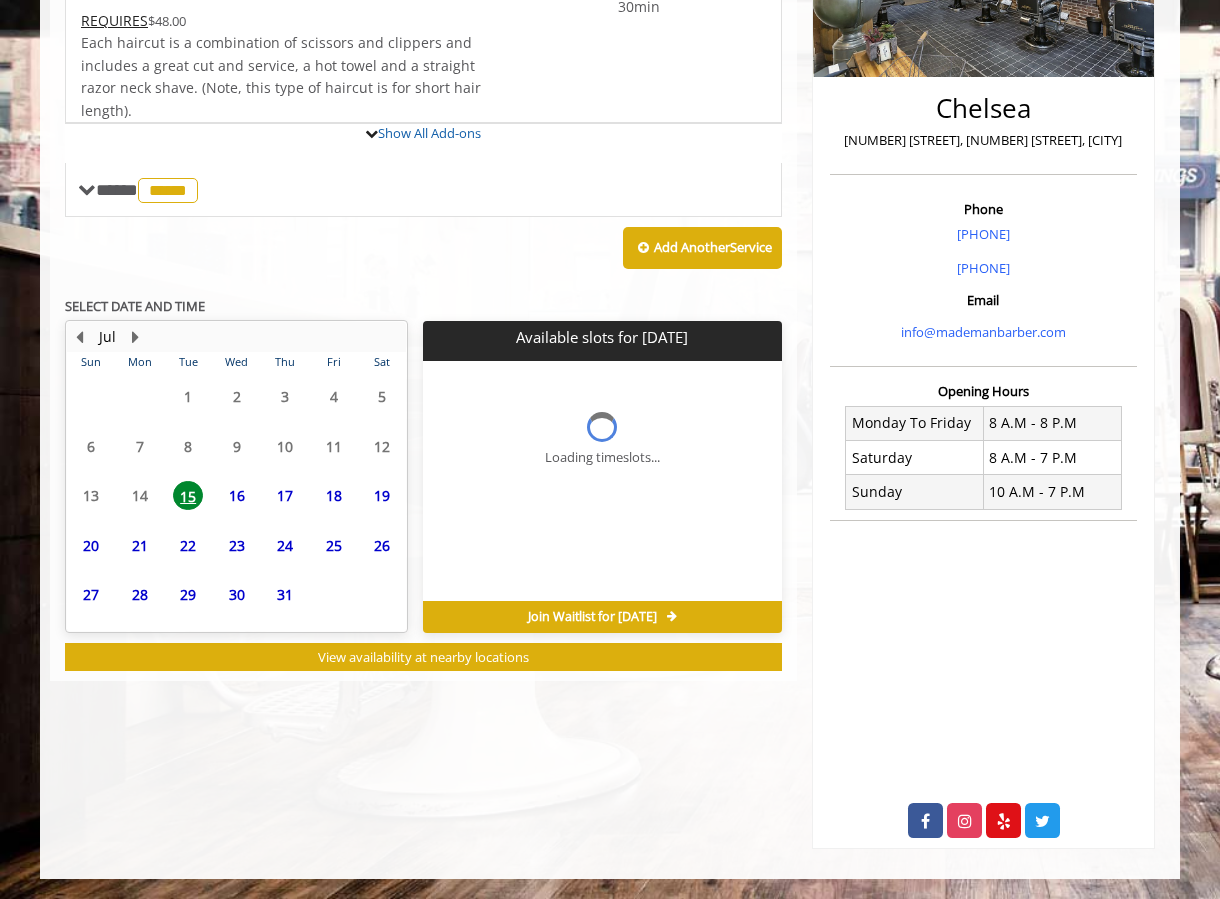 scroll, scrollTop: 425, scrollLeft: 0, axis: vertical 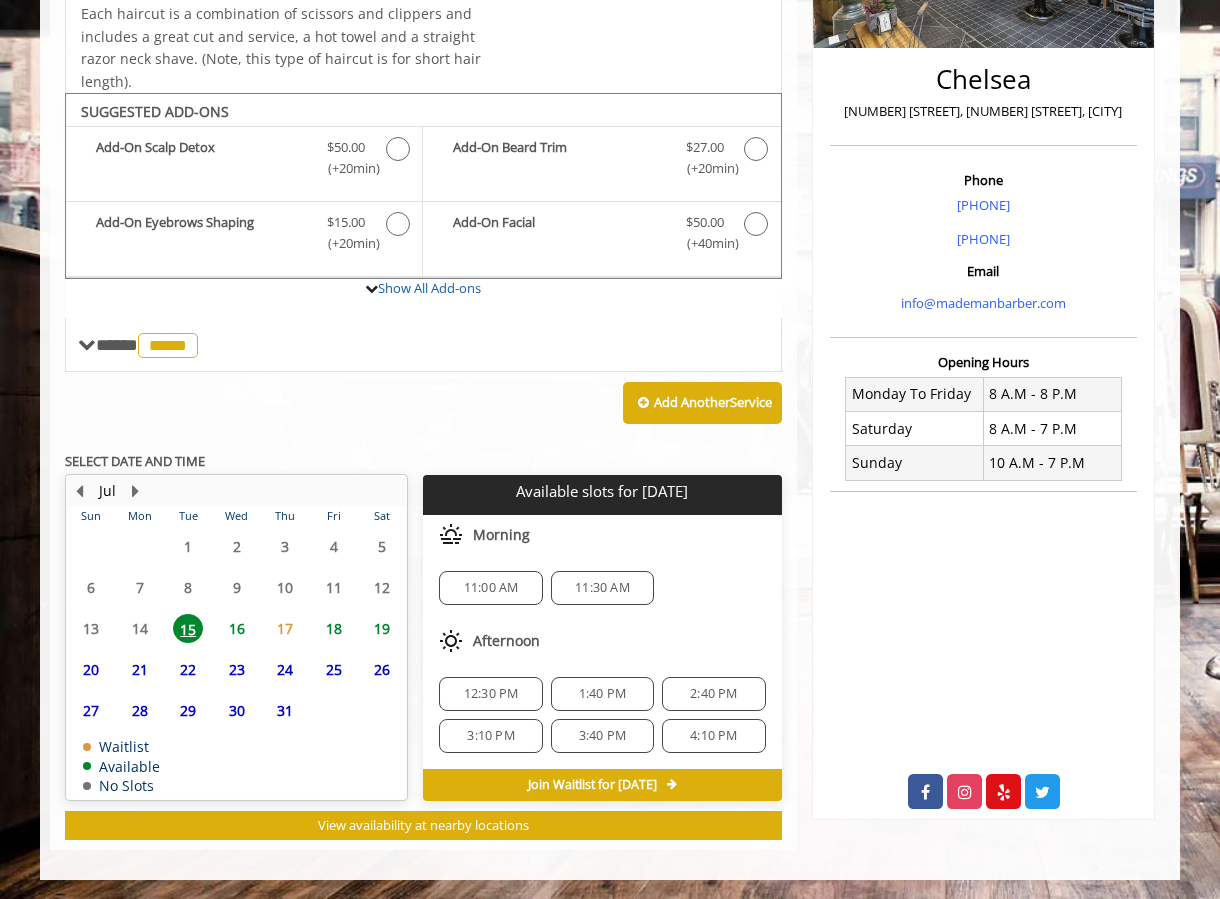 click on "16" 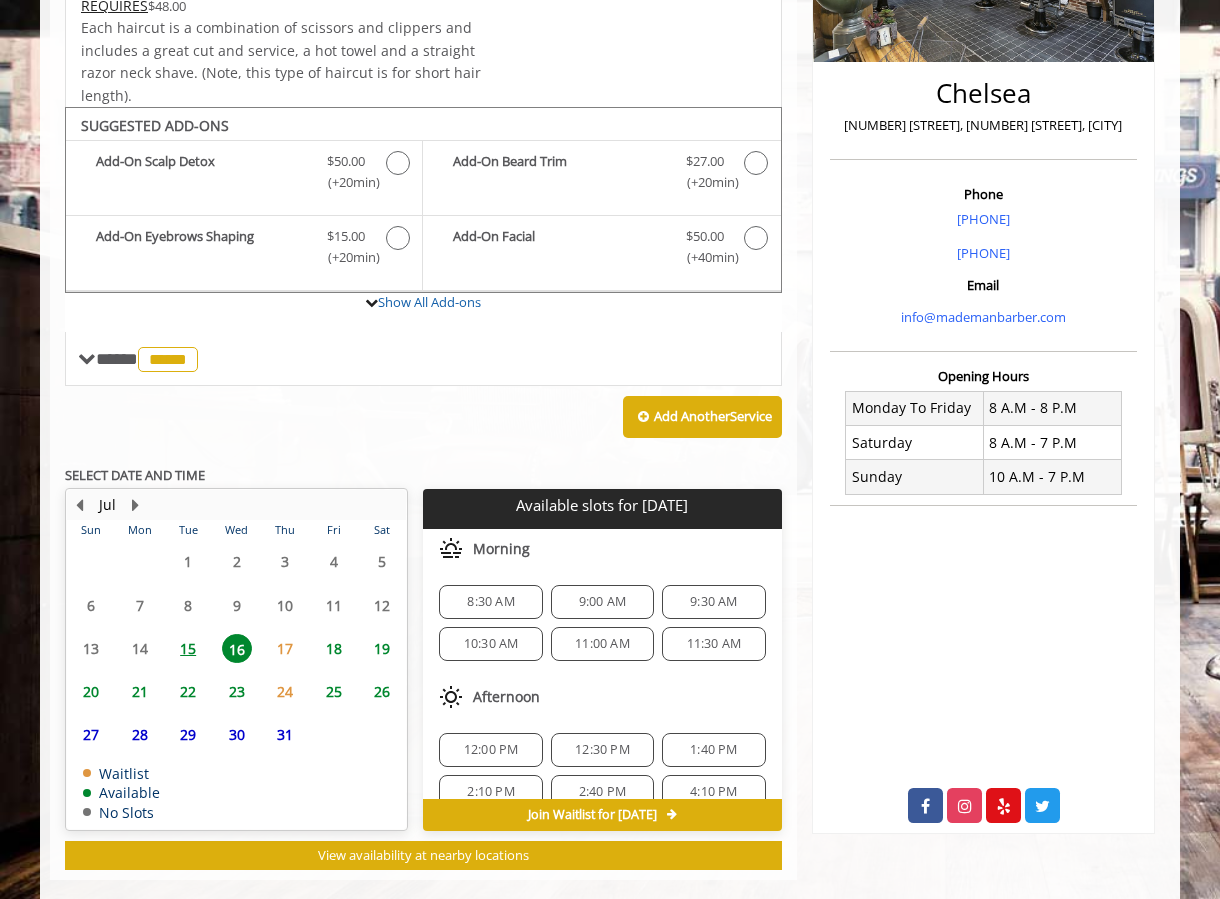scroll, scrollTop: 441, scrollLeft: 0, axis: vertical 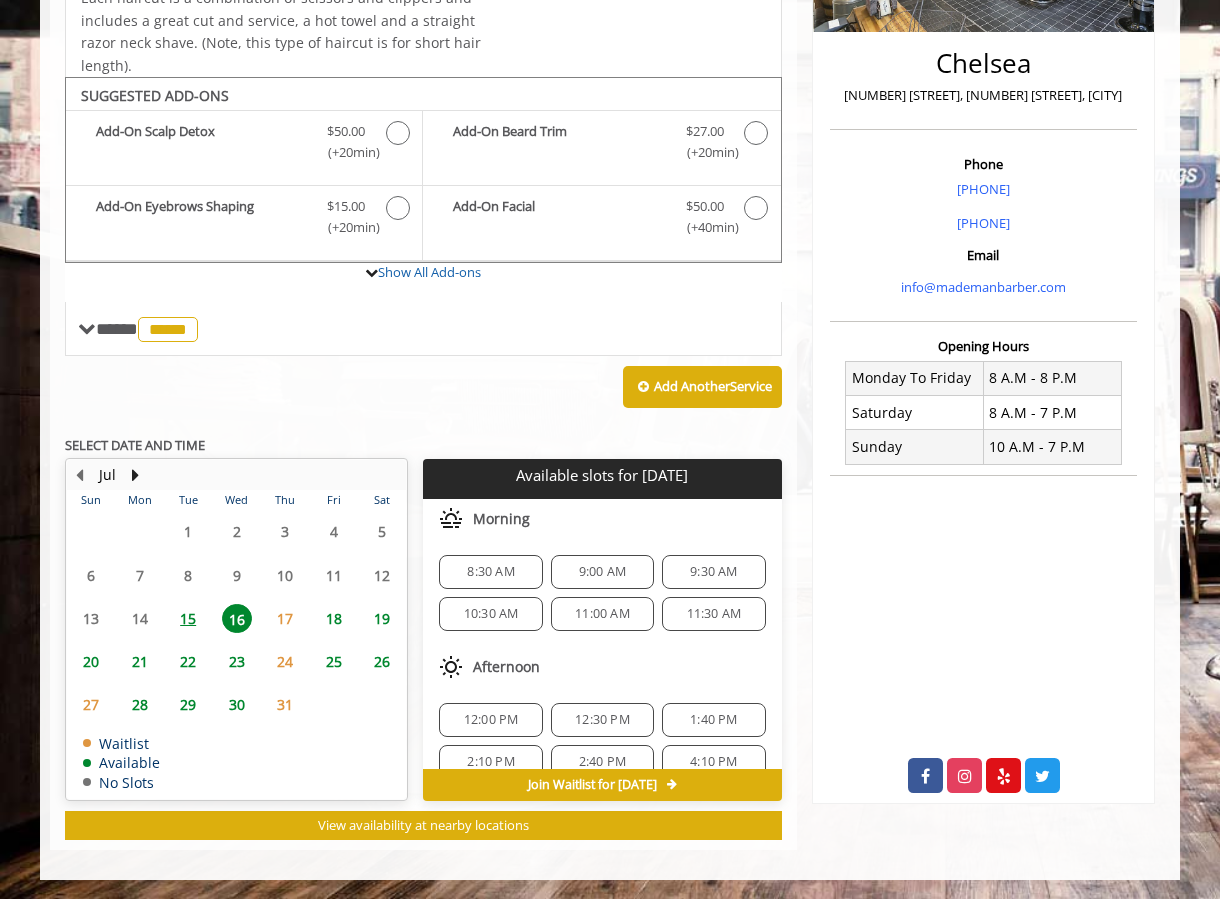 click on "11:00 AM" 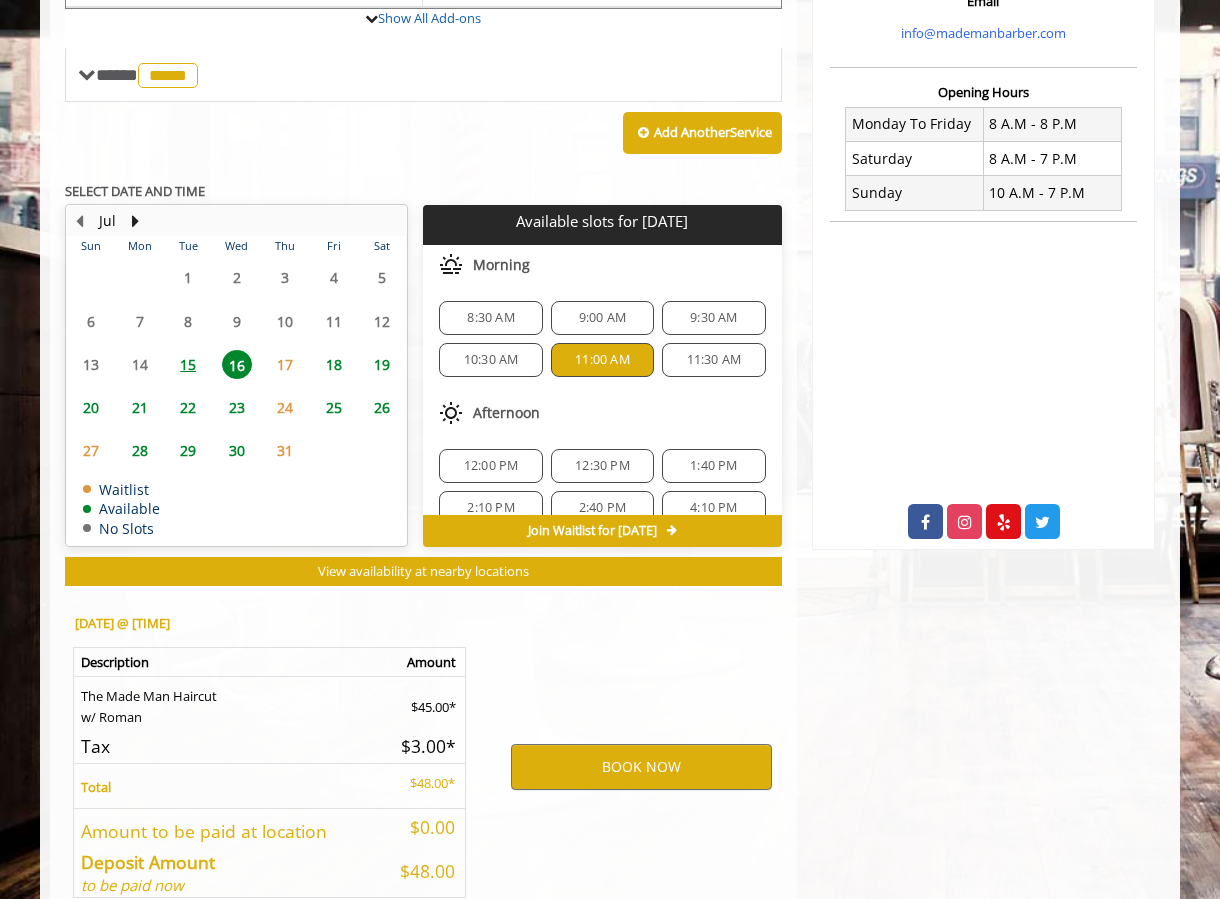 scroll, scrollTop: 802, scrollLeft: 0, axis: vertical 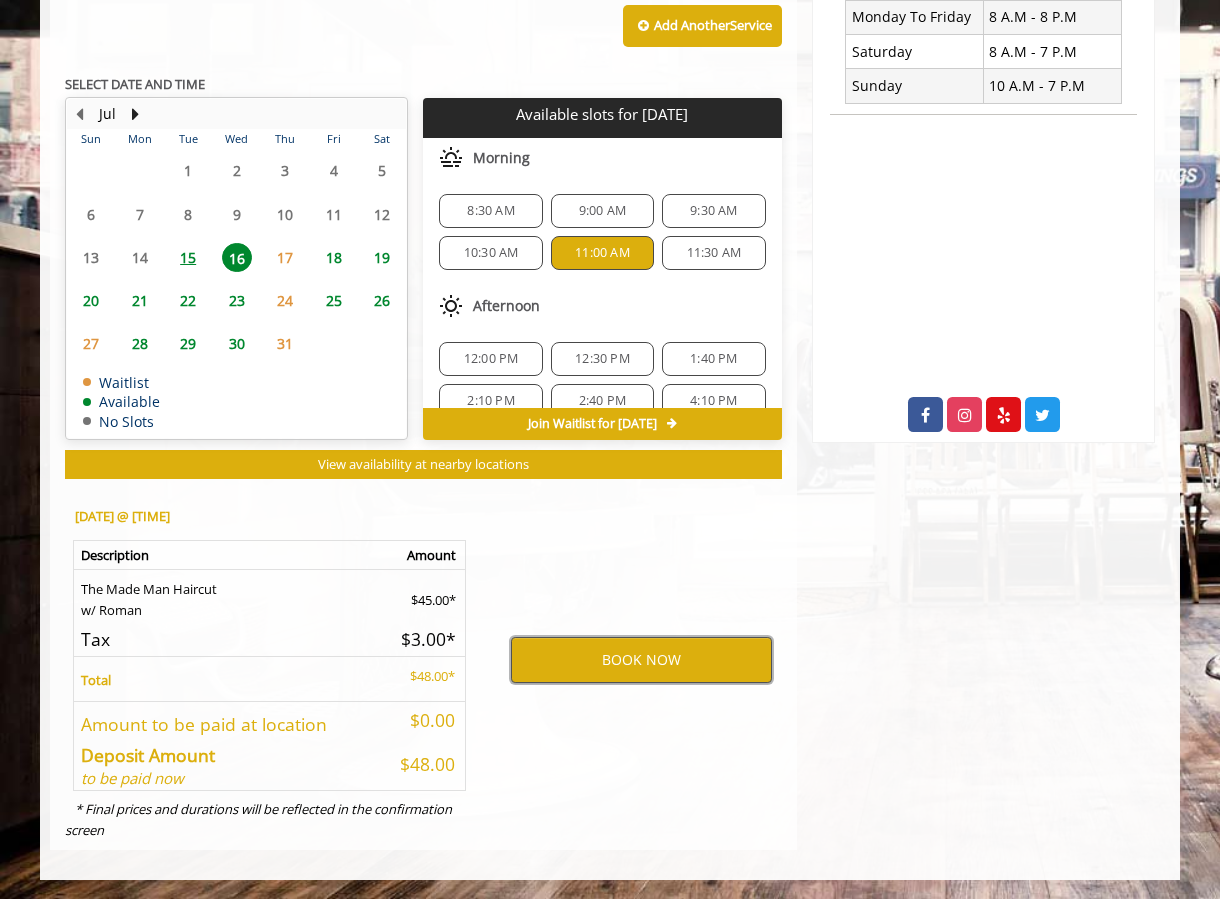 click on "BOOK NOW" at bounding box center [641, 660] 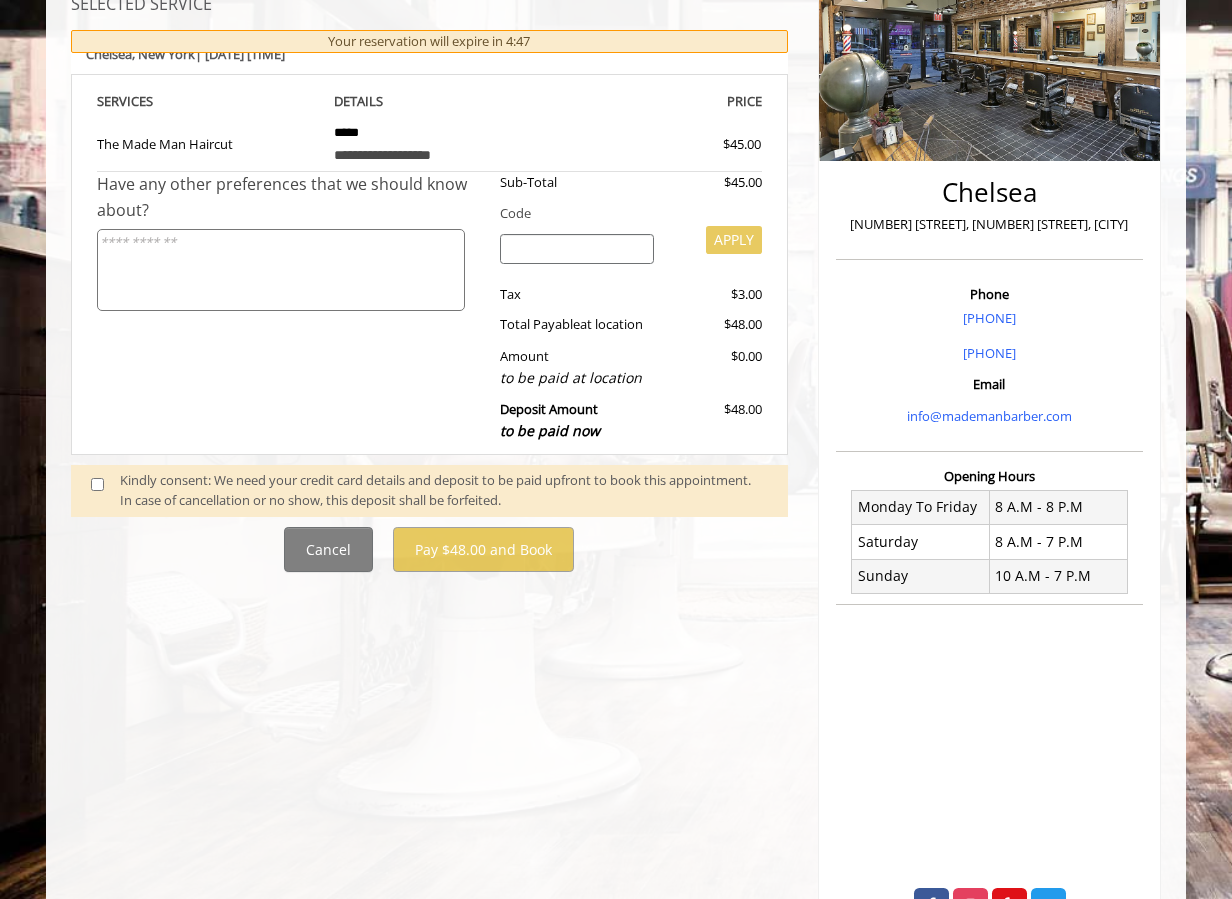 scroll, scrollTop: 309, scrollLeft: 0, axis: vertical 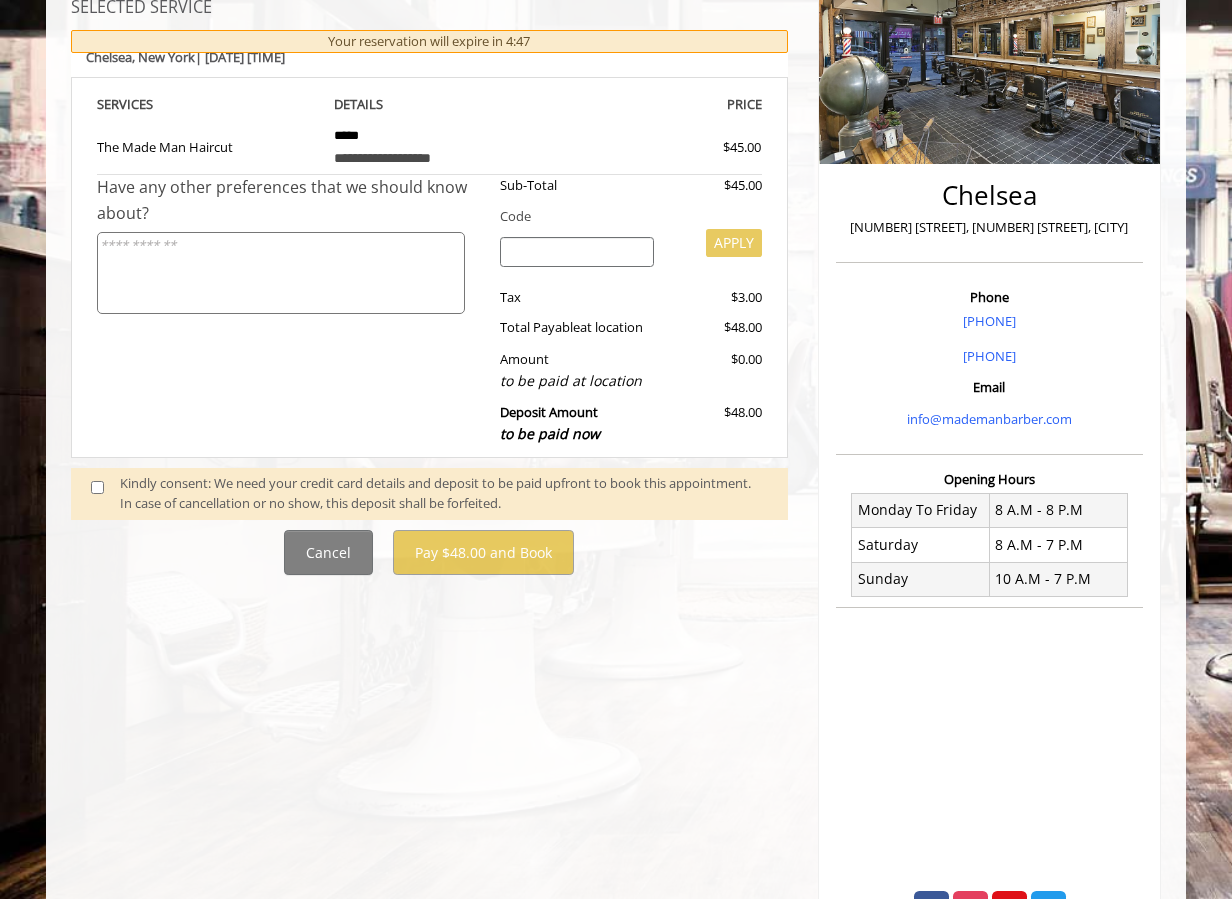 click 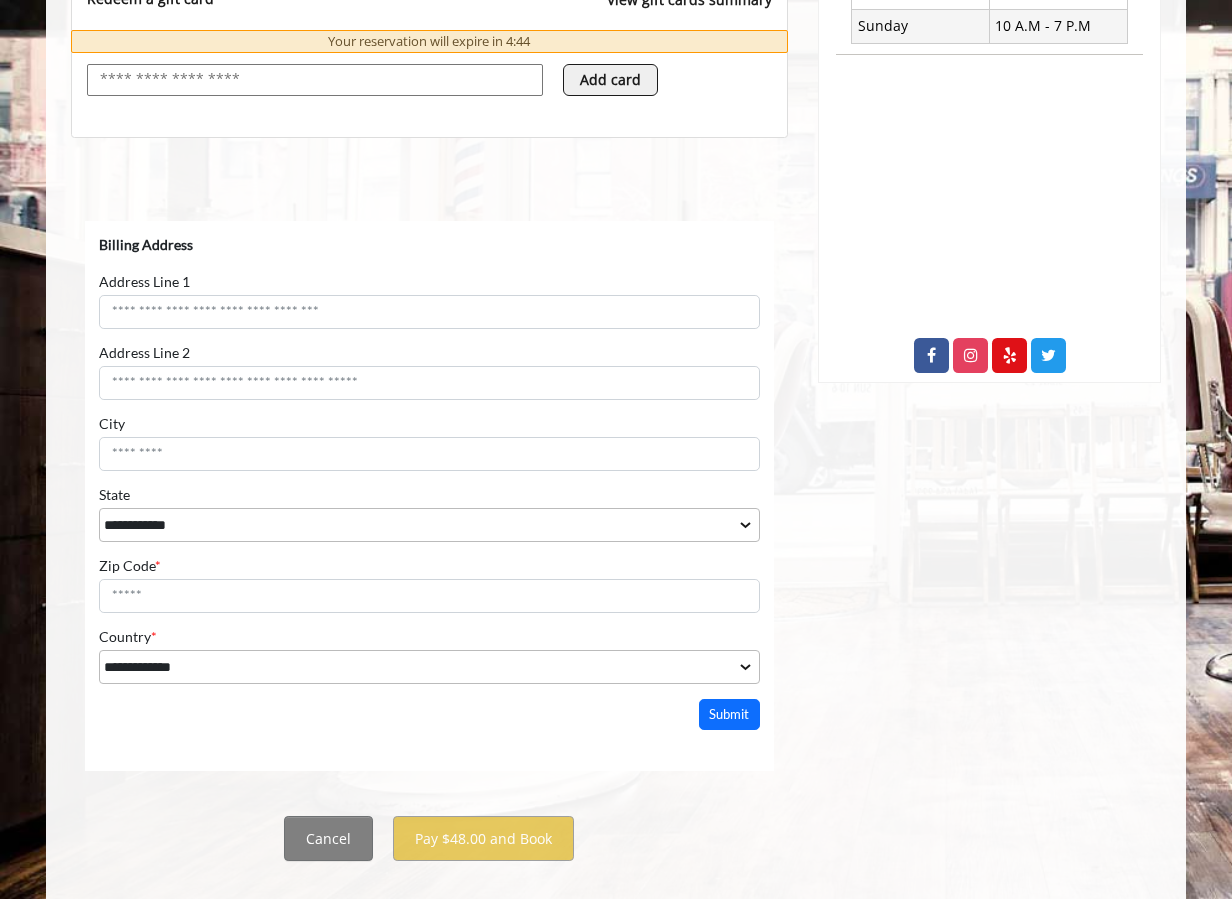 scroll, scrollTop: 875, scrollLeft: 0, axis: vertical 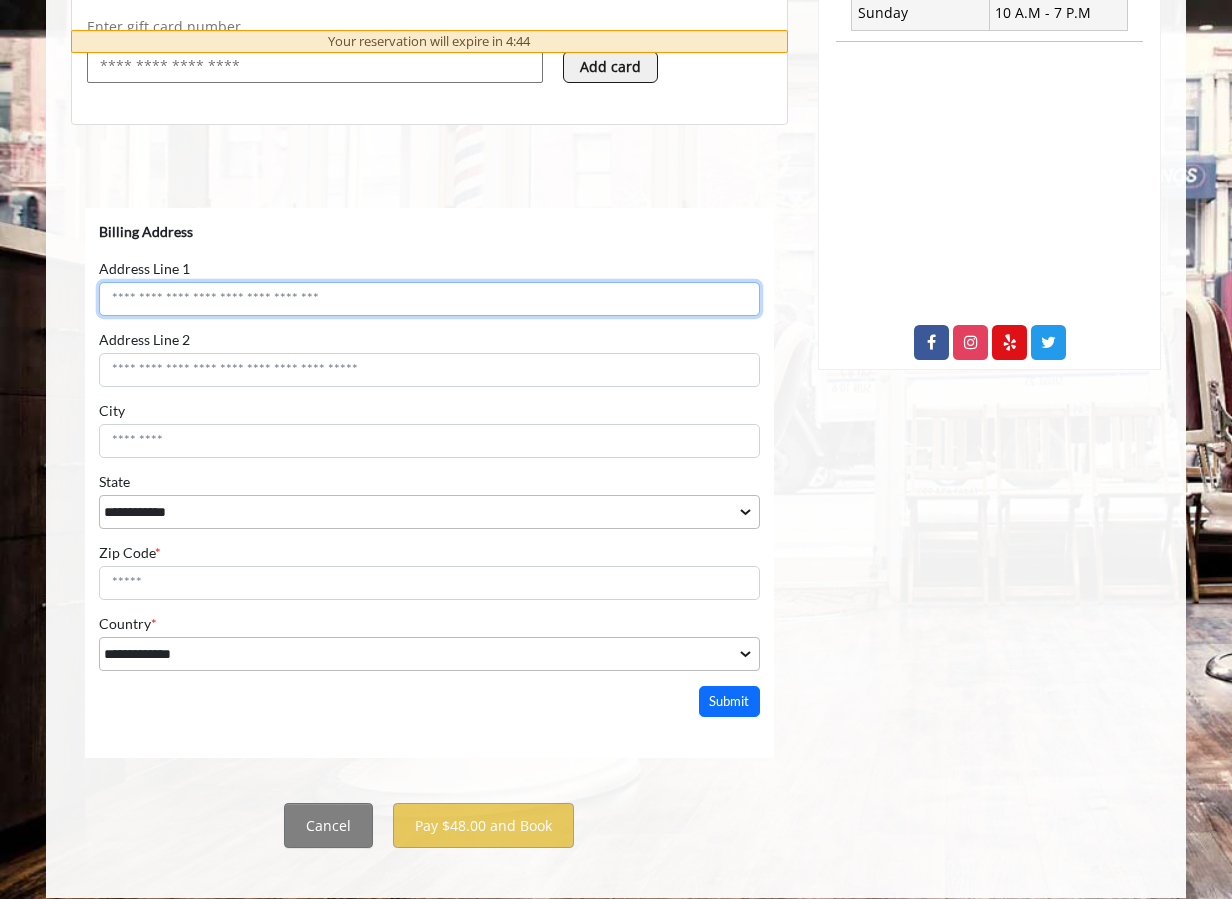 click on "Address Line 1" at bounding box center (429, 299) 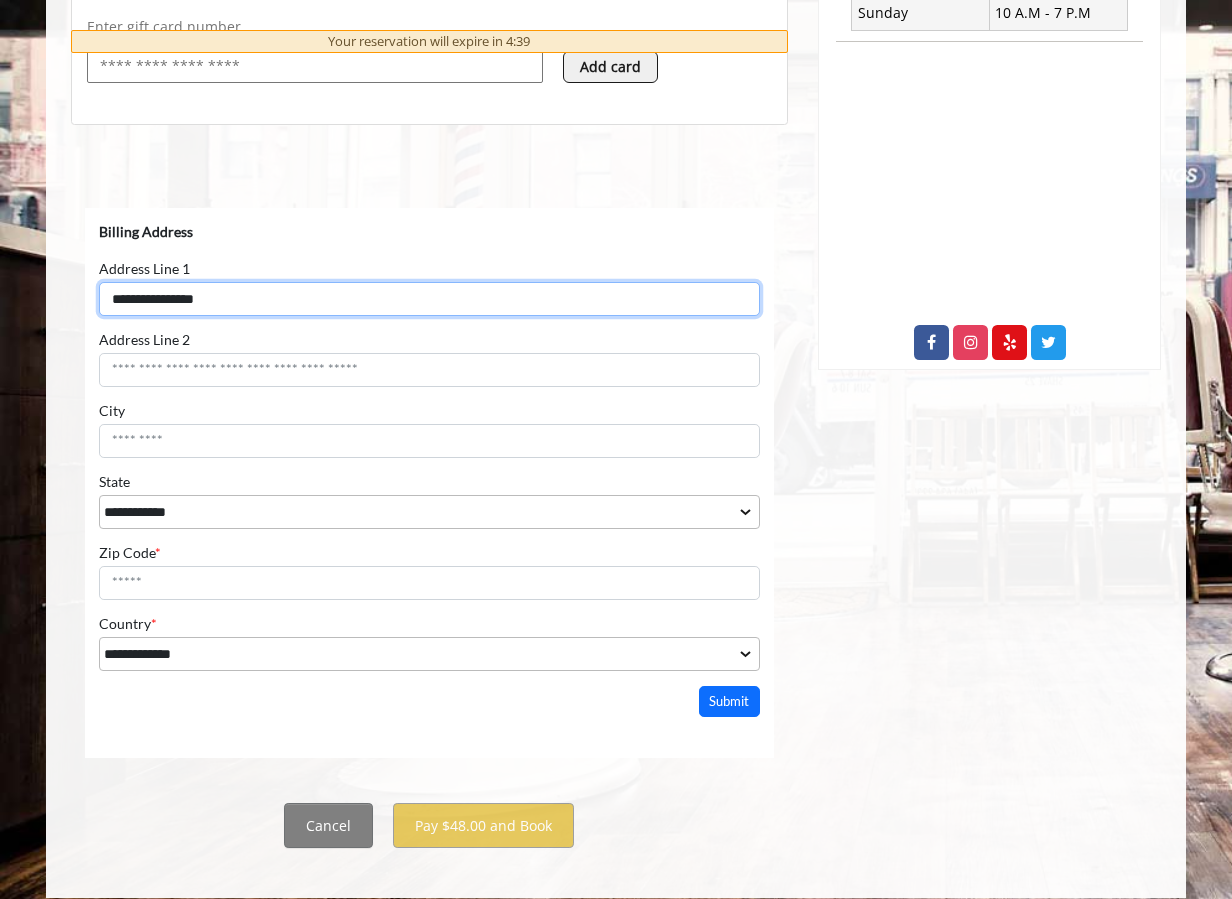 type on "**********" 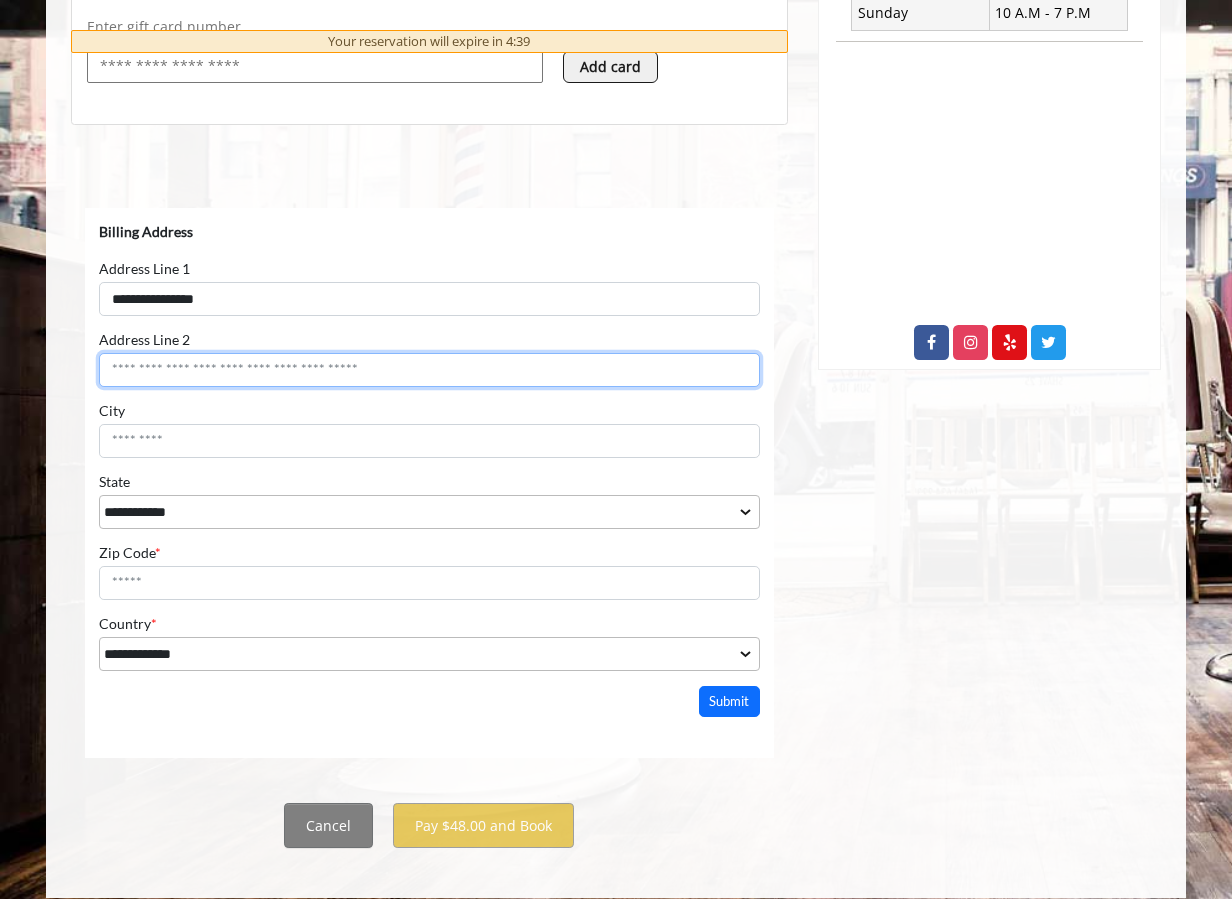 click on "Address Line 2" at bounding box center (429, 370) 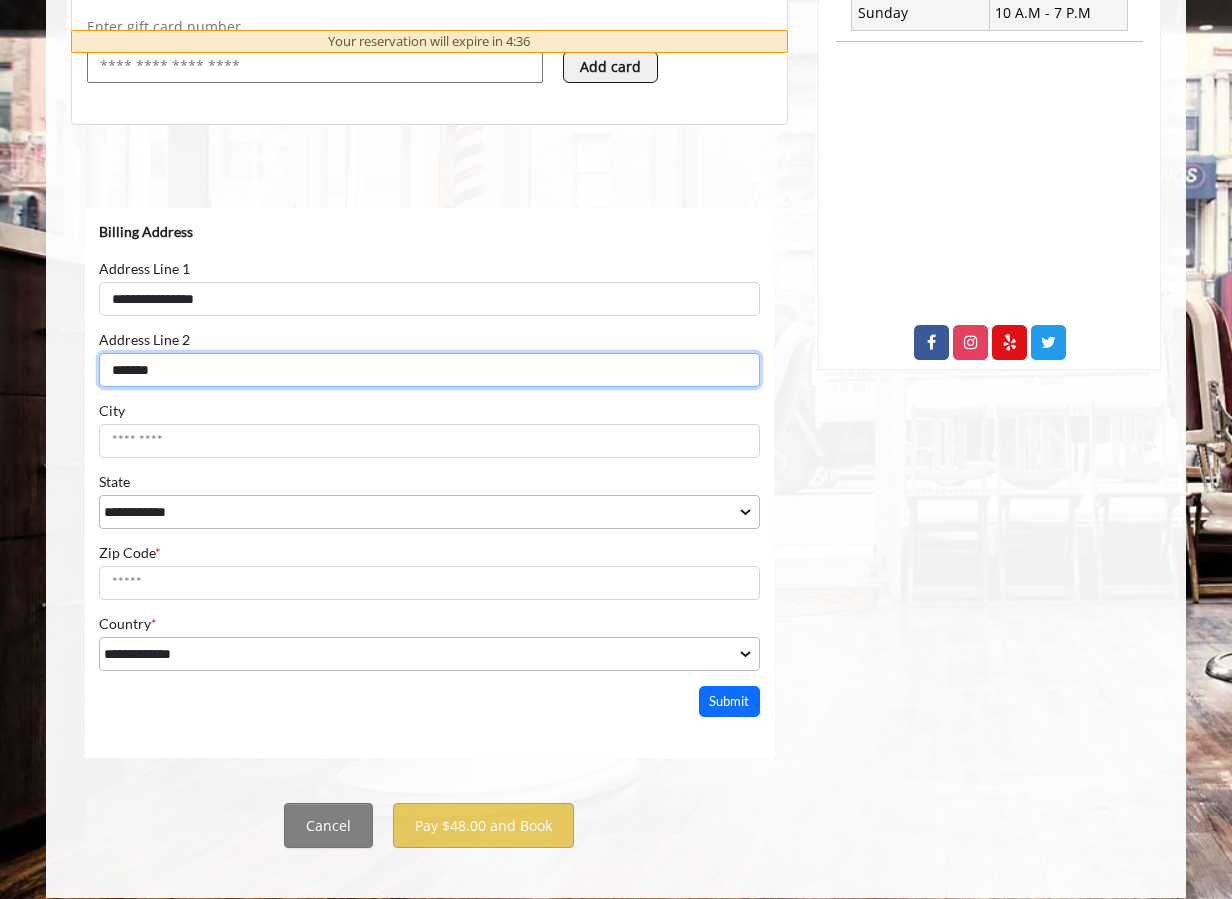 type on "*******" 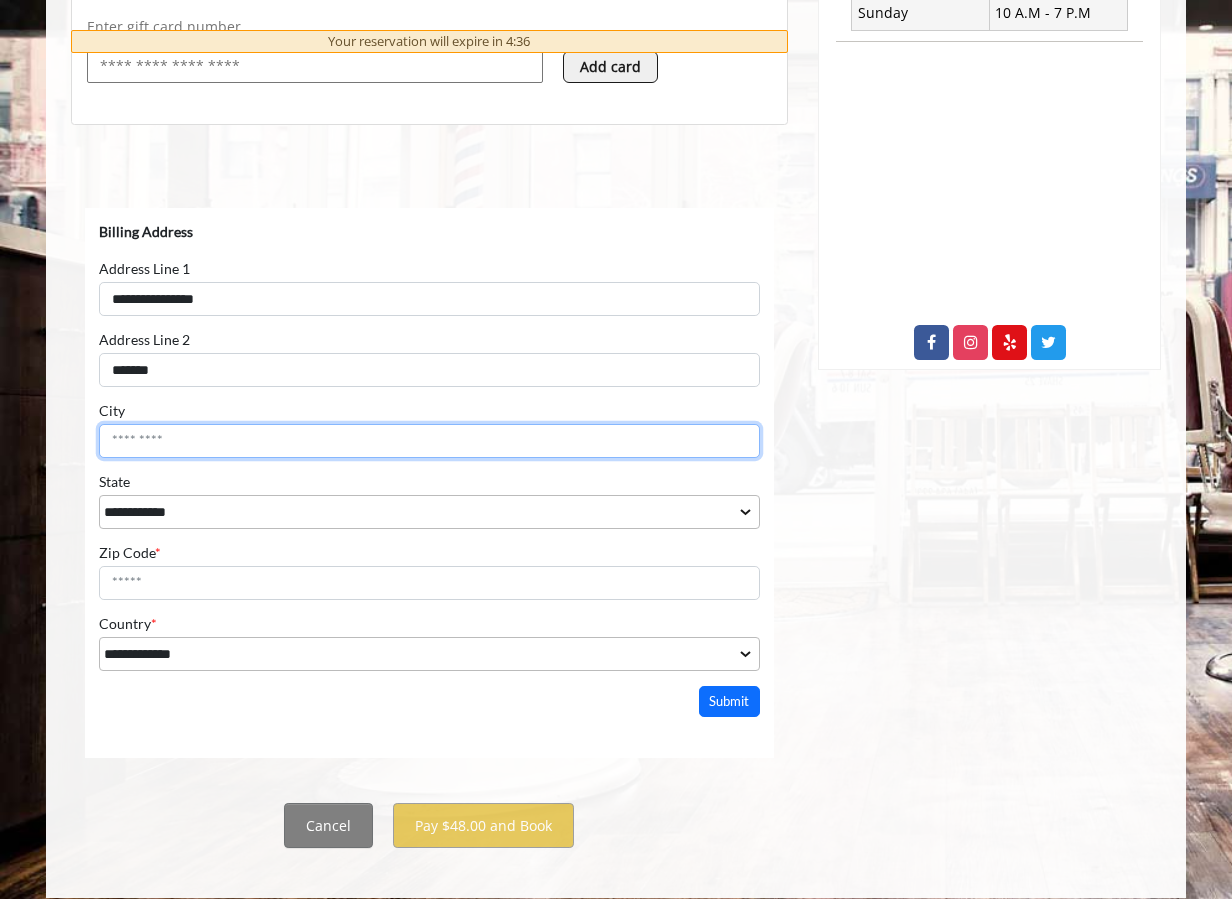 click on "City" at bounding box center (429, 441) 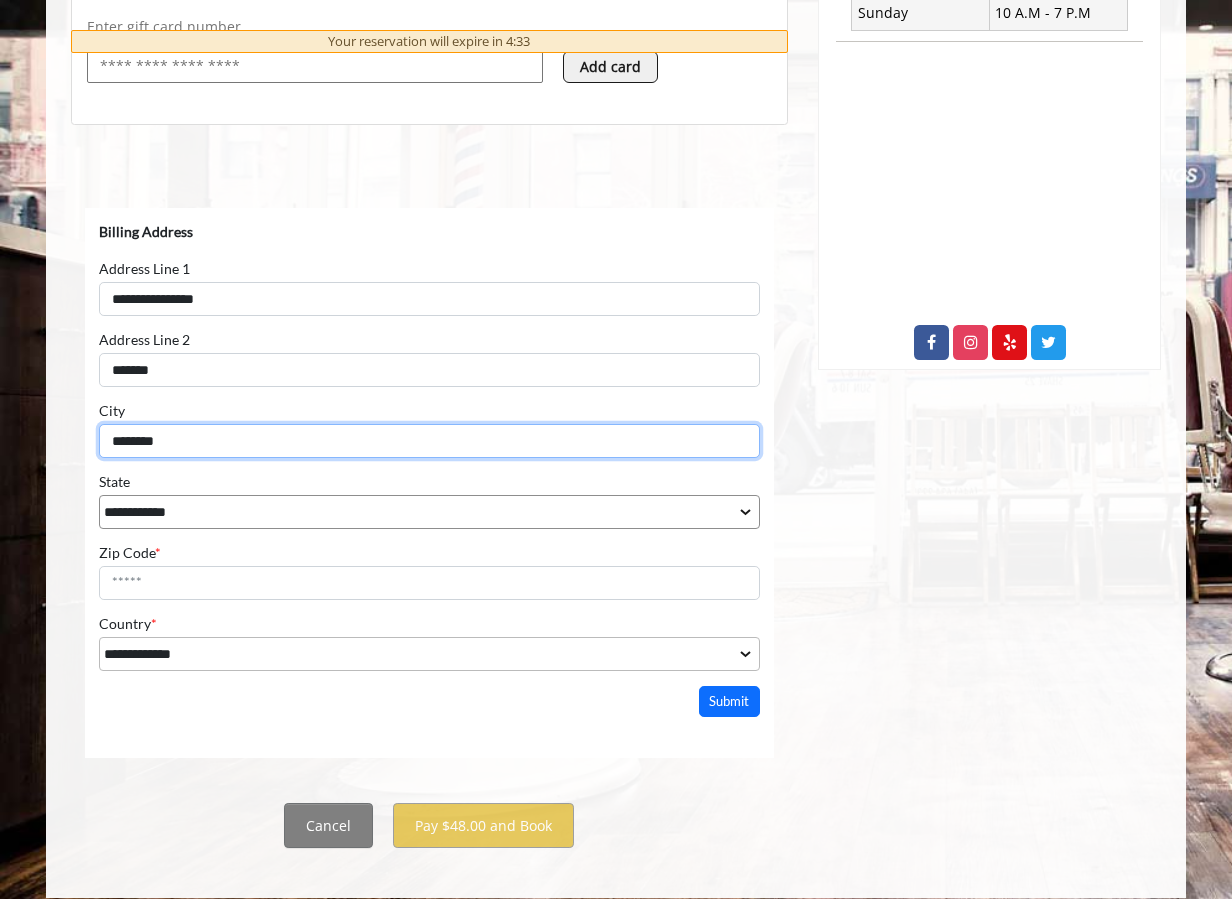 type on "********" 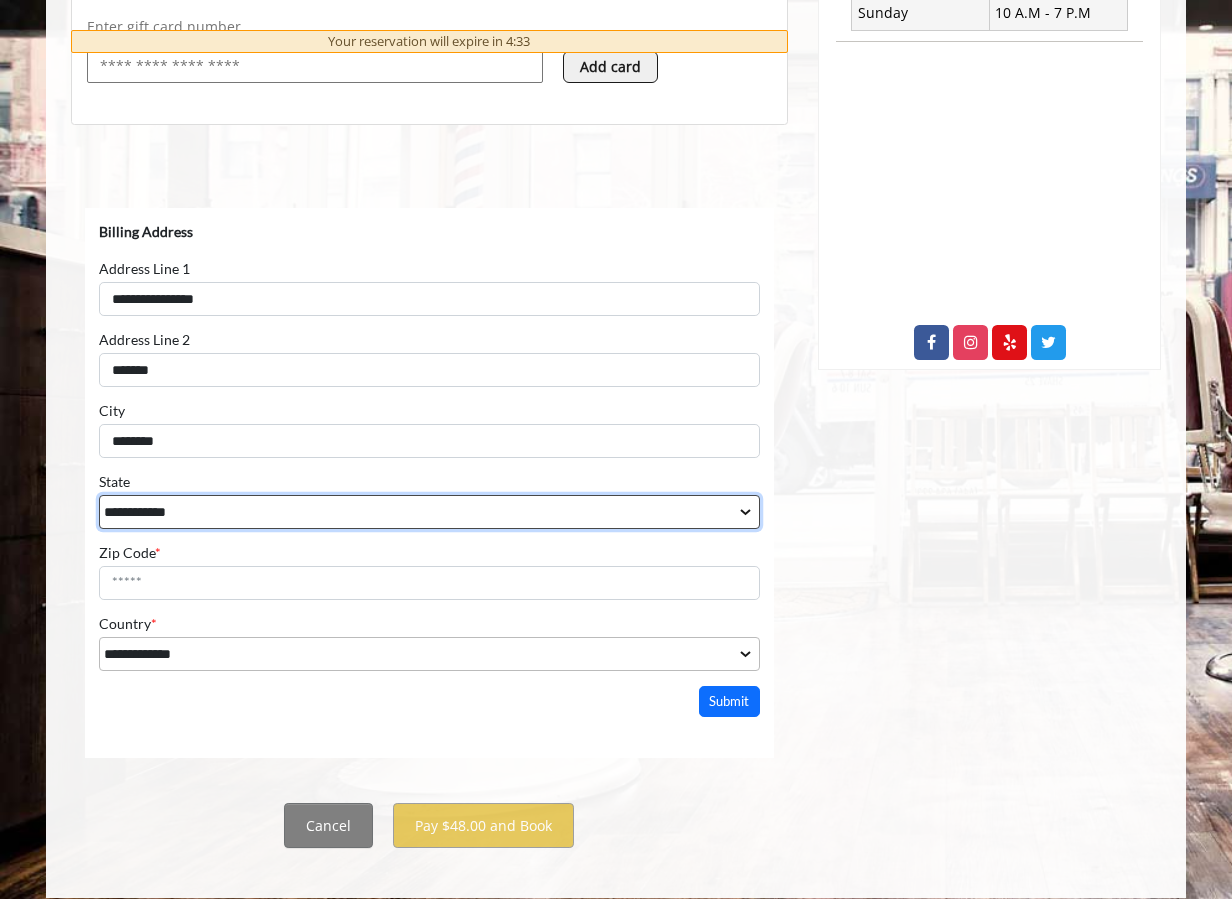 click on "**********" at bounding box center (429, 512) 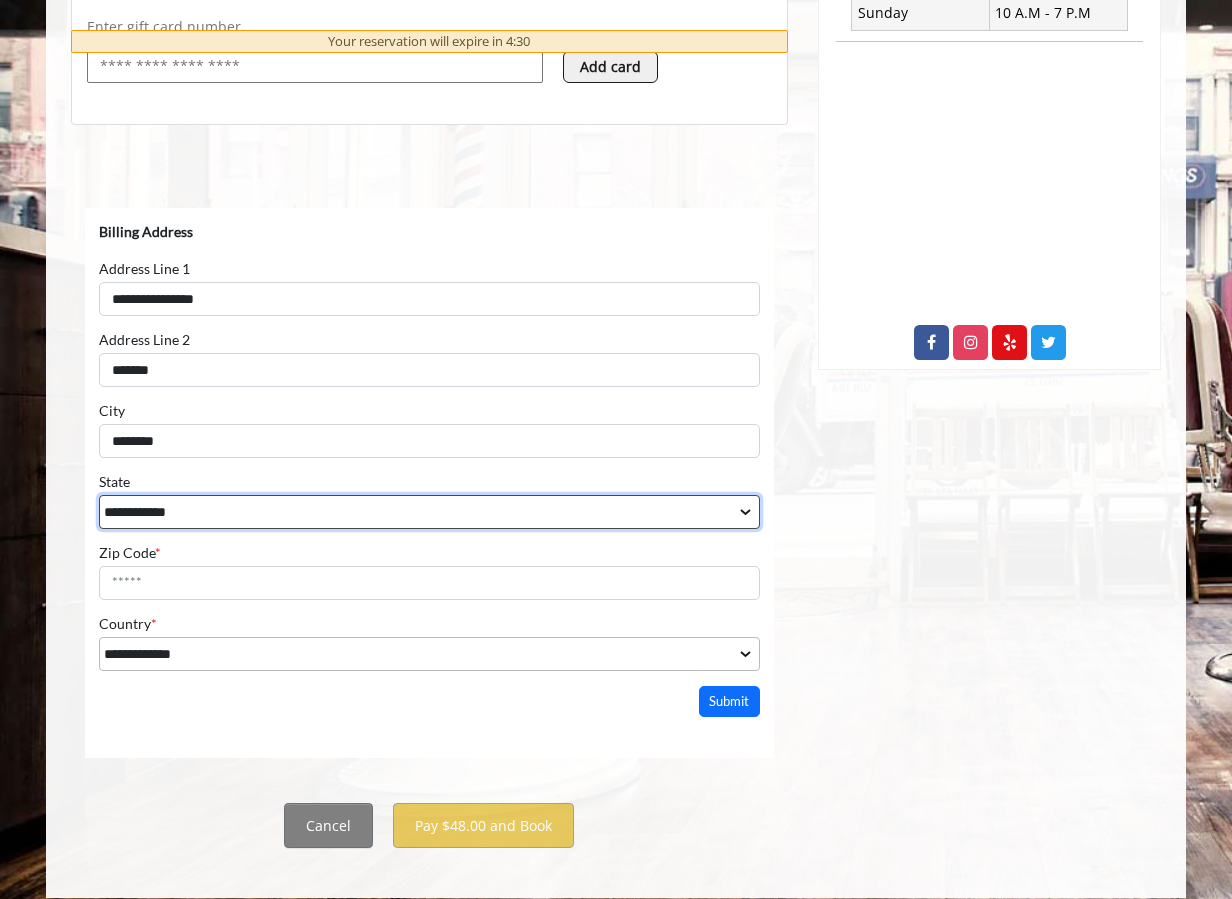 select on "**" 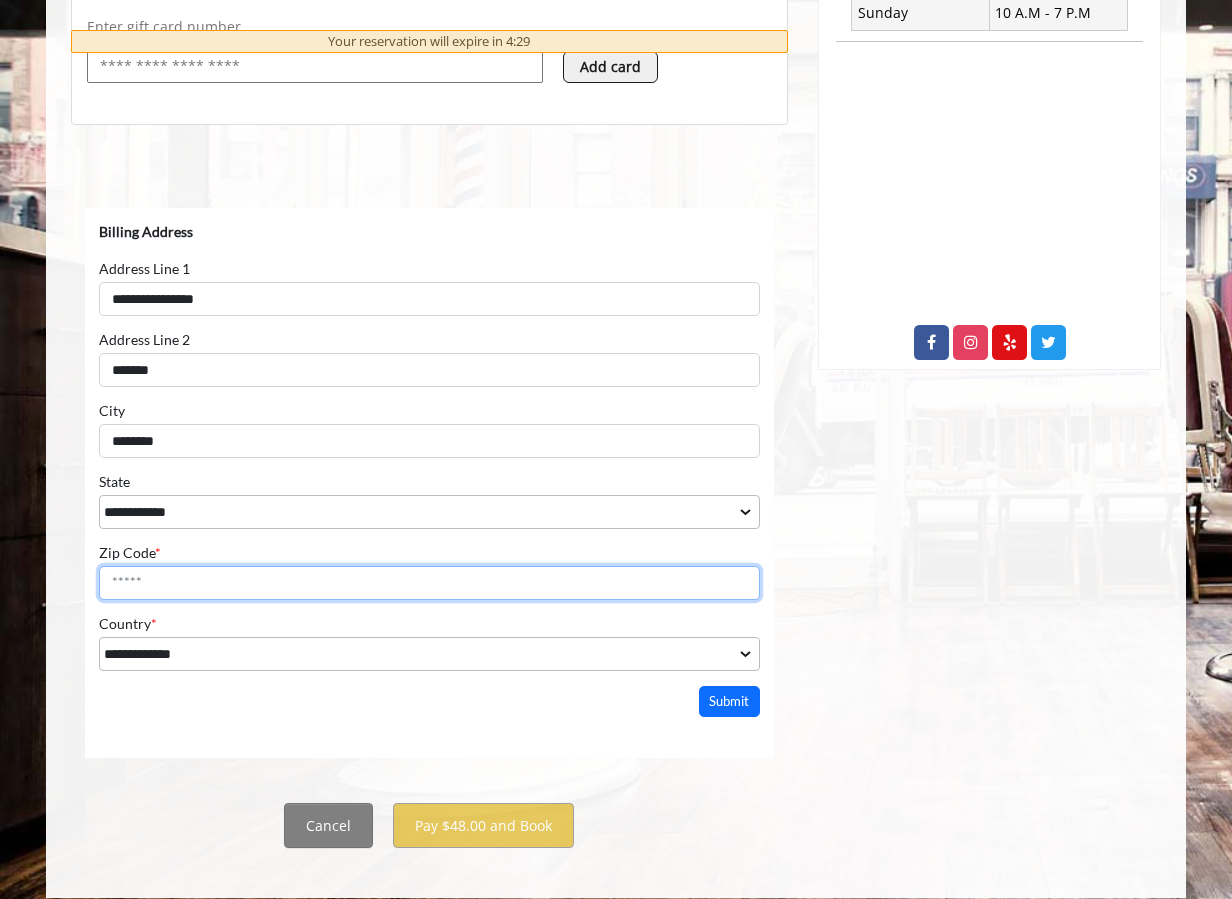 click on "Zip Code  *" at bounding box center (429, 583) 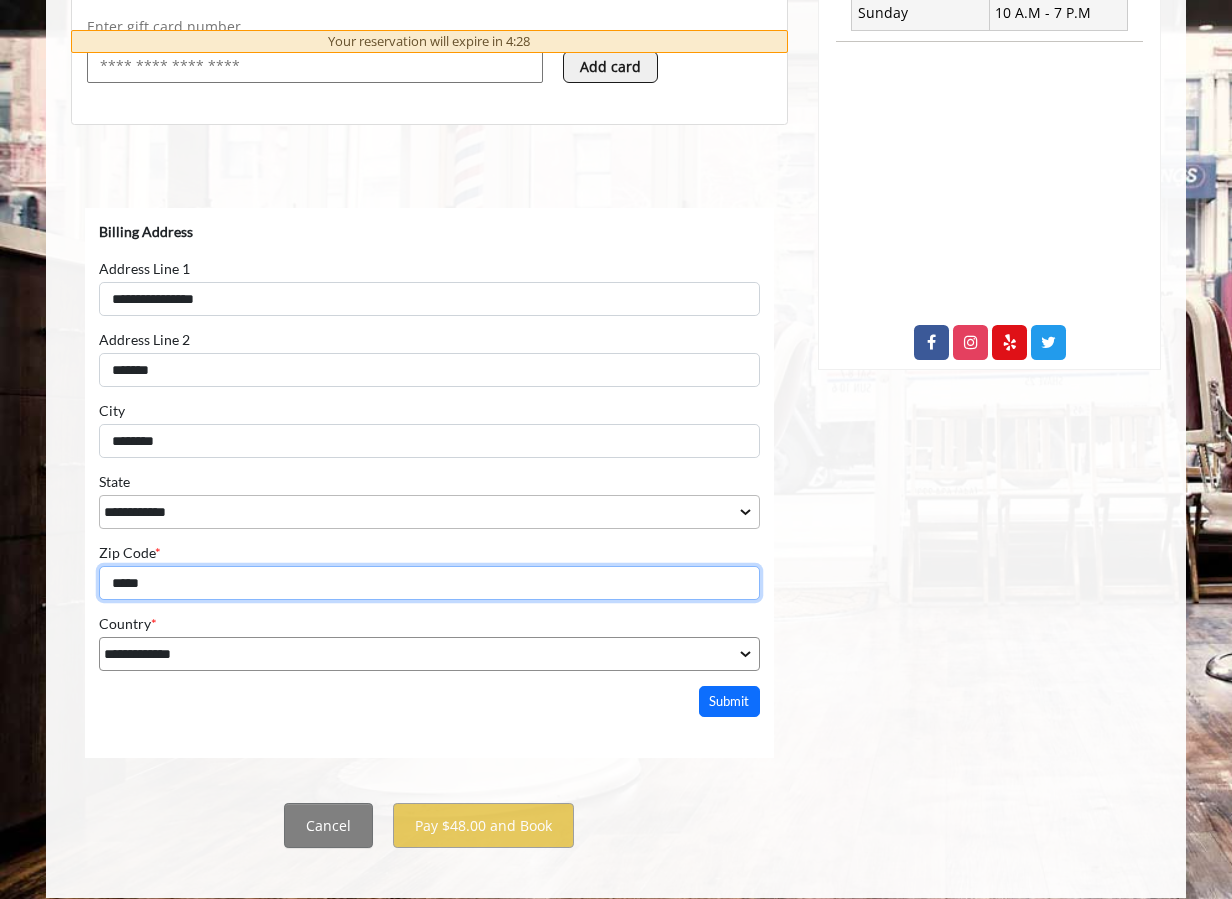 type on "*****" 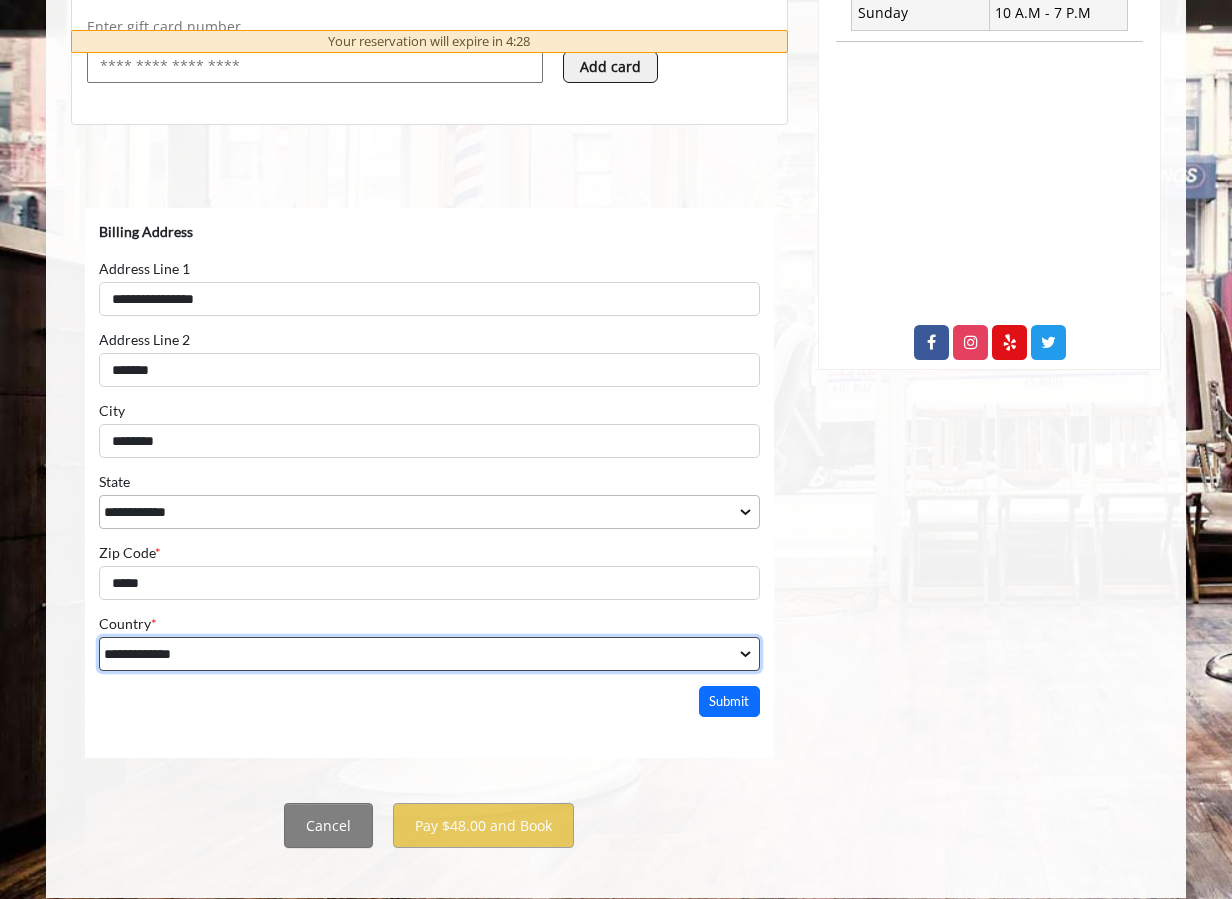 click on "**********" at bounding box center (429, 654) 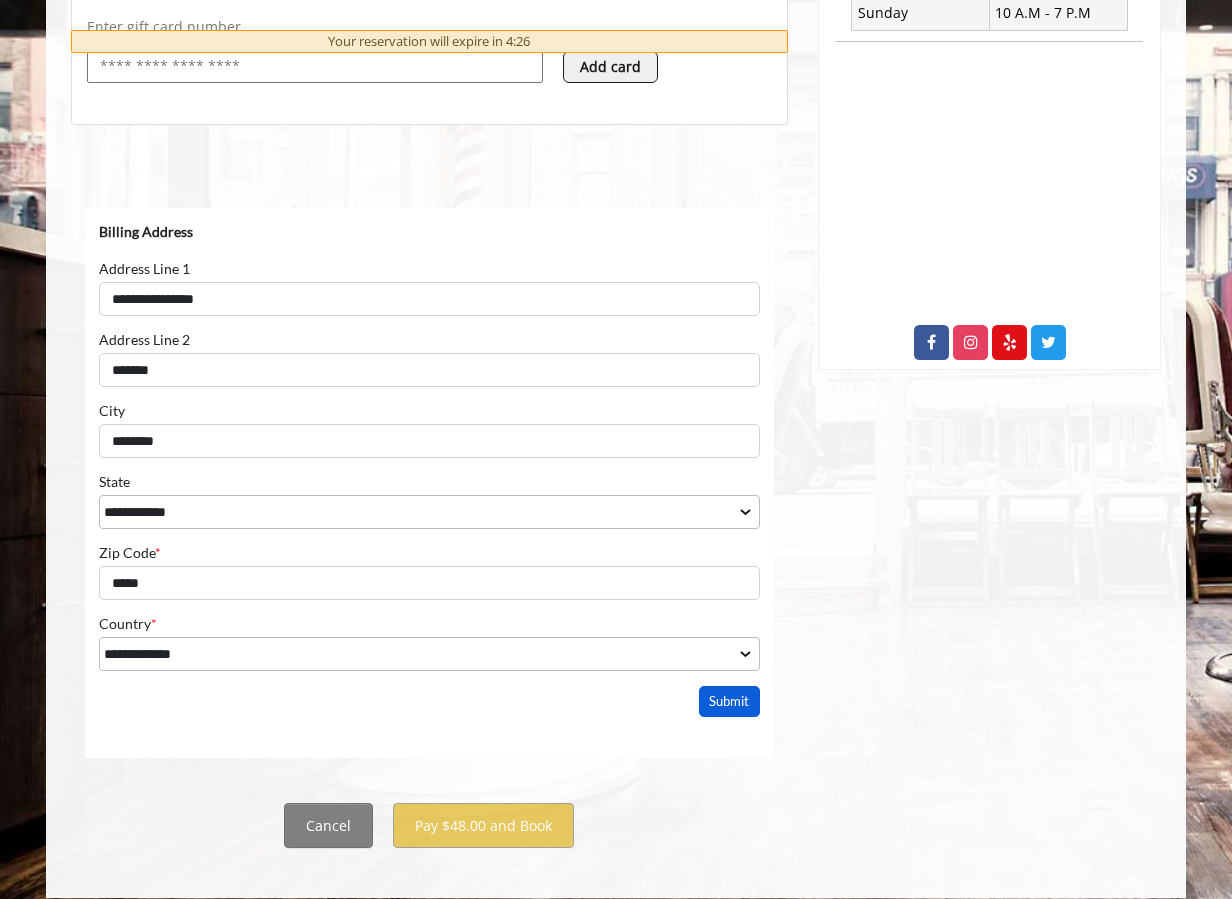 click on "Submit" at bounding box center [730, 701] 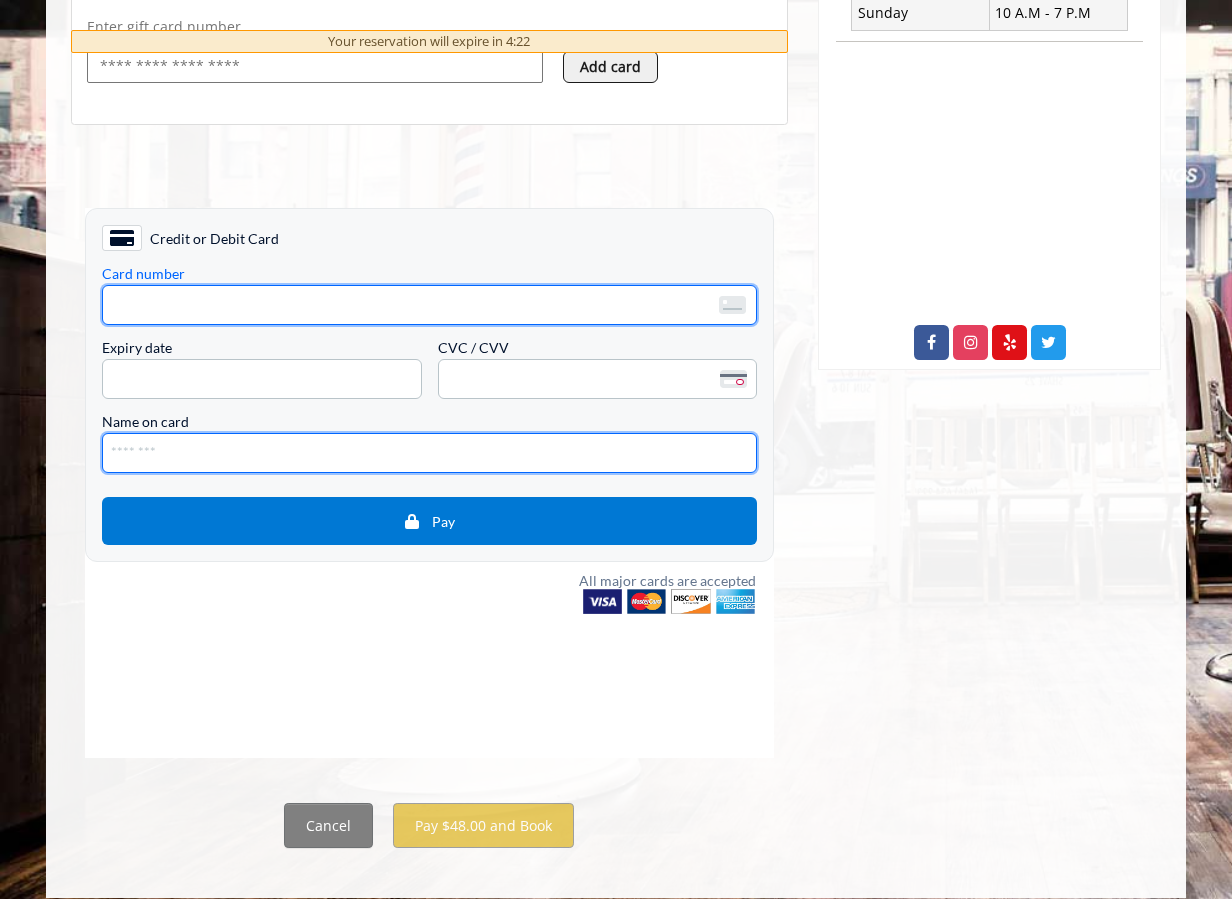type on "**********" 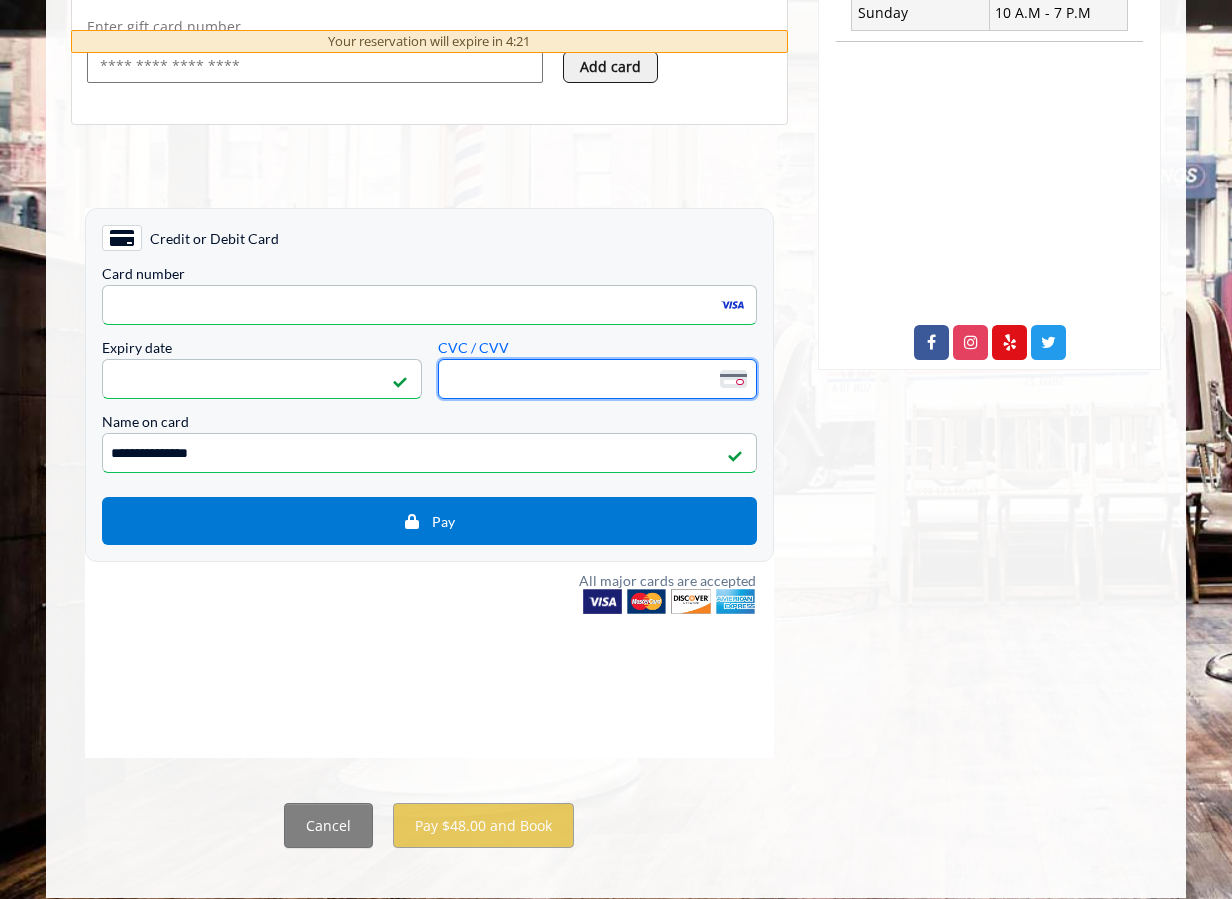 click on "<p>Your browser does not support iframes.</p>" at bounding box center [598, 379] 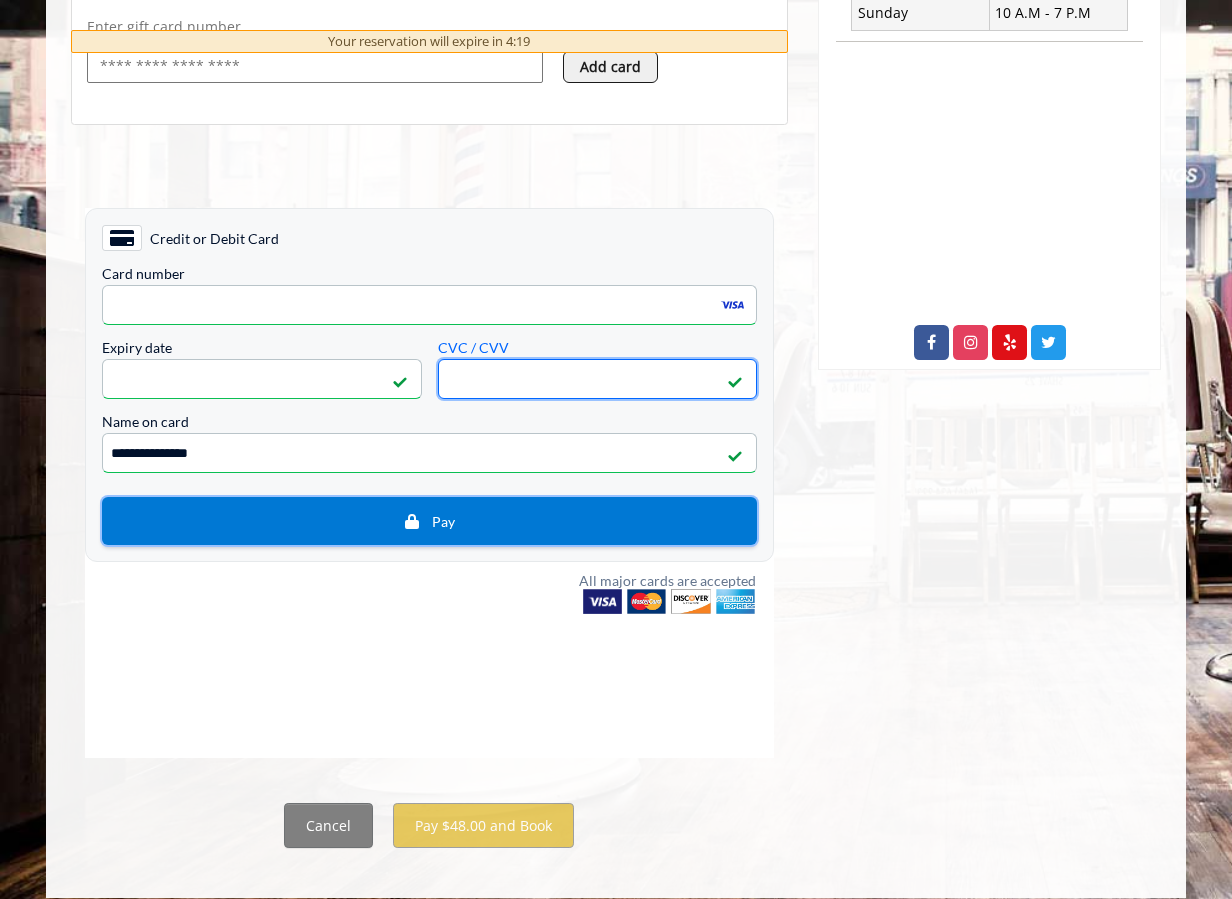 click on "Pay" at bounding box center [429, 521] 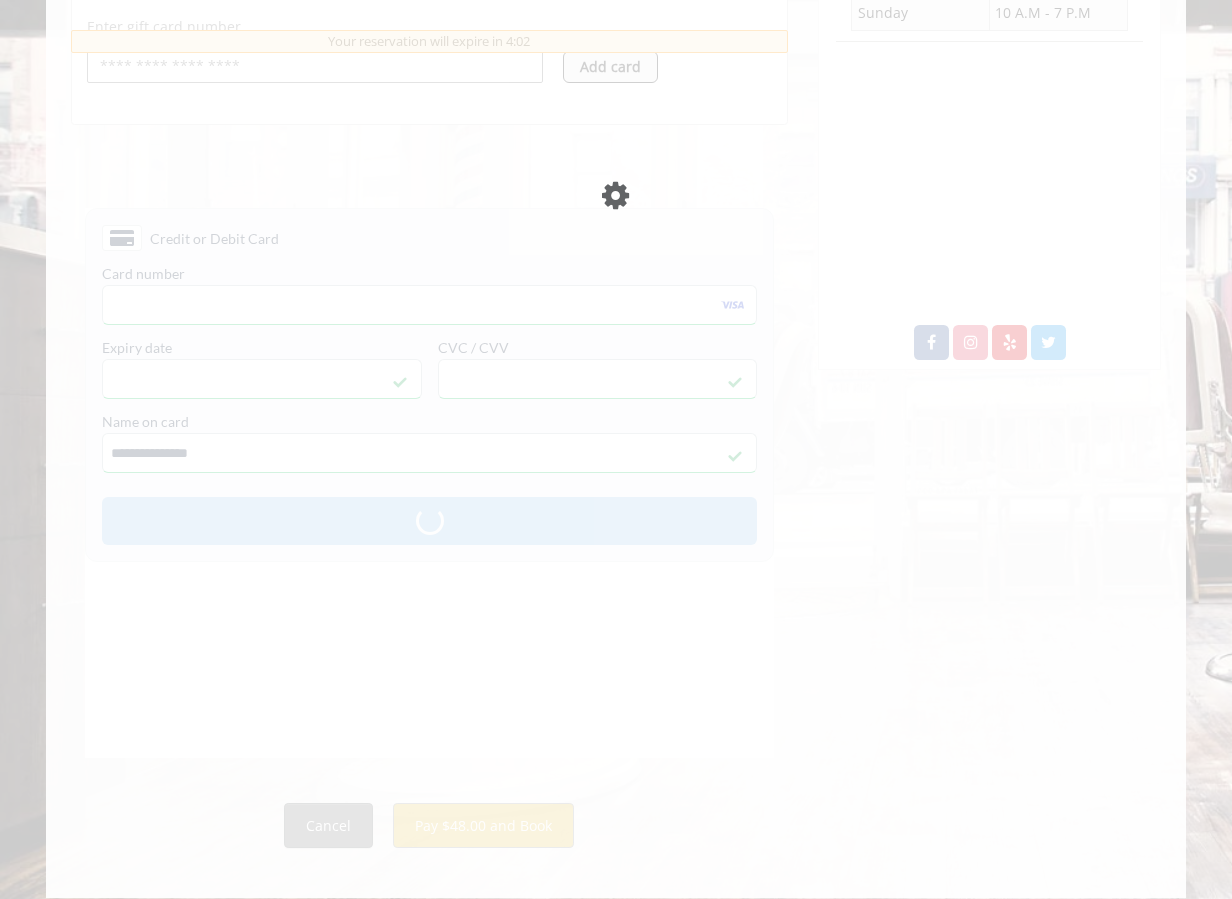 scroll, scrollTop: 0, scrollLeft: 0, axis: both 